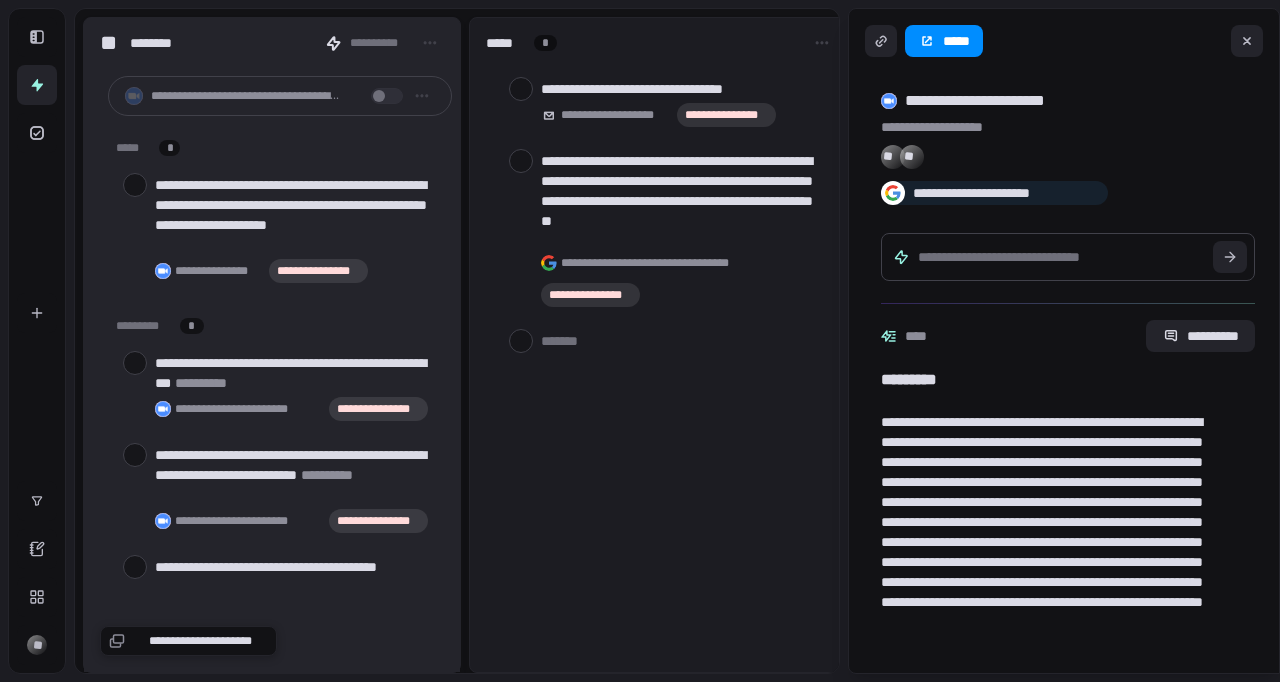 scroll, scrollTop: 0, scrollLeft: 0, axis: both 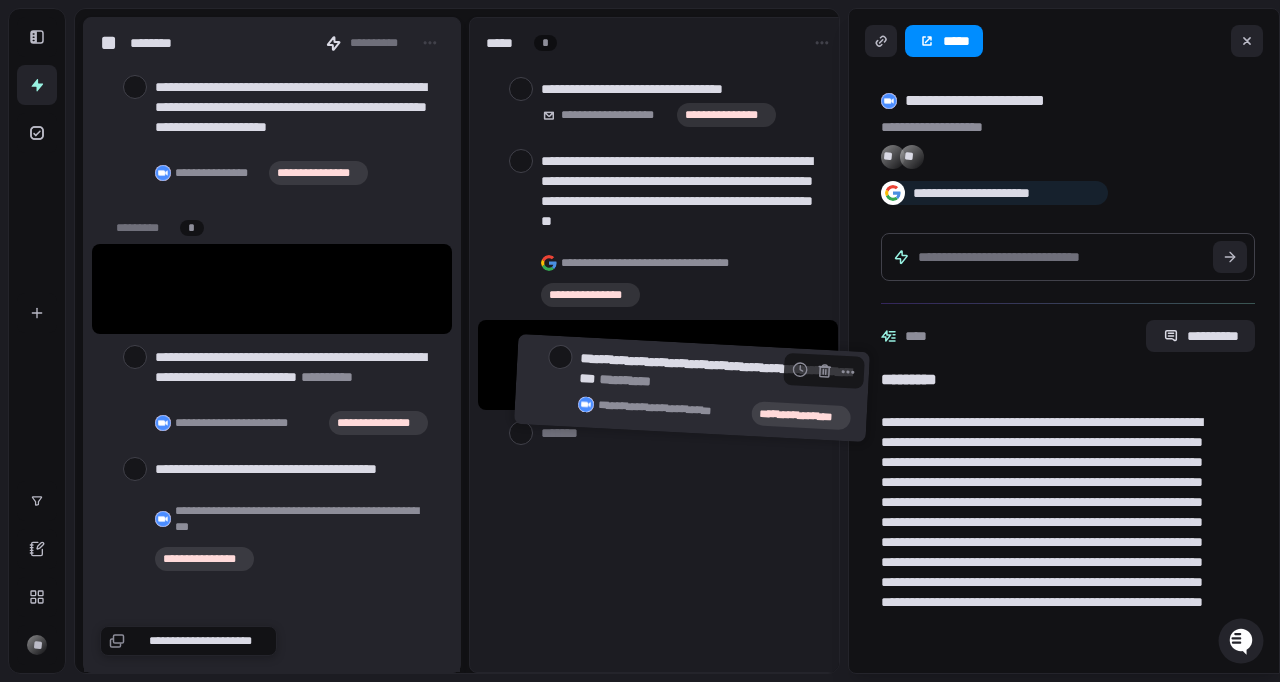 drag, startPoint x: 109, startPoint y: 264, endPoint x: 528, endPoint y: 356, distance: 428.98135 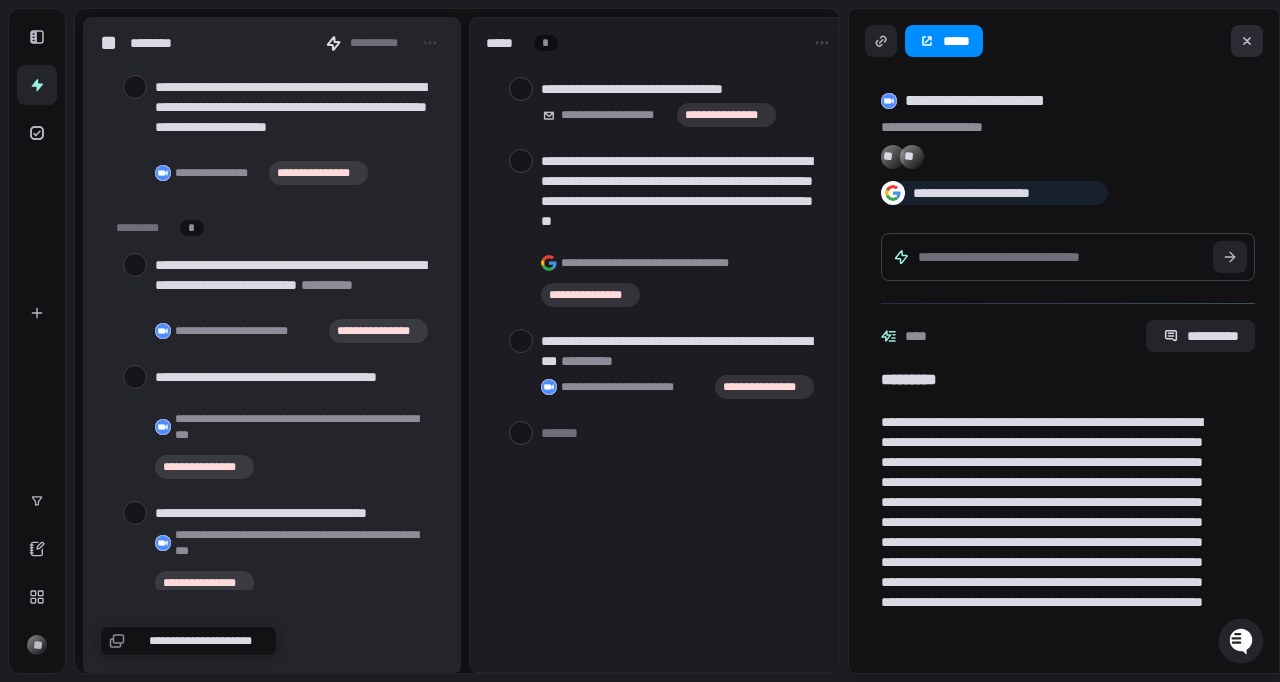 click at bounding box center (1247, 41) 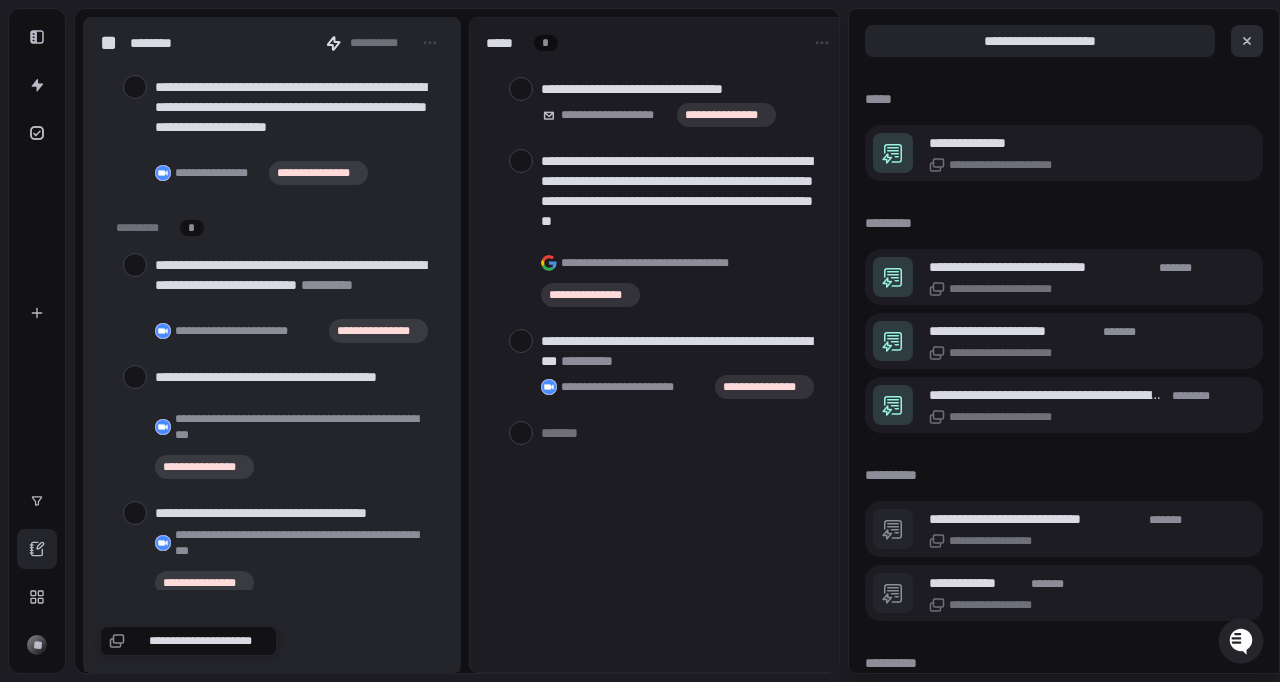 click at bounding box center [1247, 41] 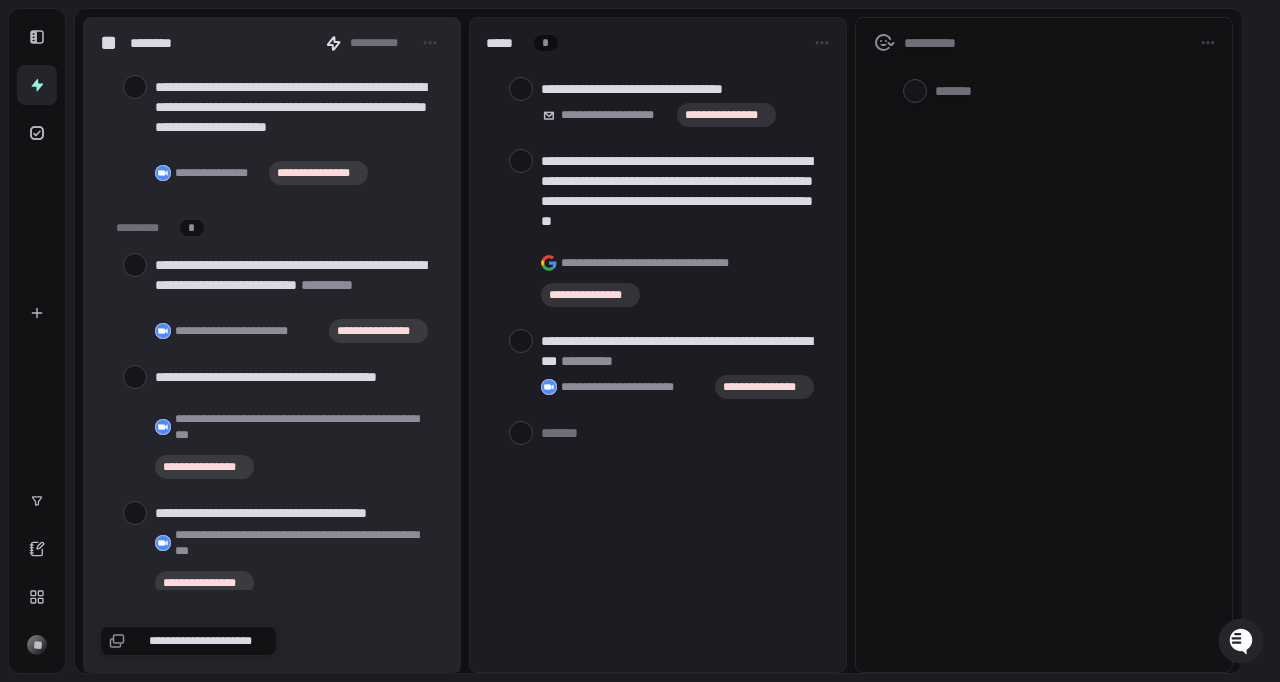 click on "**********" at bounding box center (658, 345) 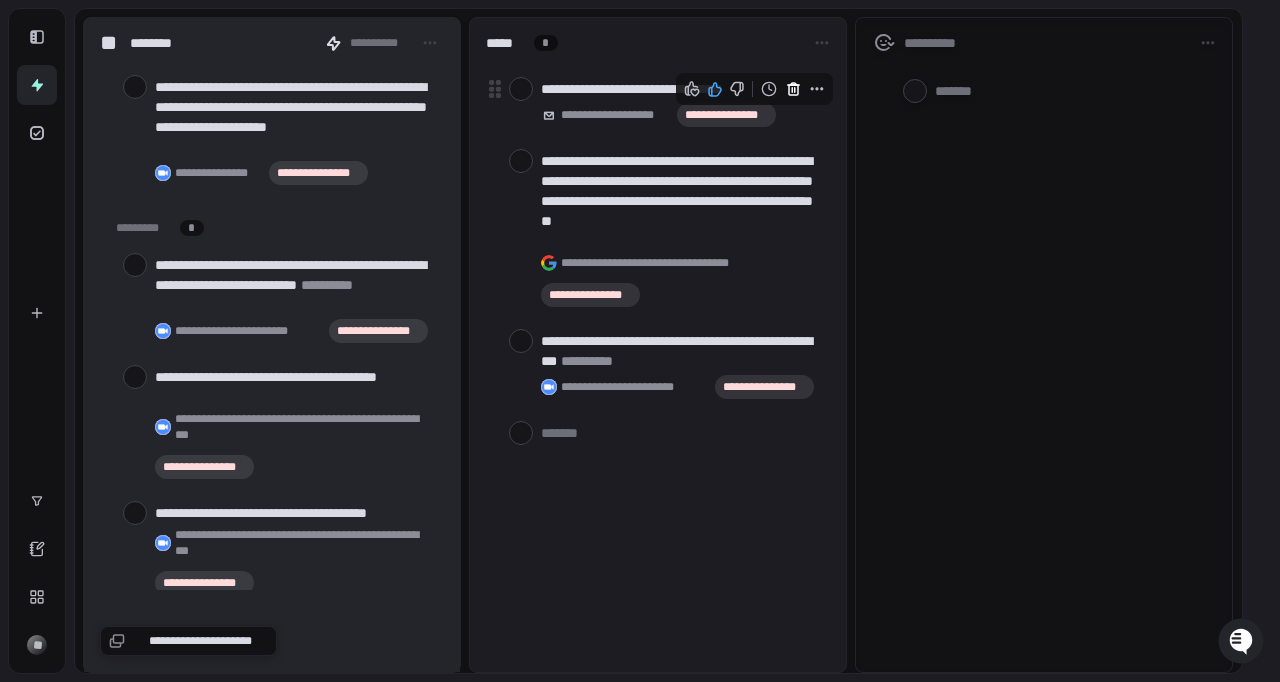 click 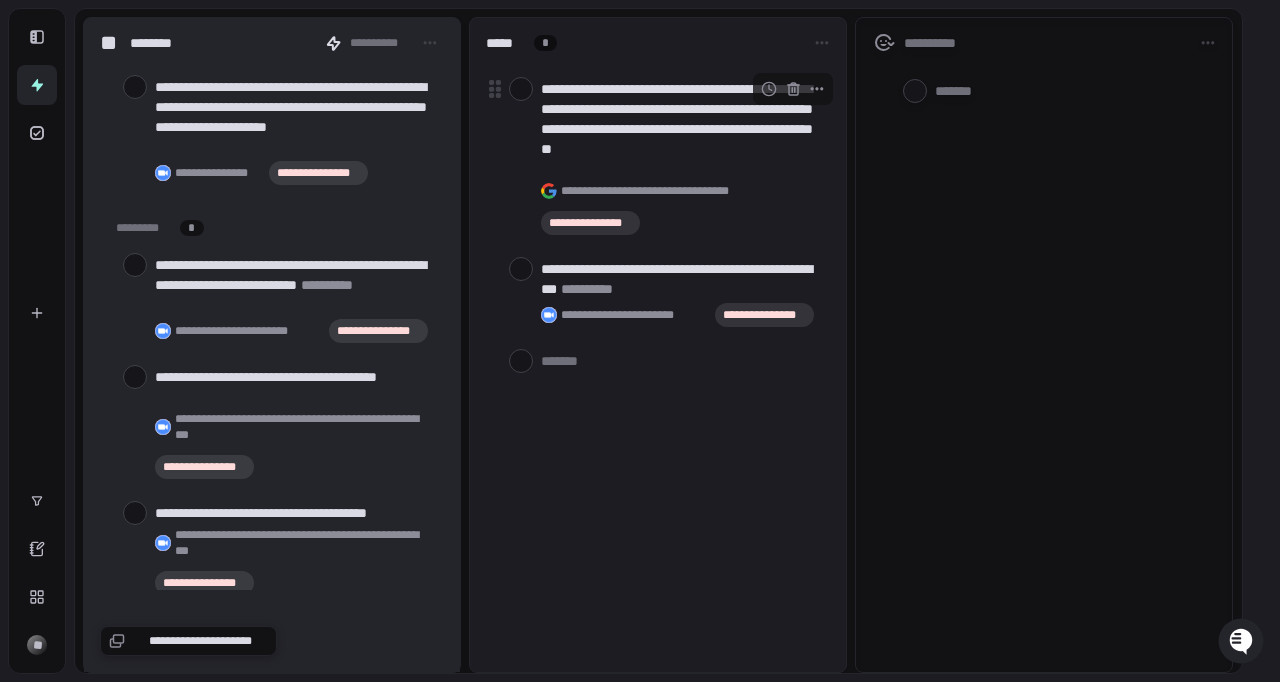 click on "**********" at bounding box center [681, 129] 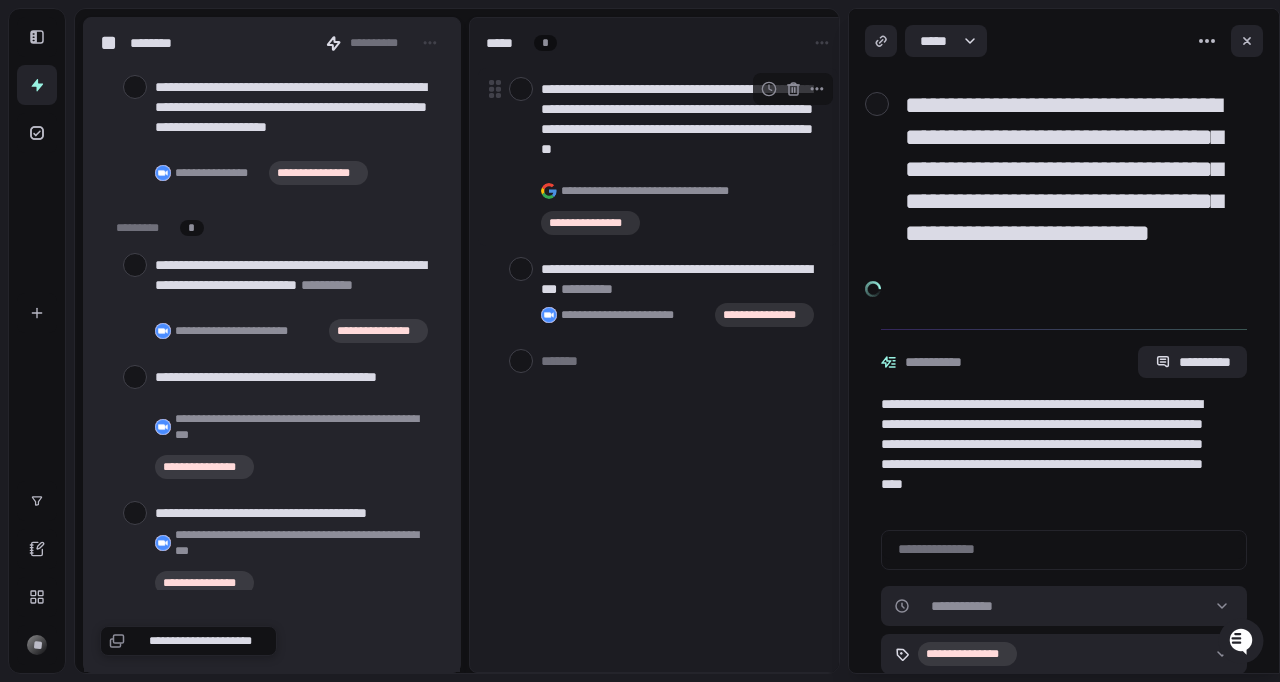 type on "*" 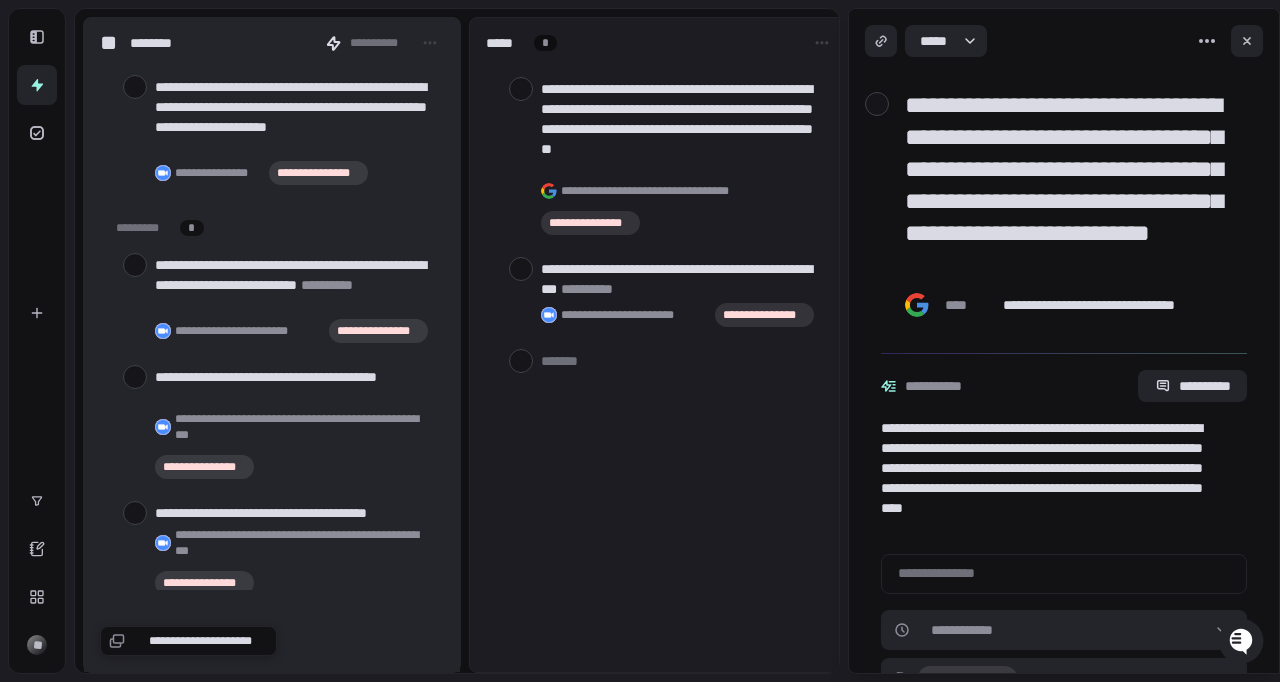click on "**********" at bounding box center [1072, 185] 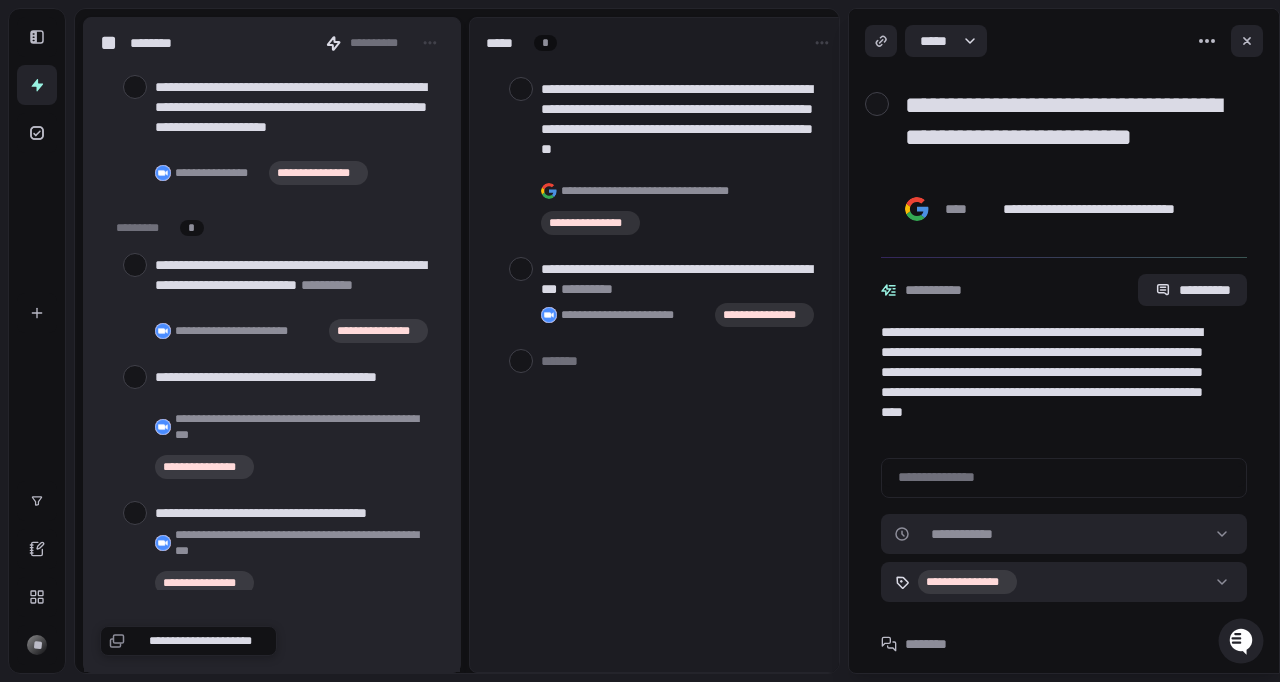 type on "**********" 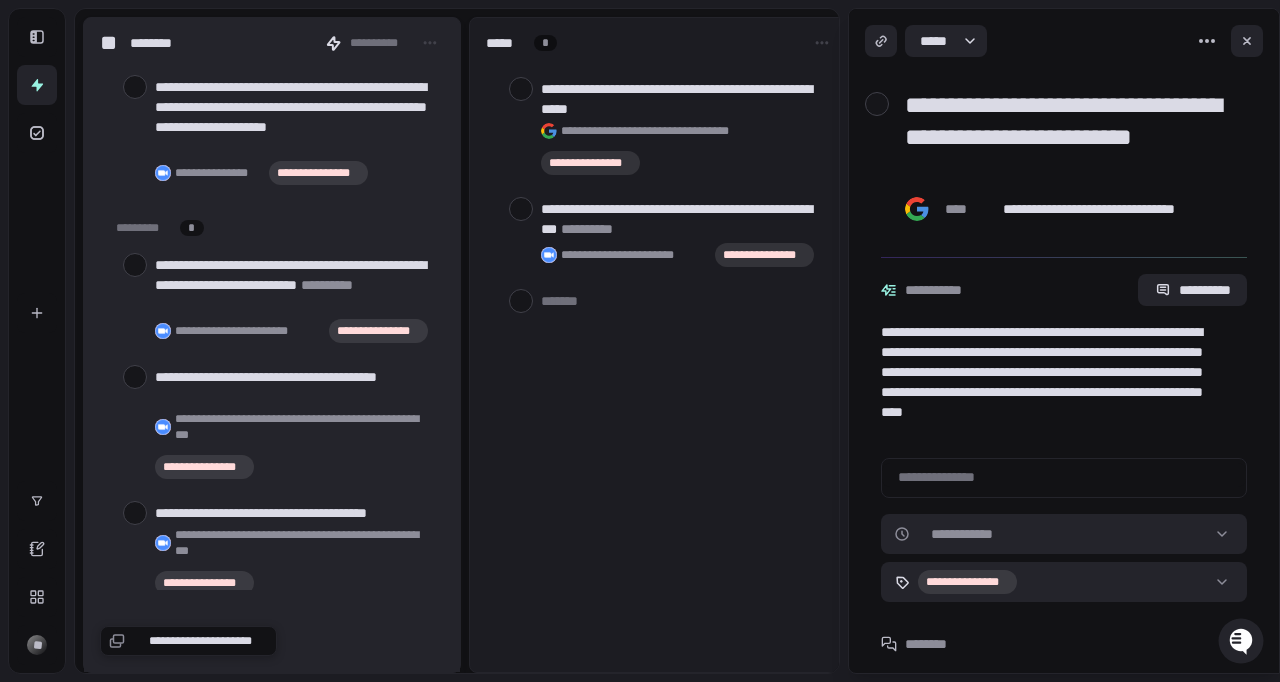 click on "**********" at bounding box center [658, 345] 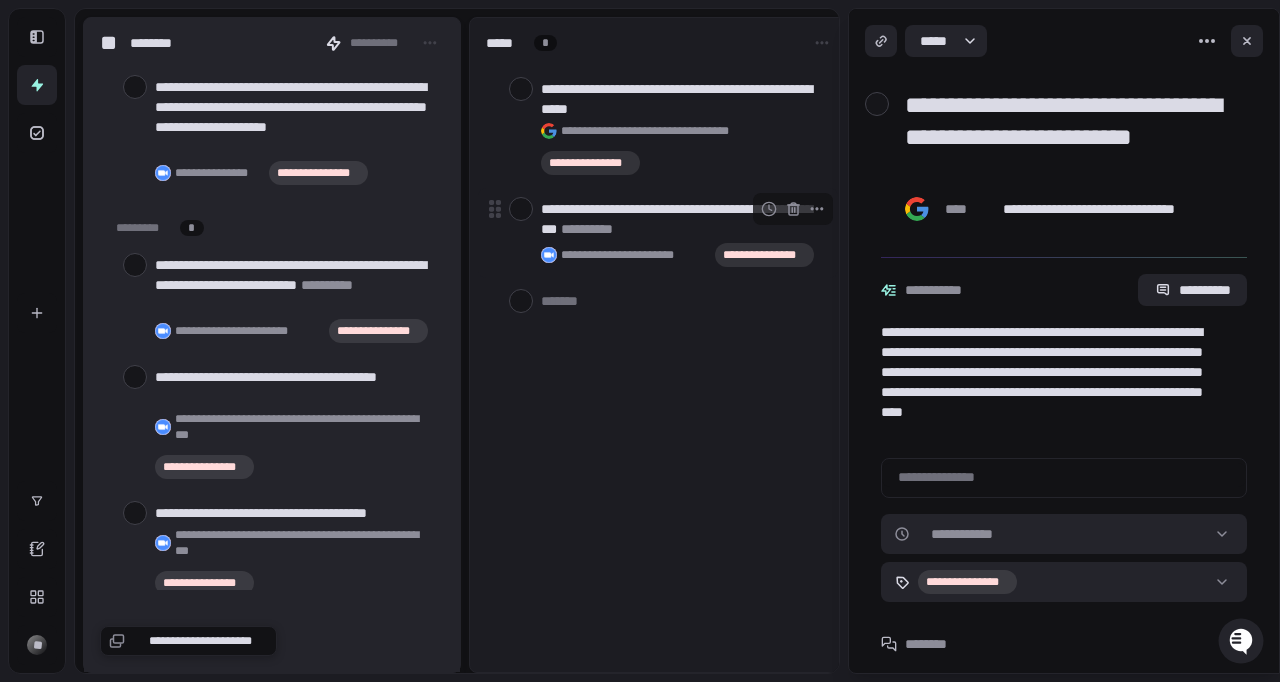 click on "**********" at bounding box center [587, 229] 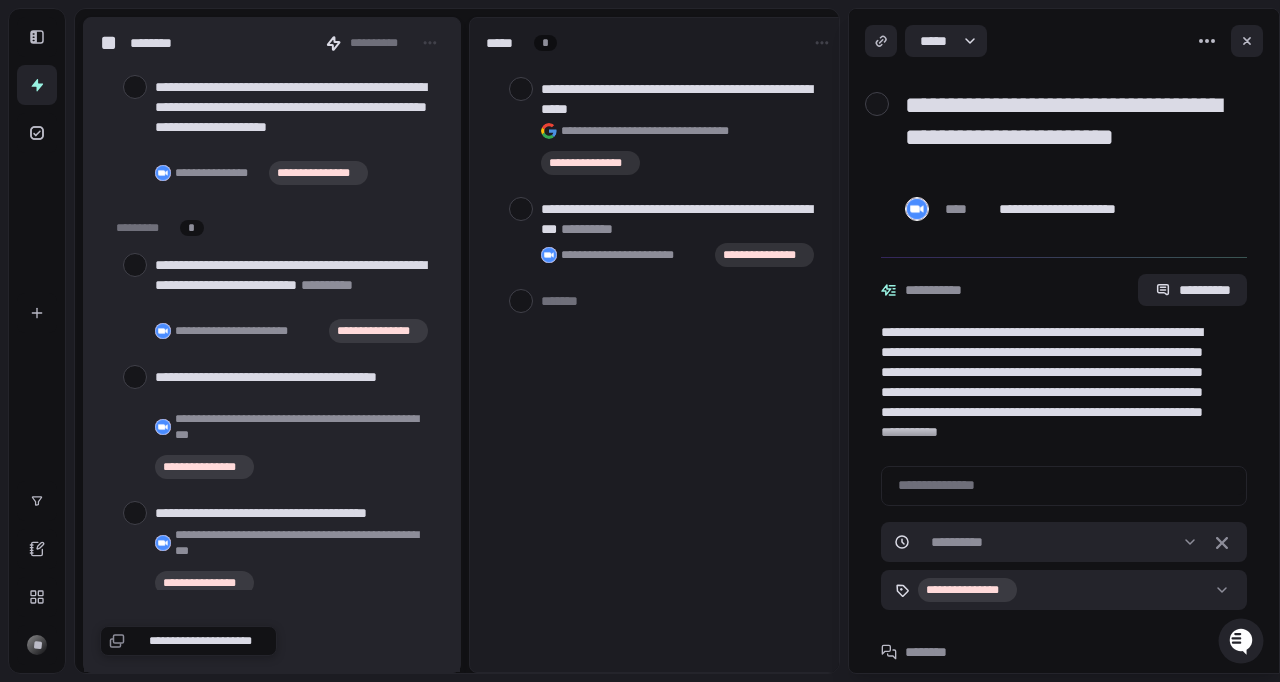 click on "**********" at bounding box center (1072, 137) 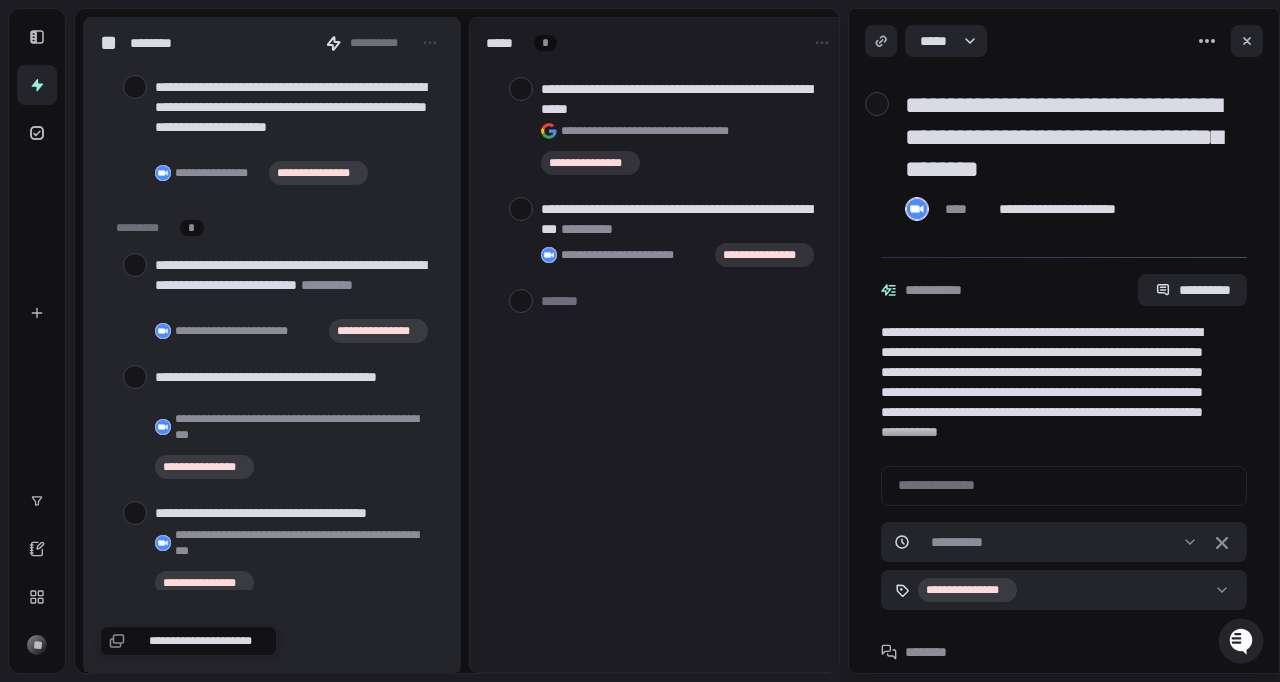 click on "**********" at bounding box center (1072, 137) 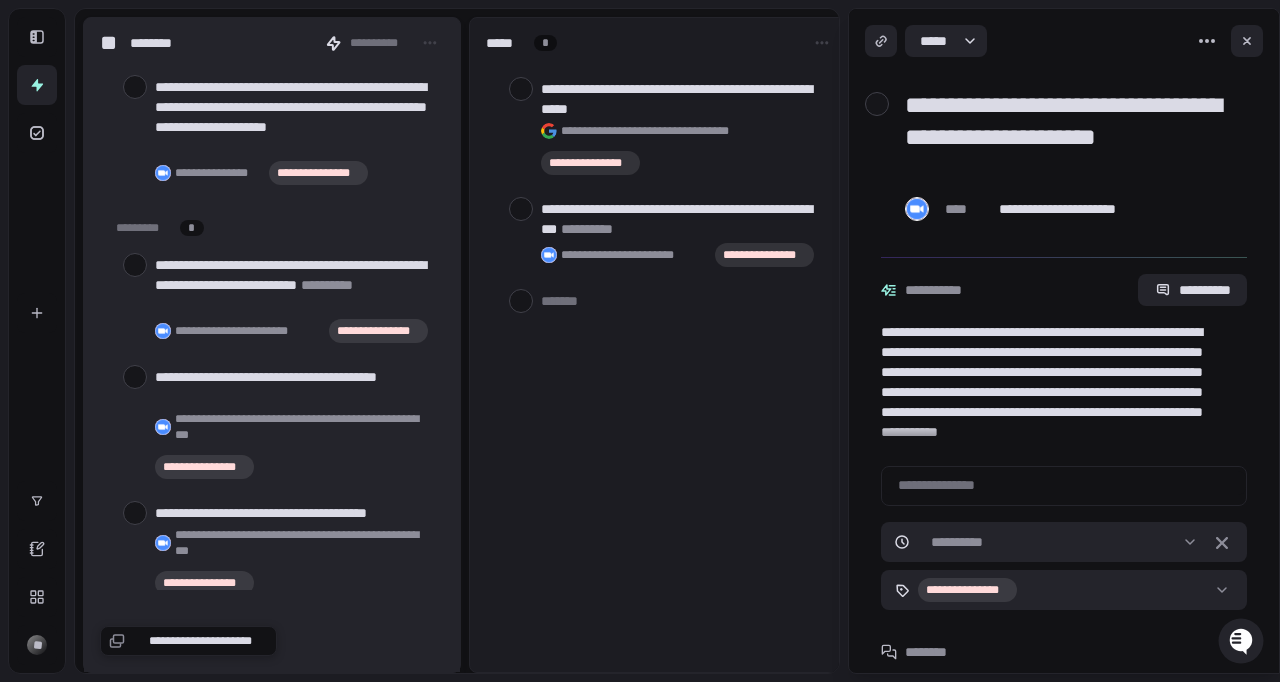 type on "**********" 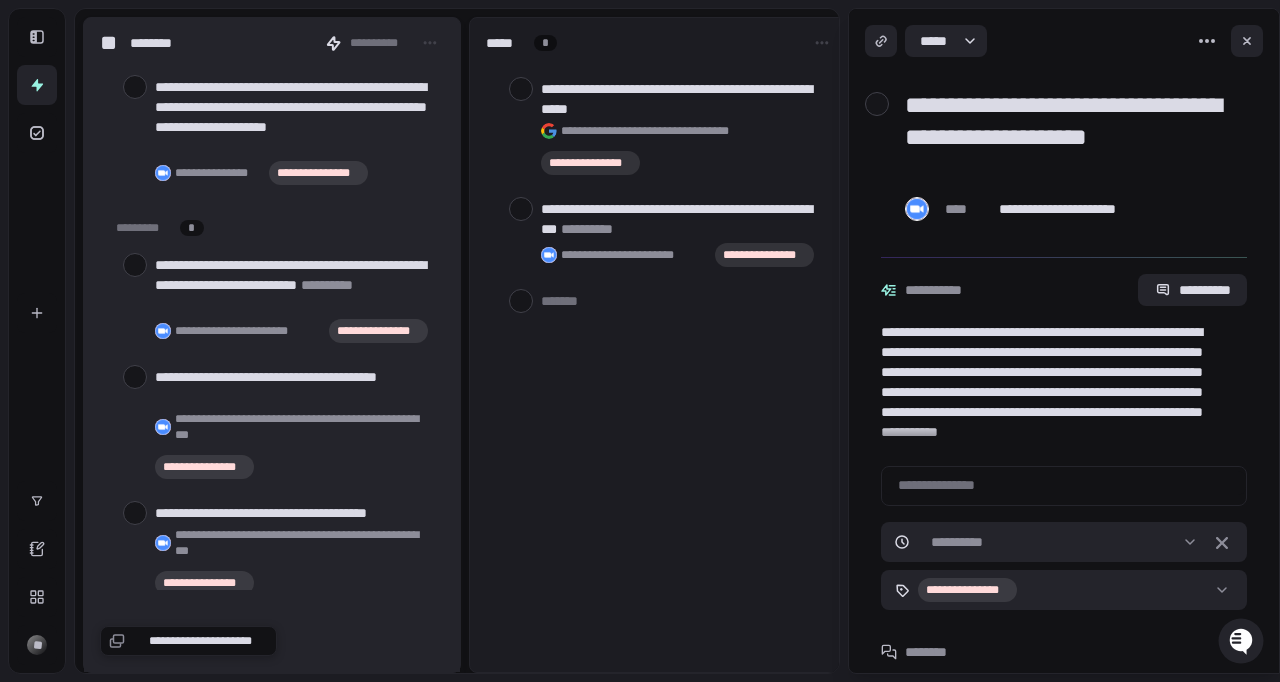 type on "*" 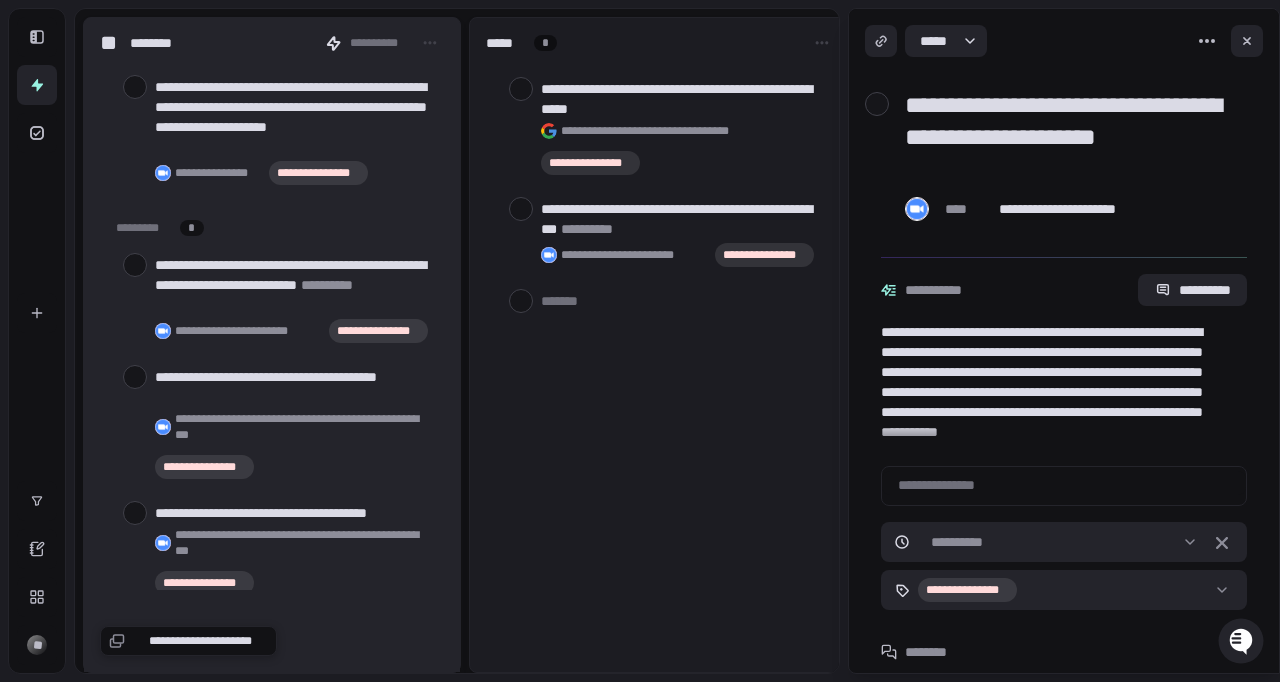 type on "*" 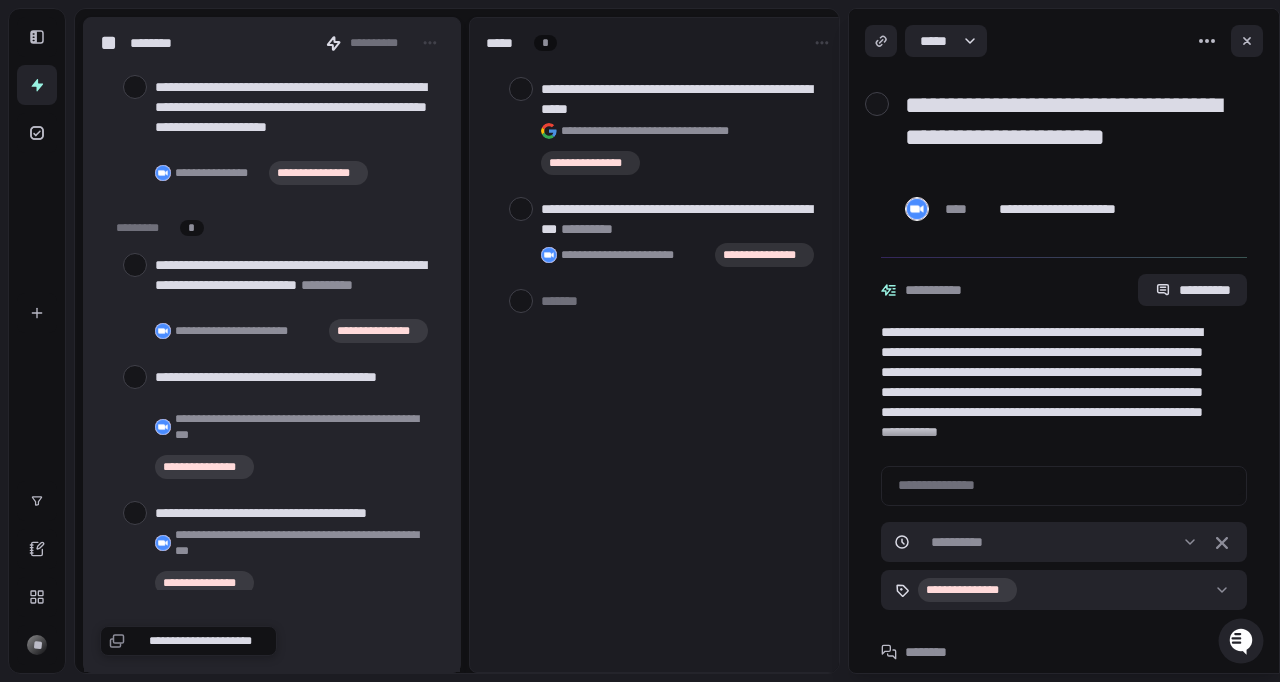 type on "*" 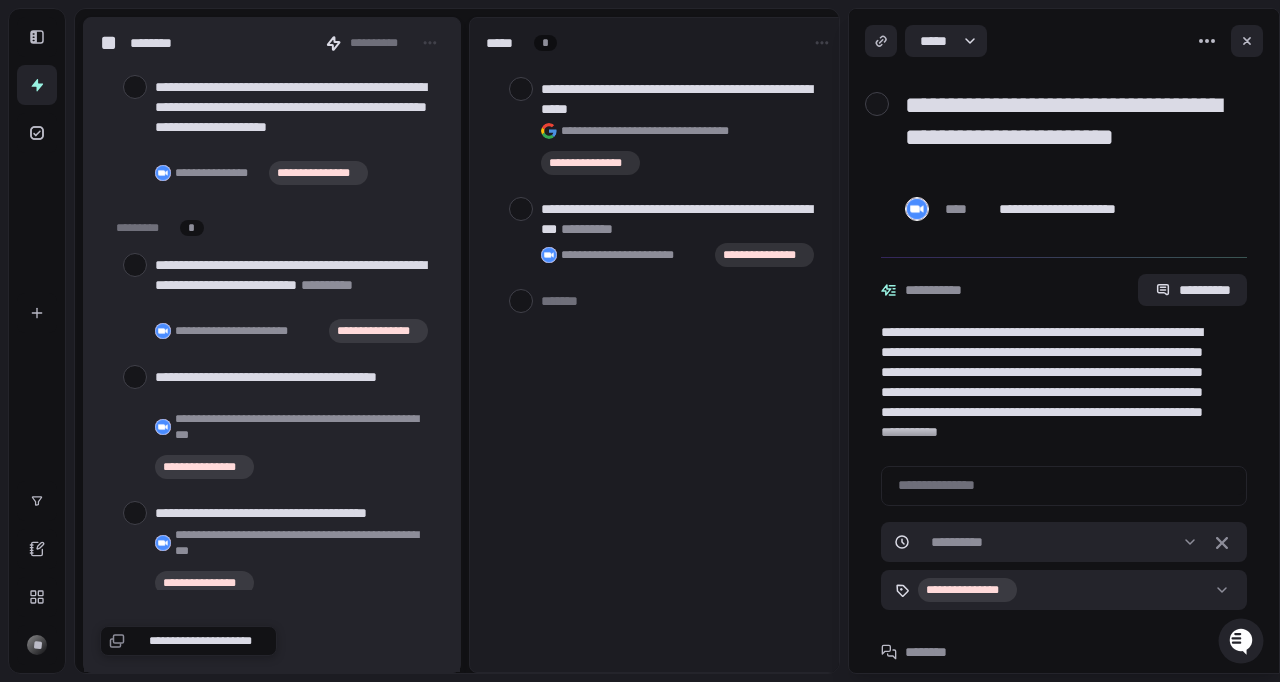 type on "*" 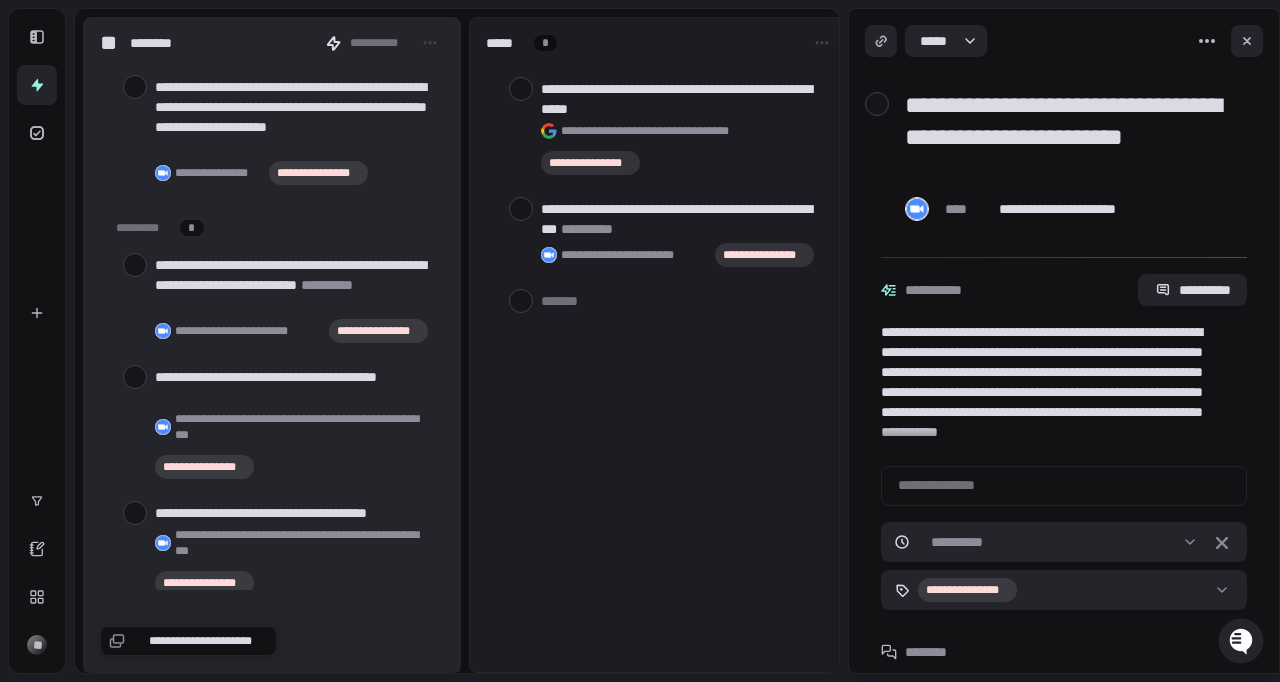 type on "**********" 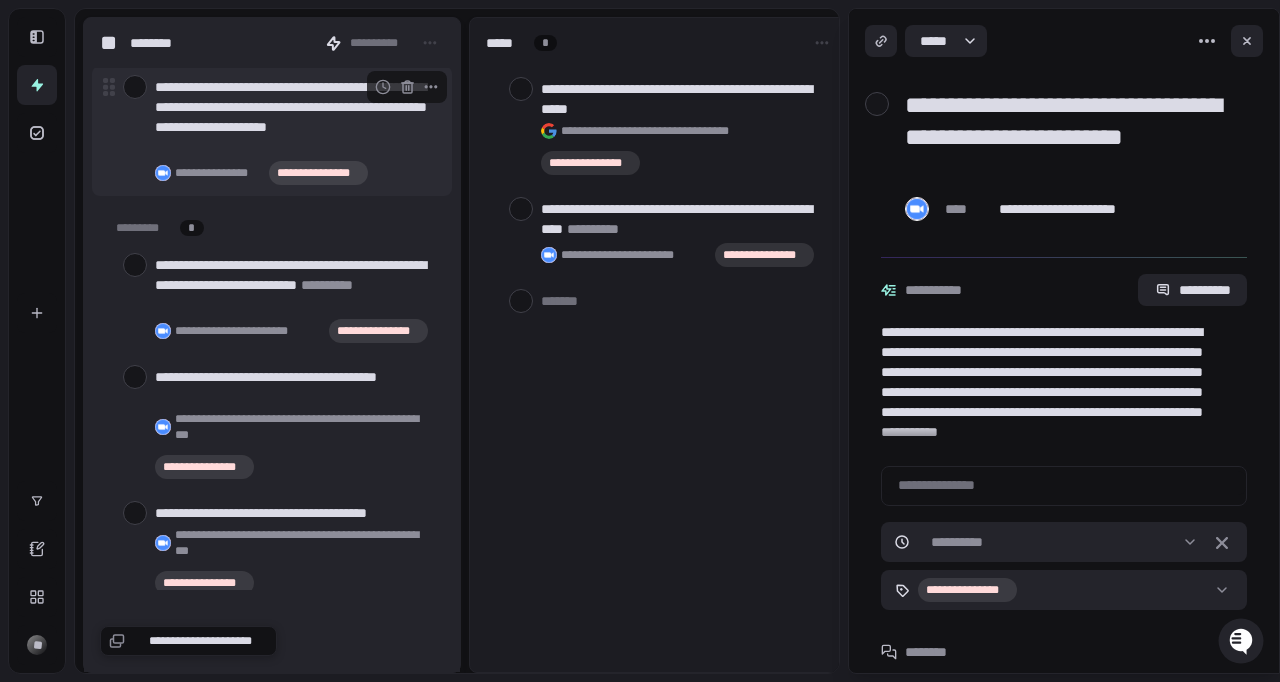 click on "**********" at bounding box center (295, 117) 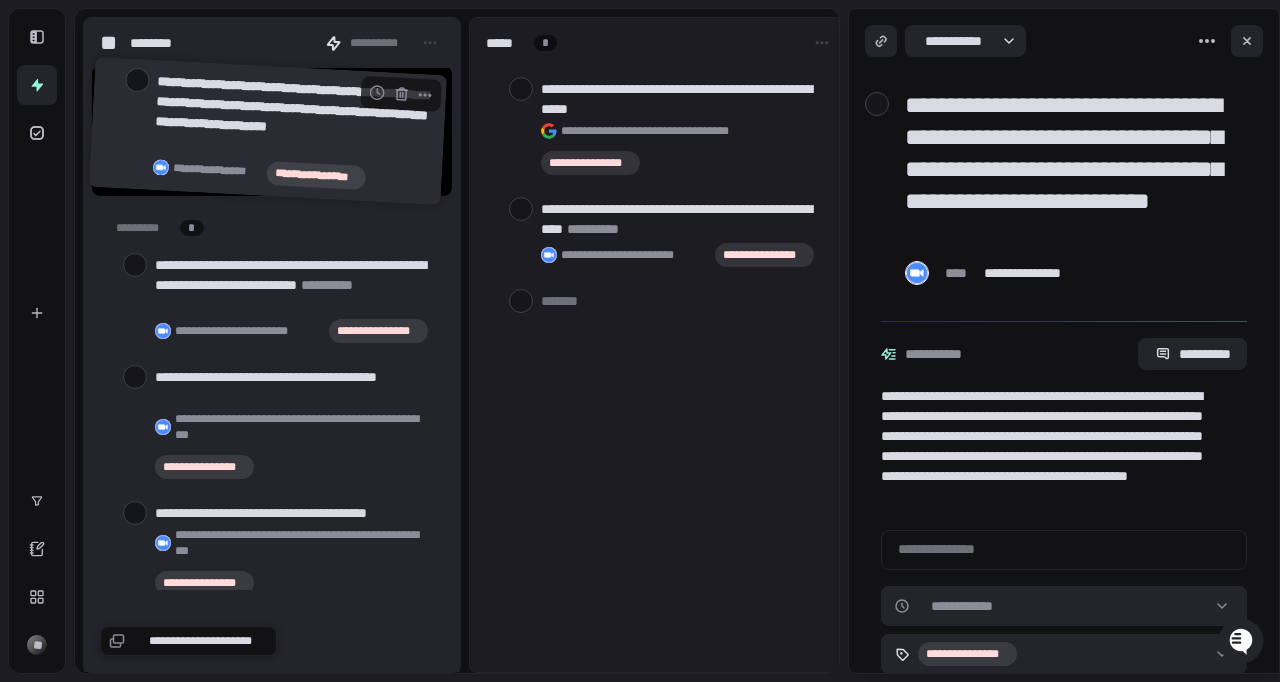 scroll, scrollTop: 38, scrollLeft: 0, axis: vertical 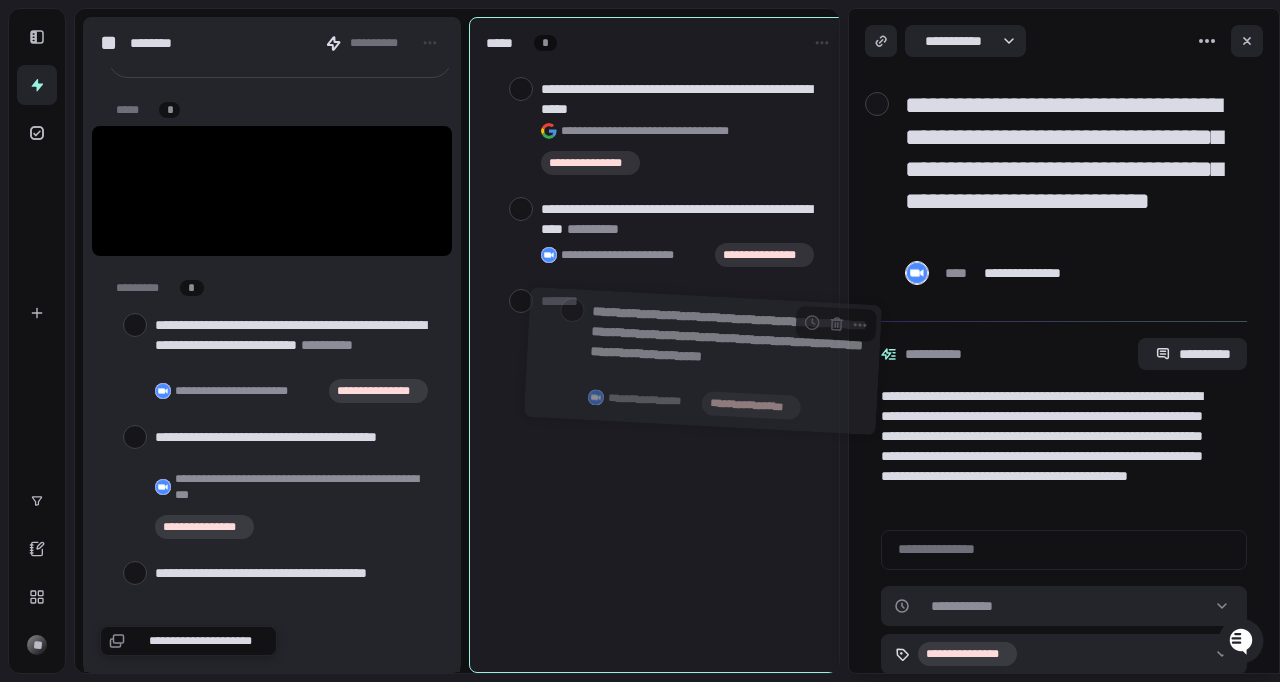drag, startPoint x: 108, startPoint y: 85, endPoint x: 543, endPoint y: 315, distance: 492.06198 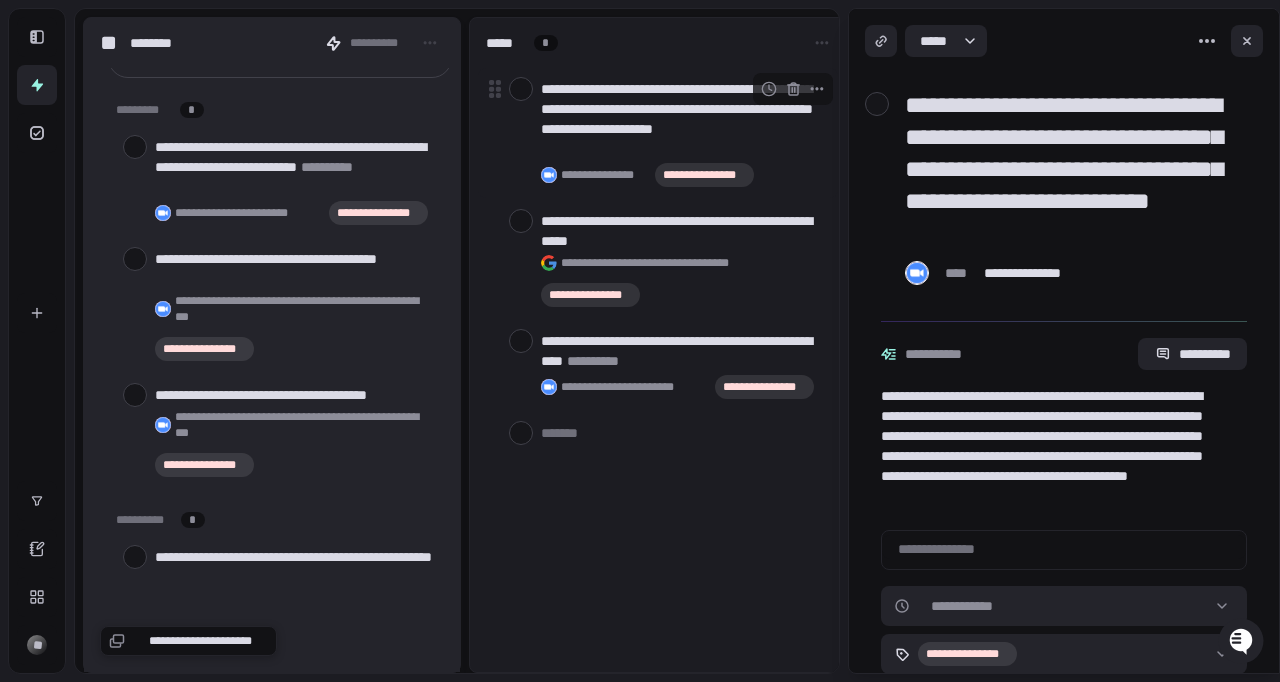 type on "*" 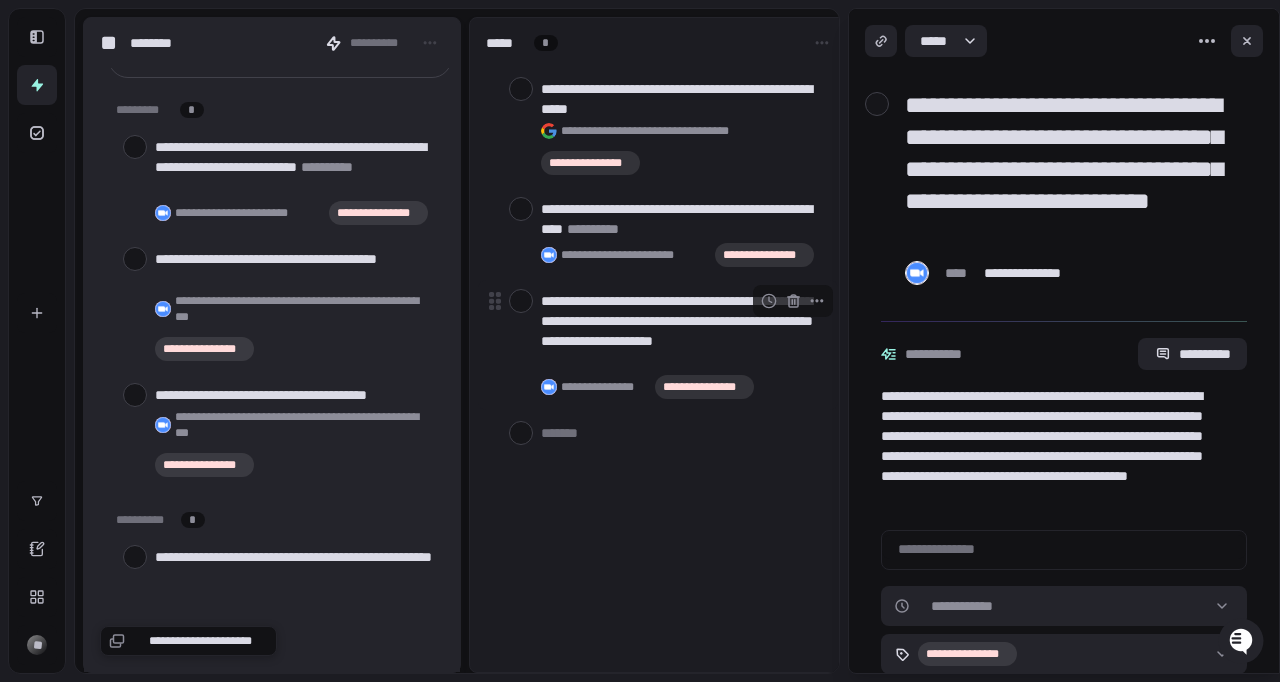click on "**********" at bounding box center (681, 331) 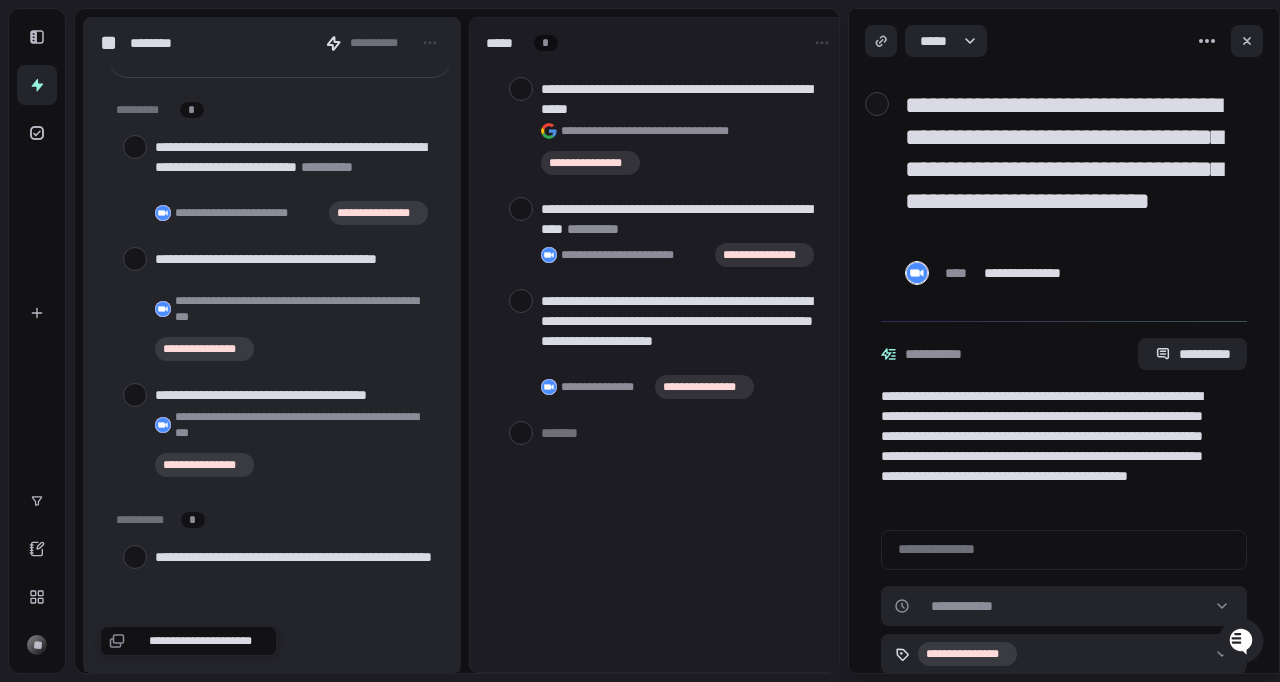 click on "**********" at bounding box center [1072, 169] 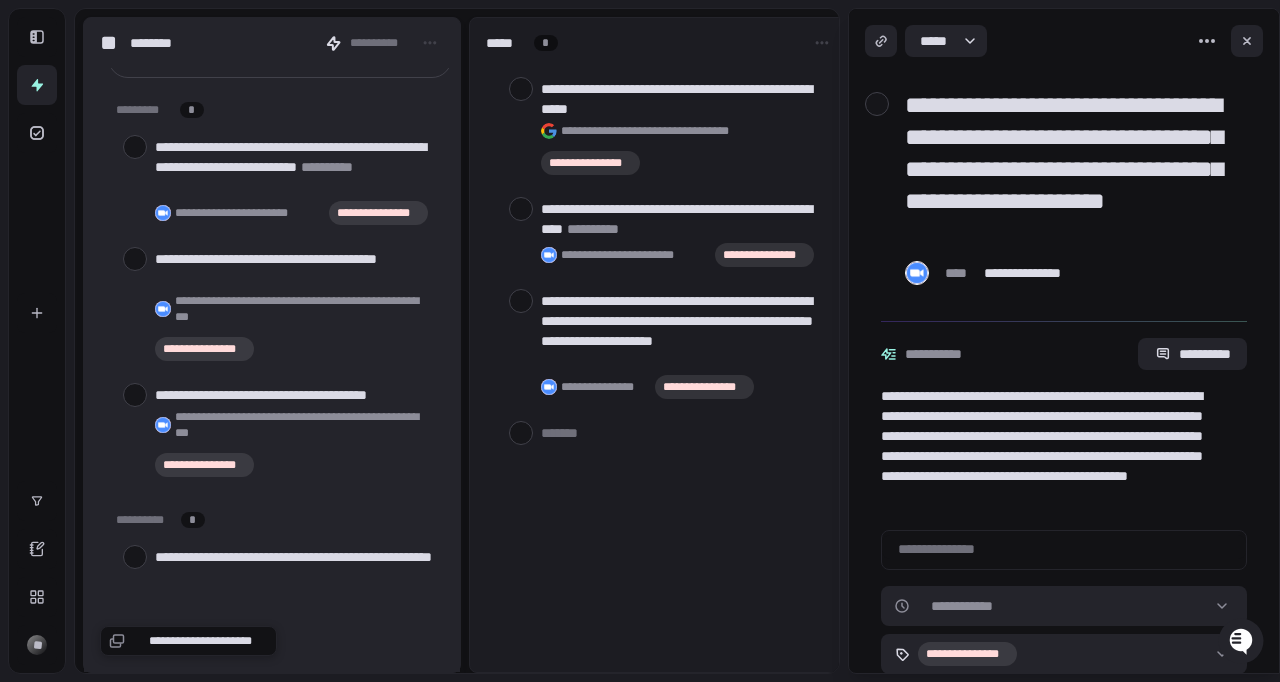 type on "**********" 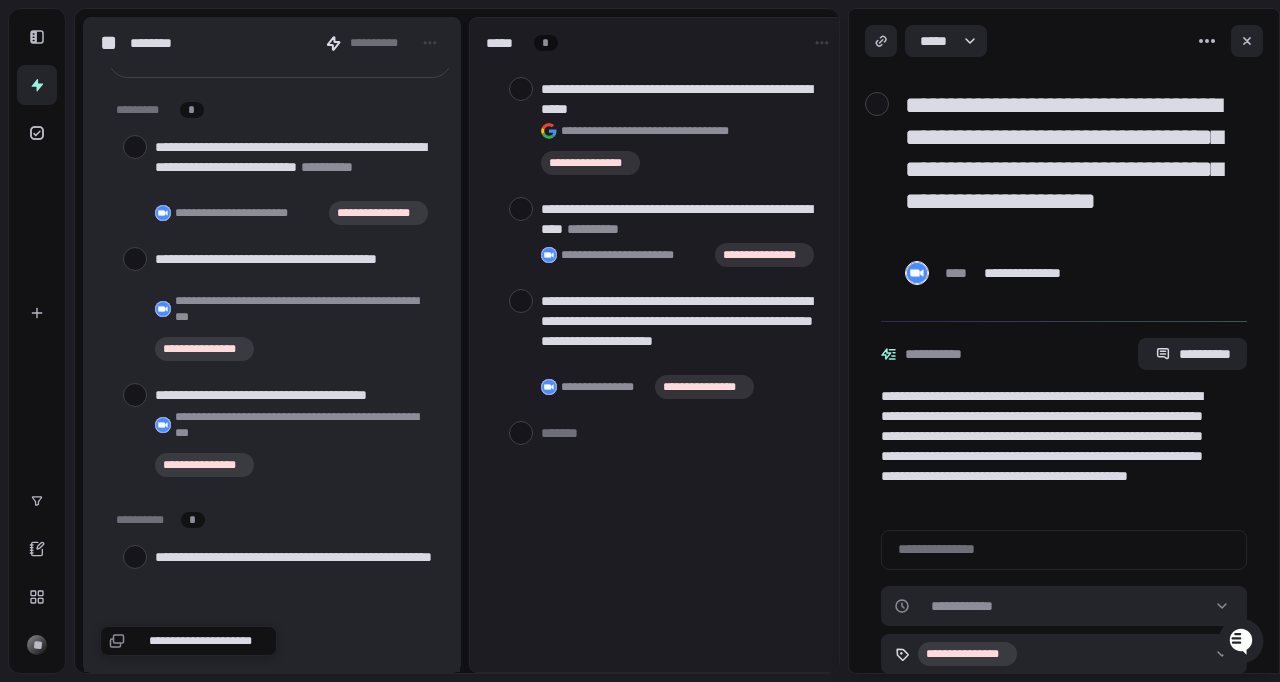type on "*" 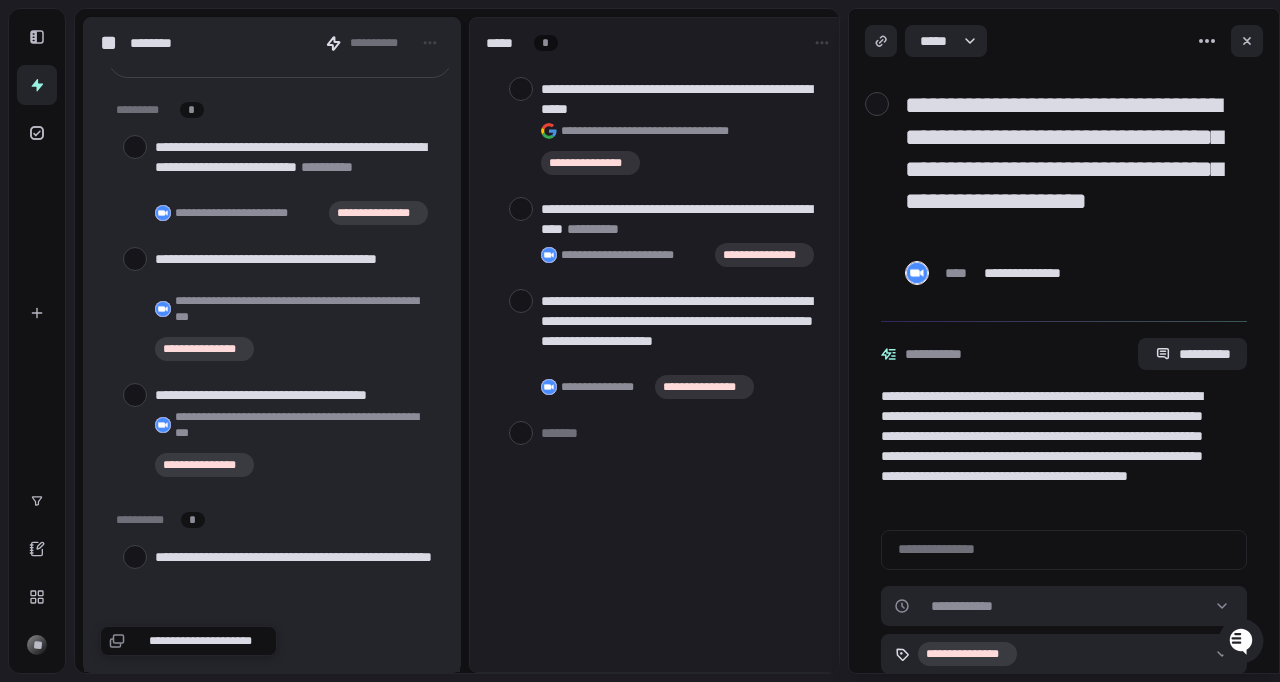 type on "*" 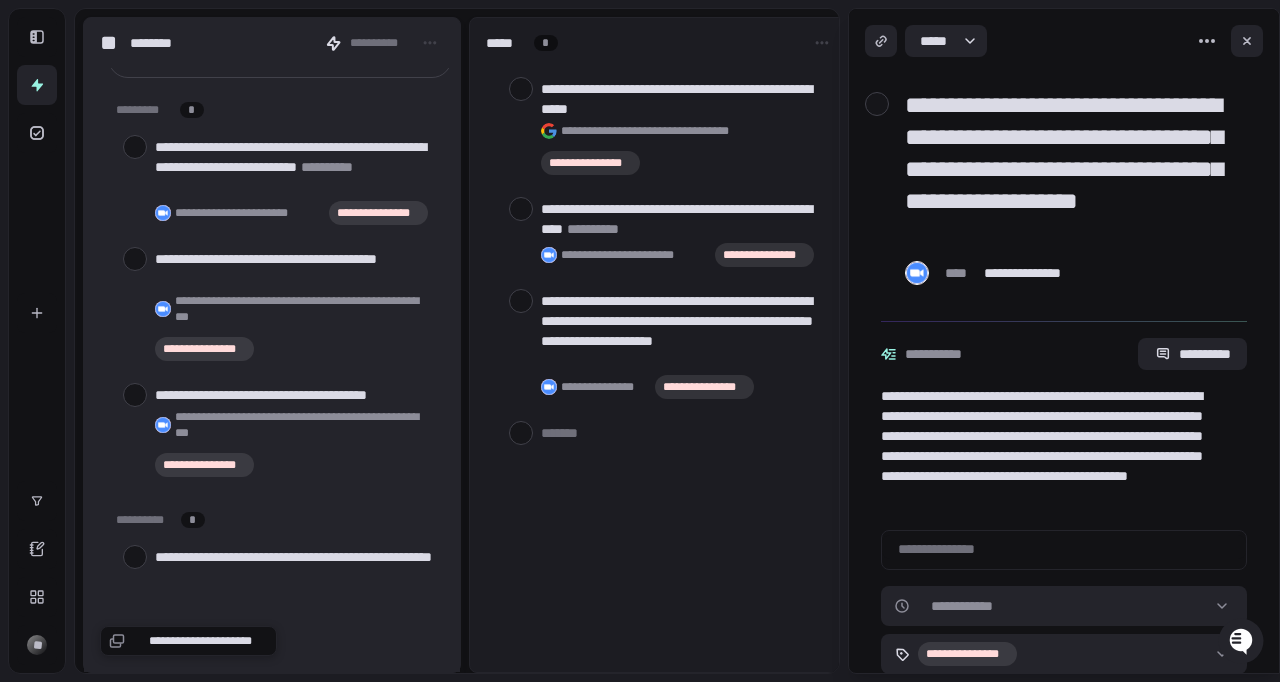 type on "*" 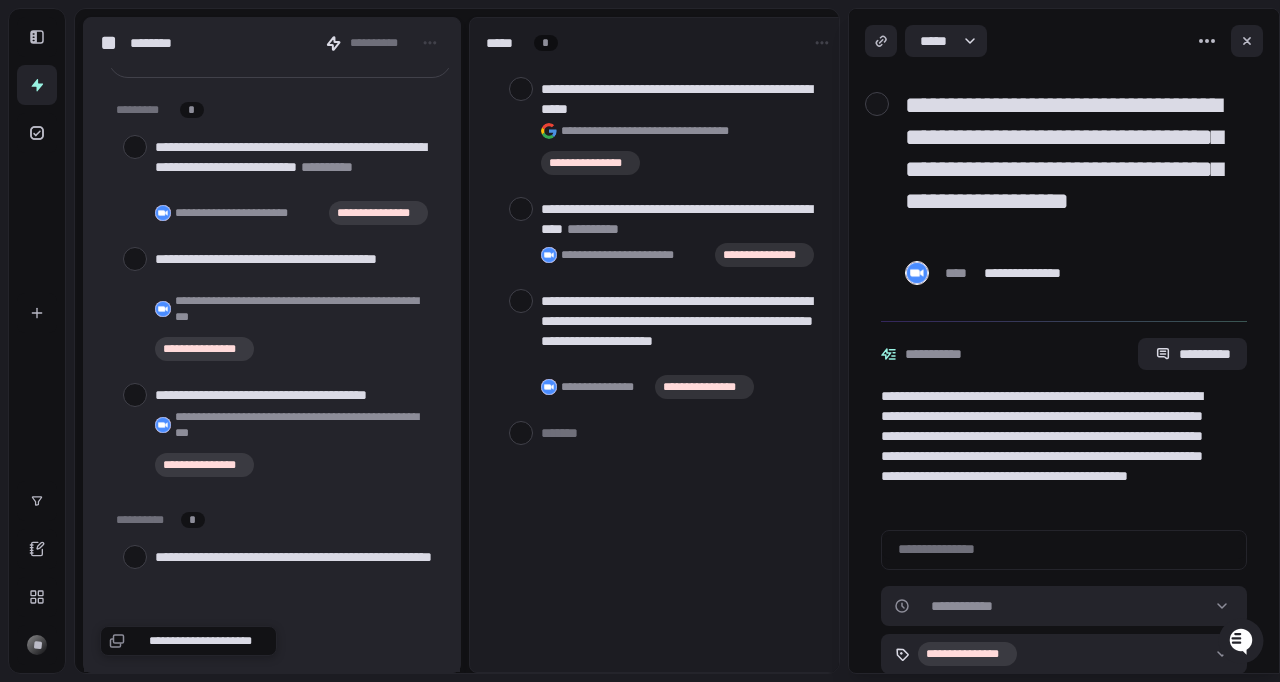 type on "*" 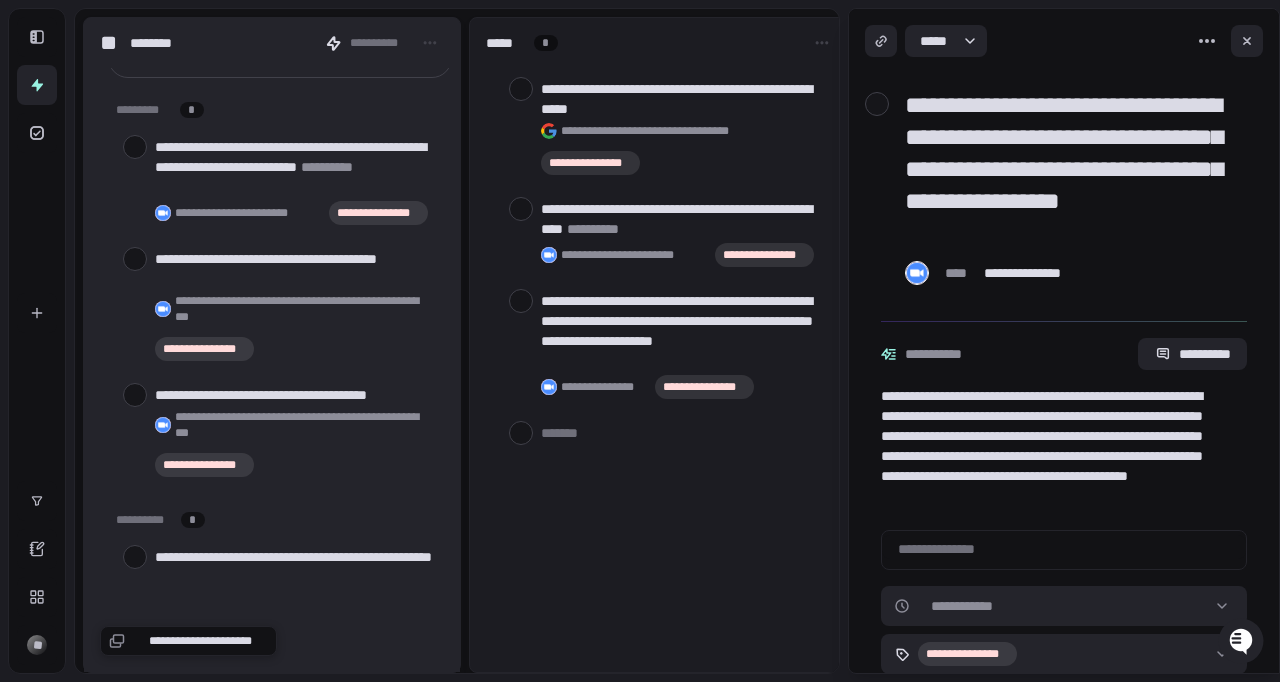 type on "*" 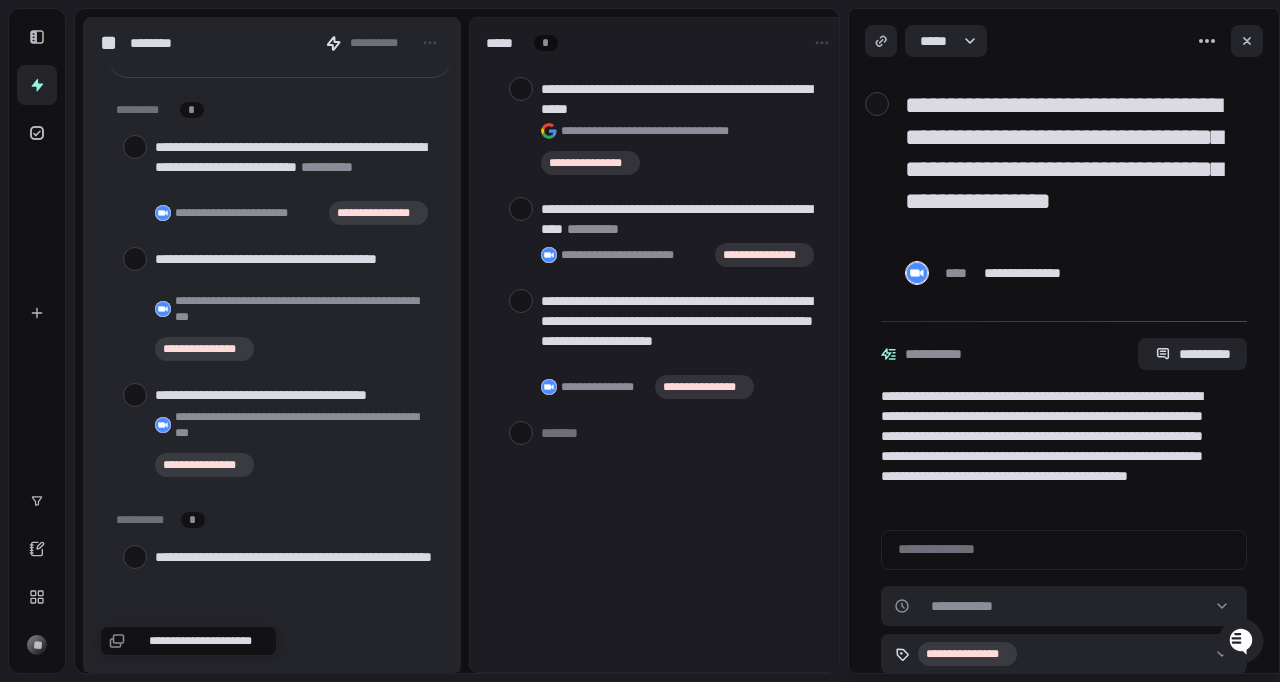 type on "*" 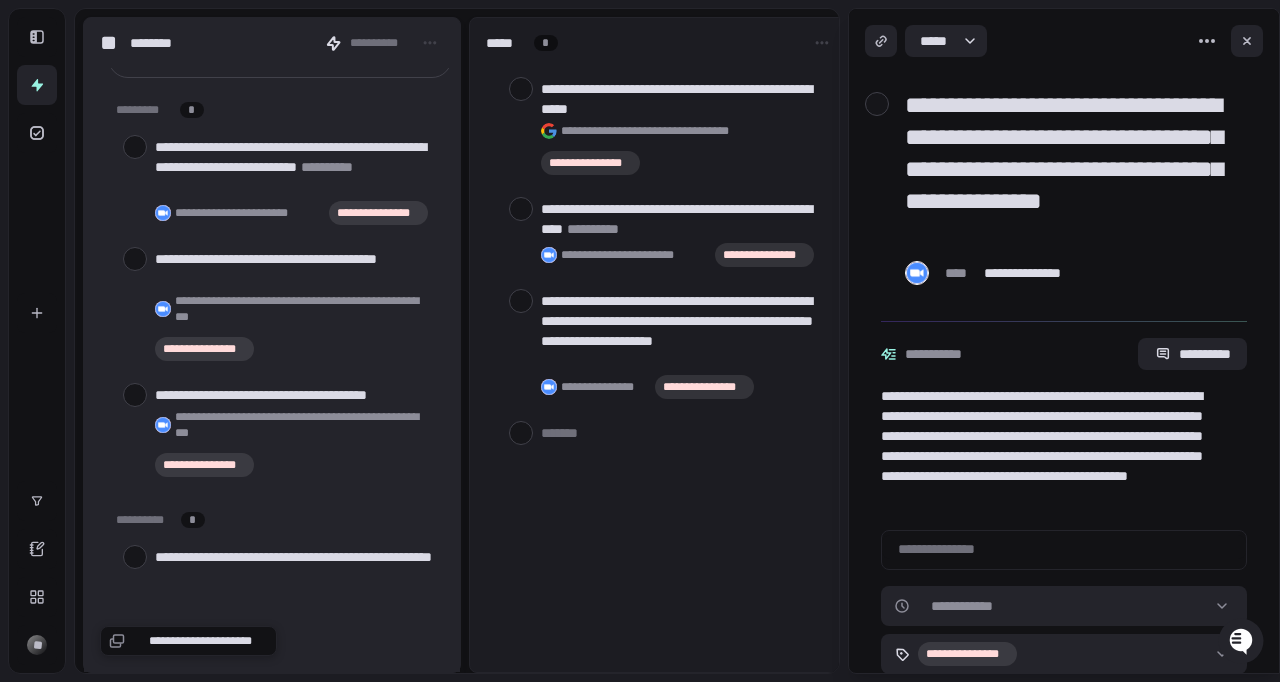 type on "*" 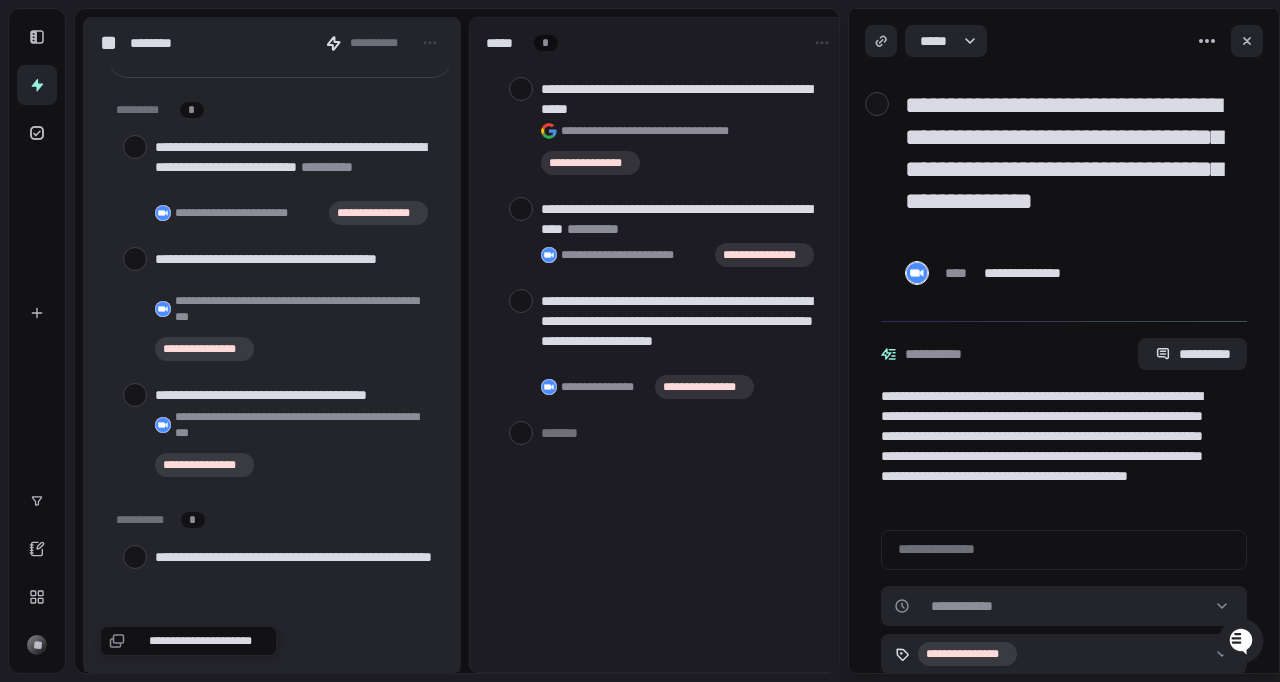 type on "*" 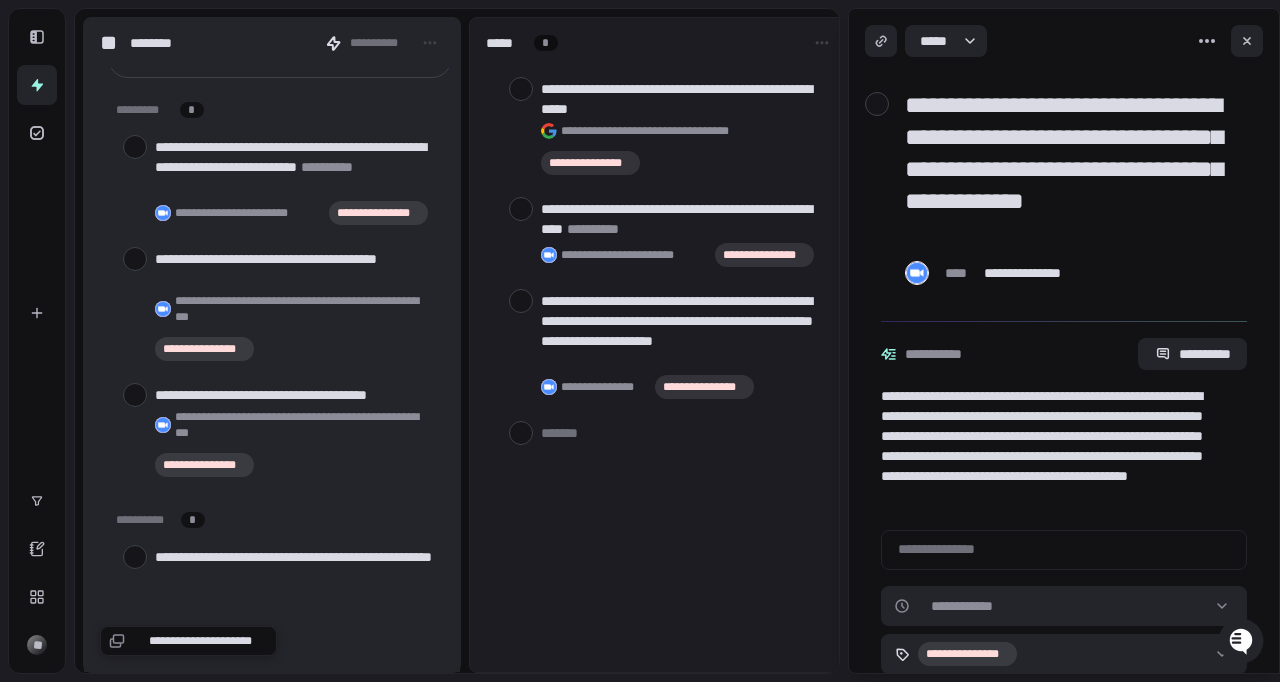 type on "*" 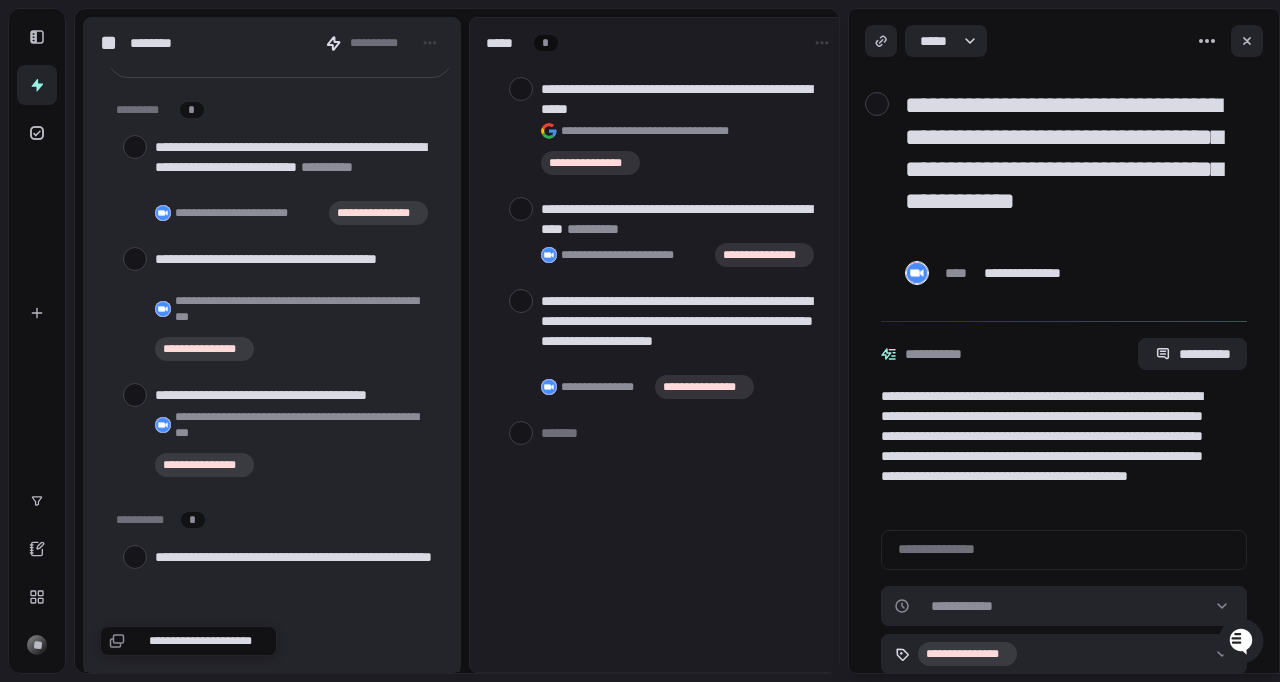 type on "*" 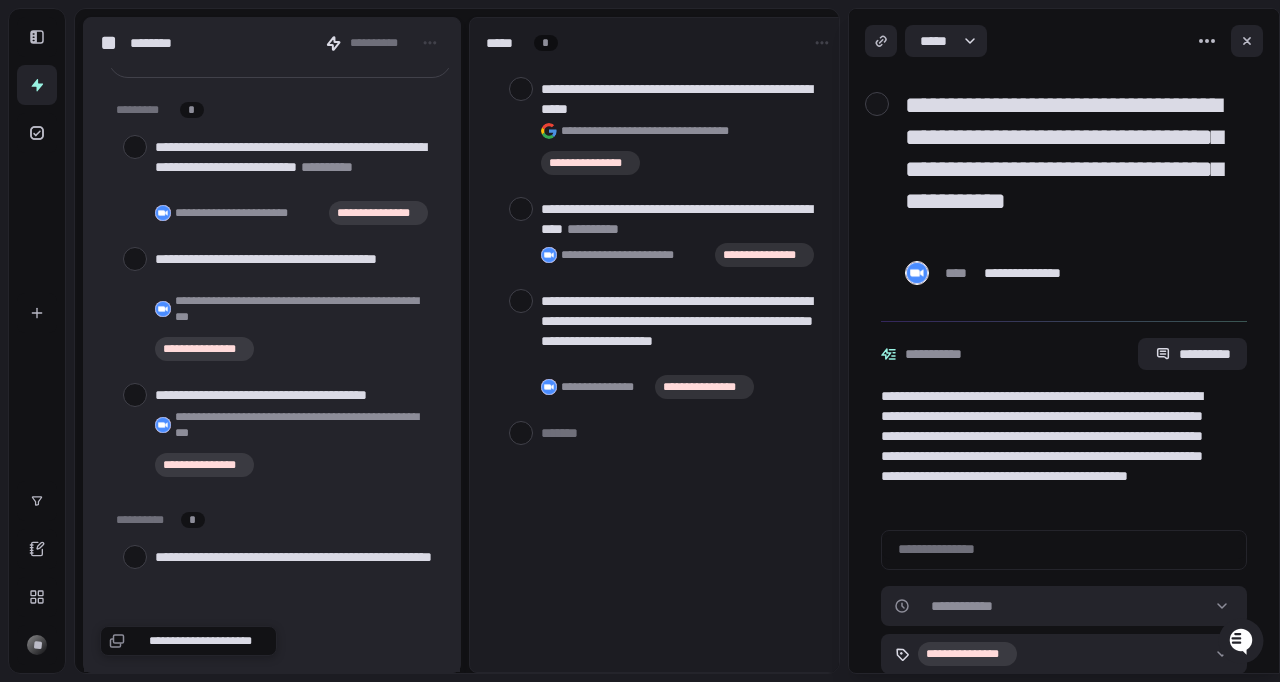 type on "*" 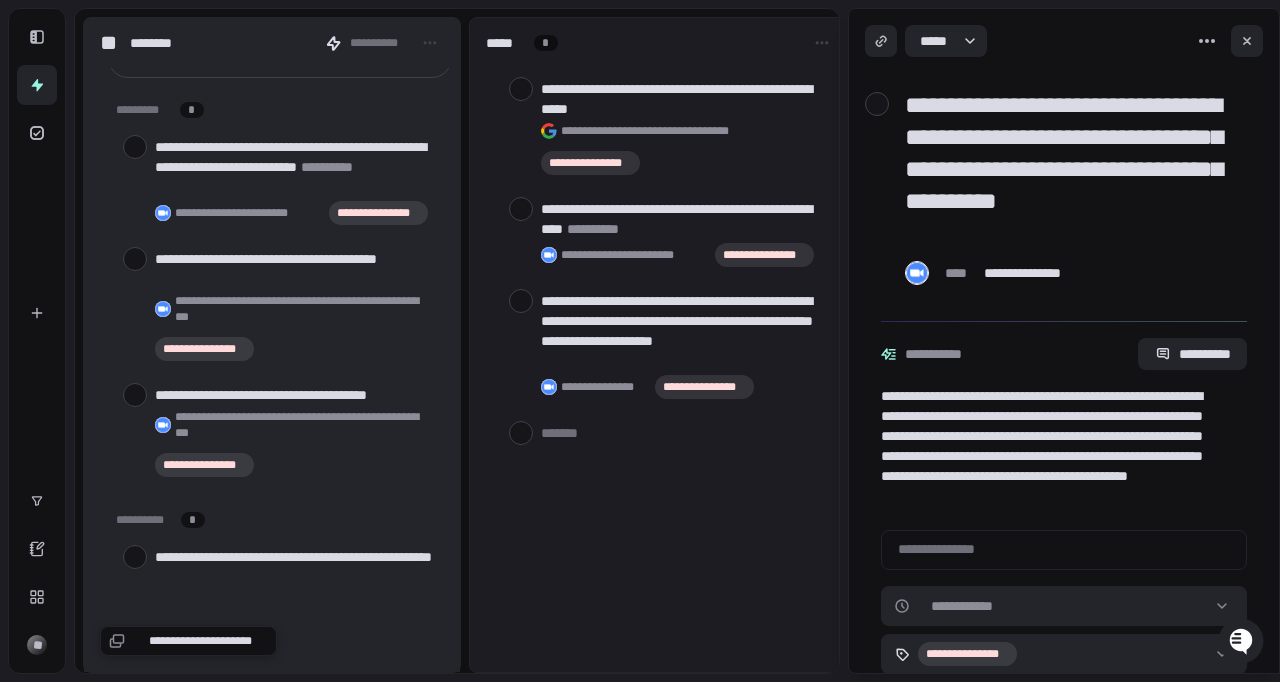 type on "*" 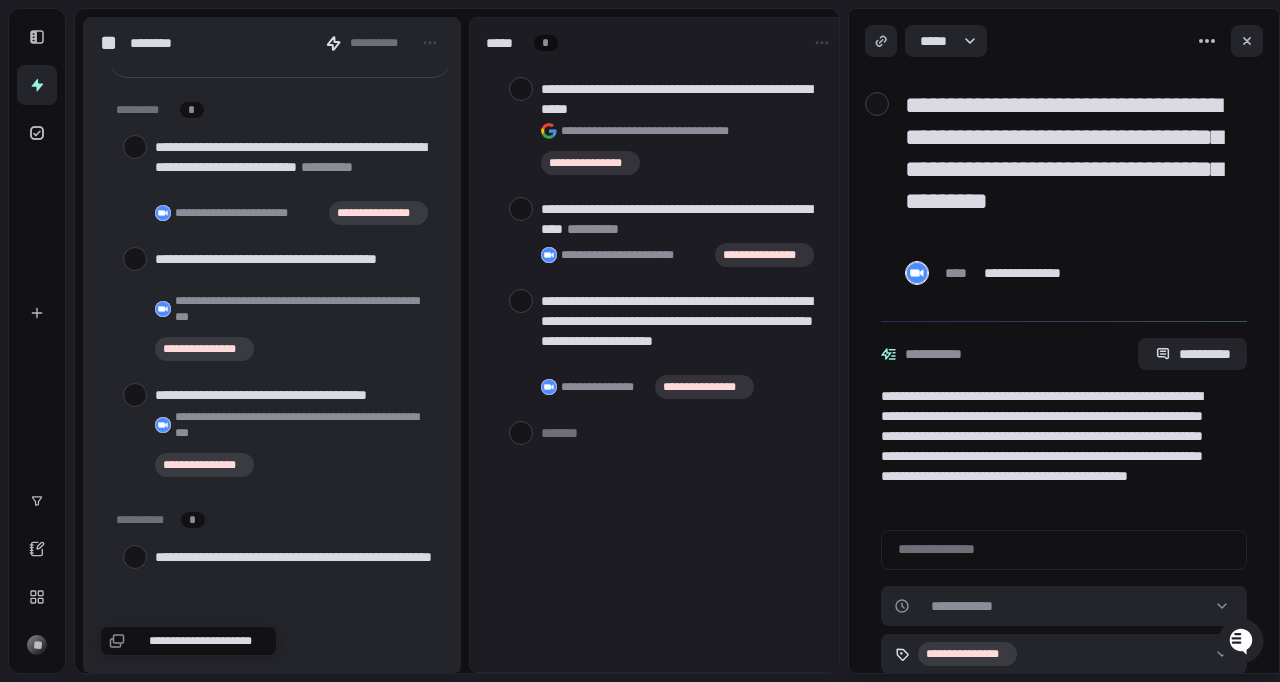 type on "*" 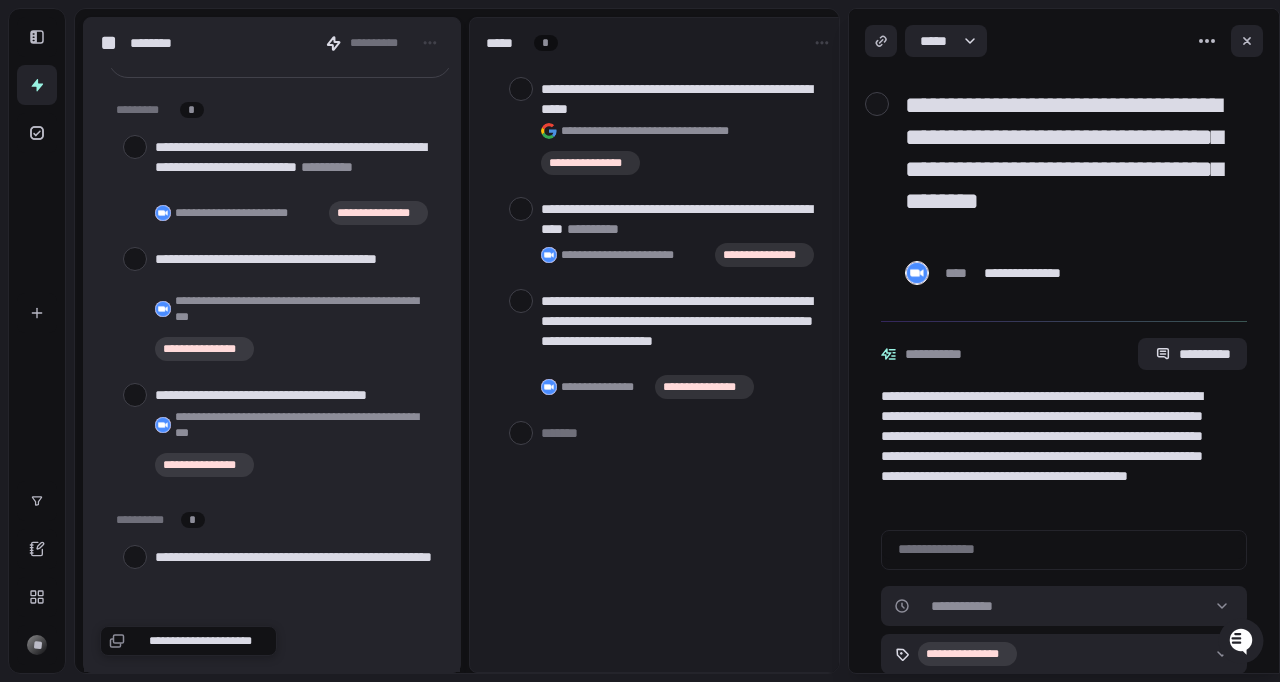 type on "*" 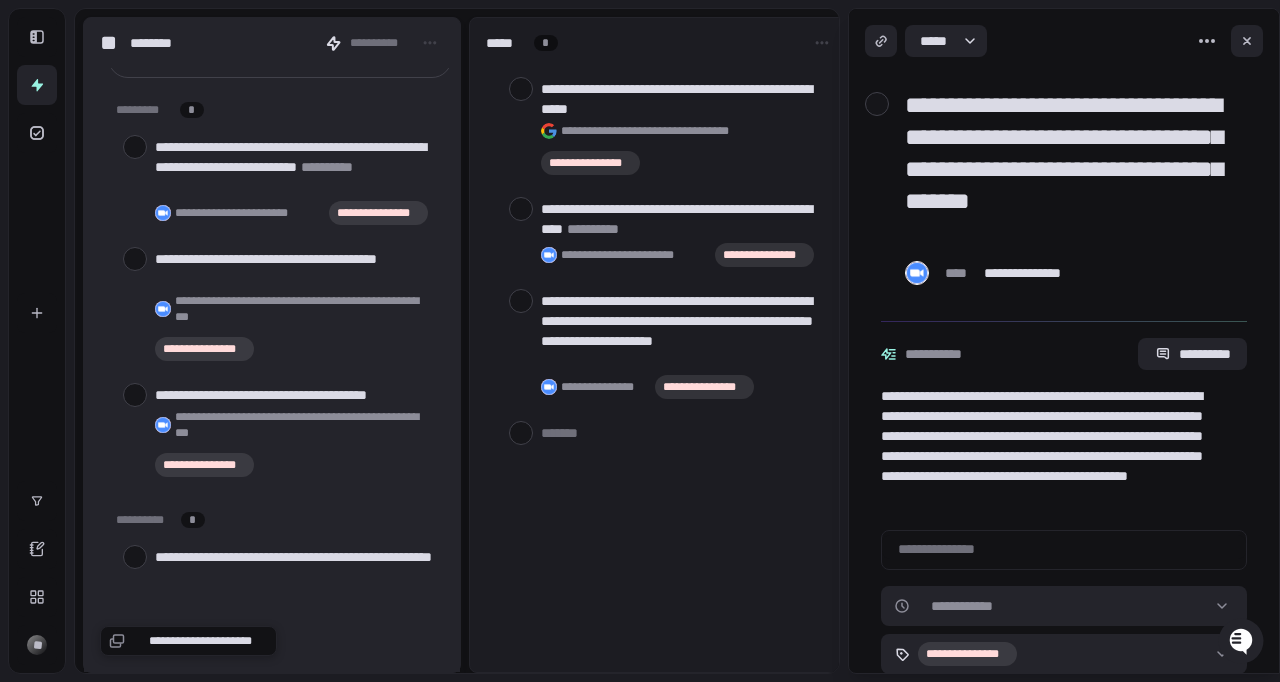 type on "*" 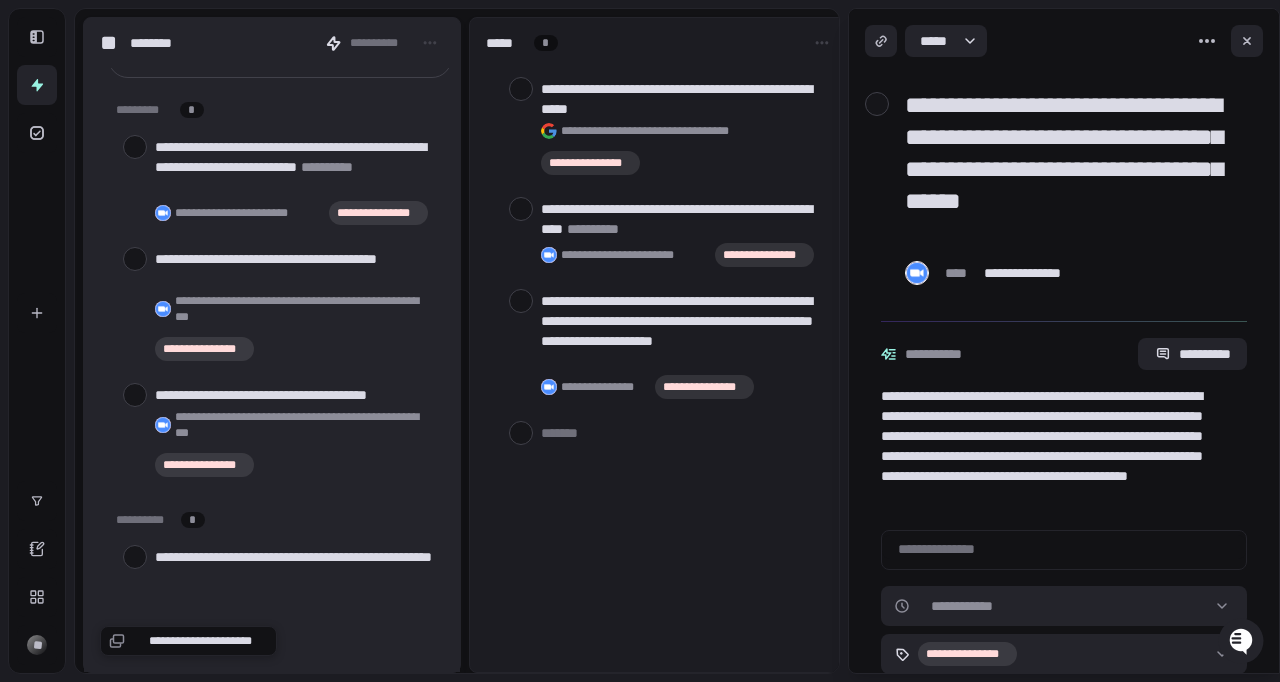 type on "*" 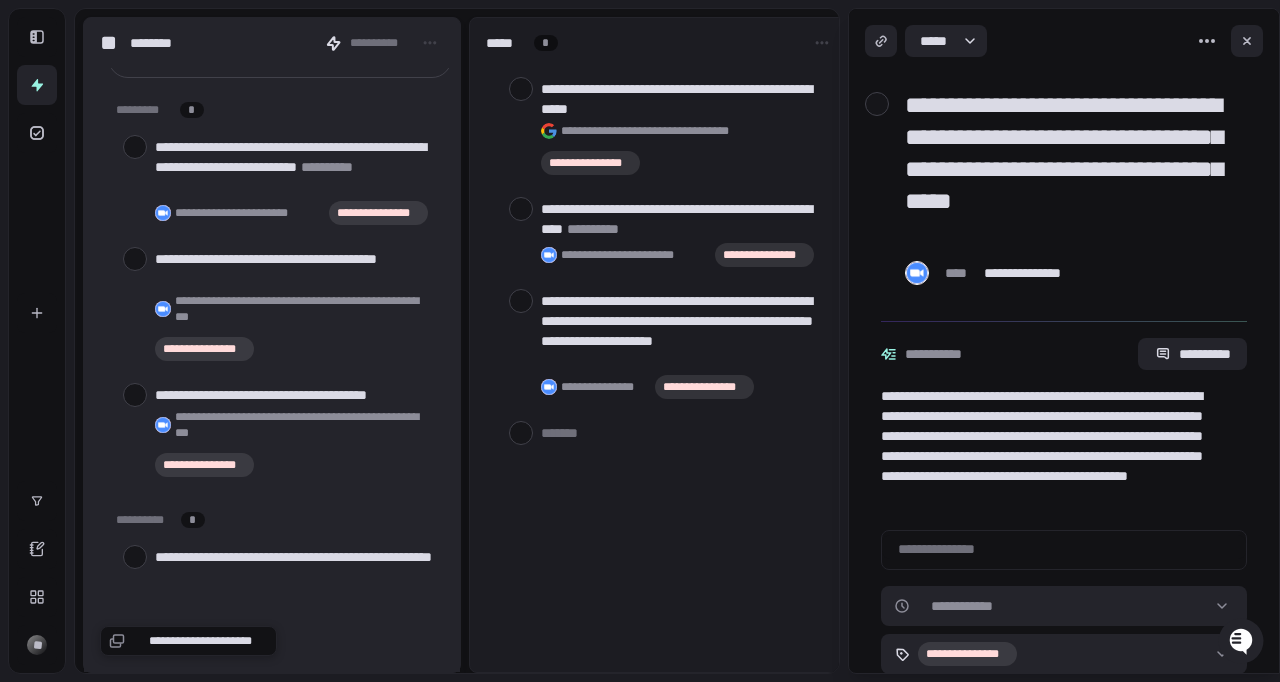 type on "*" 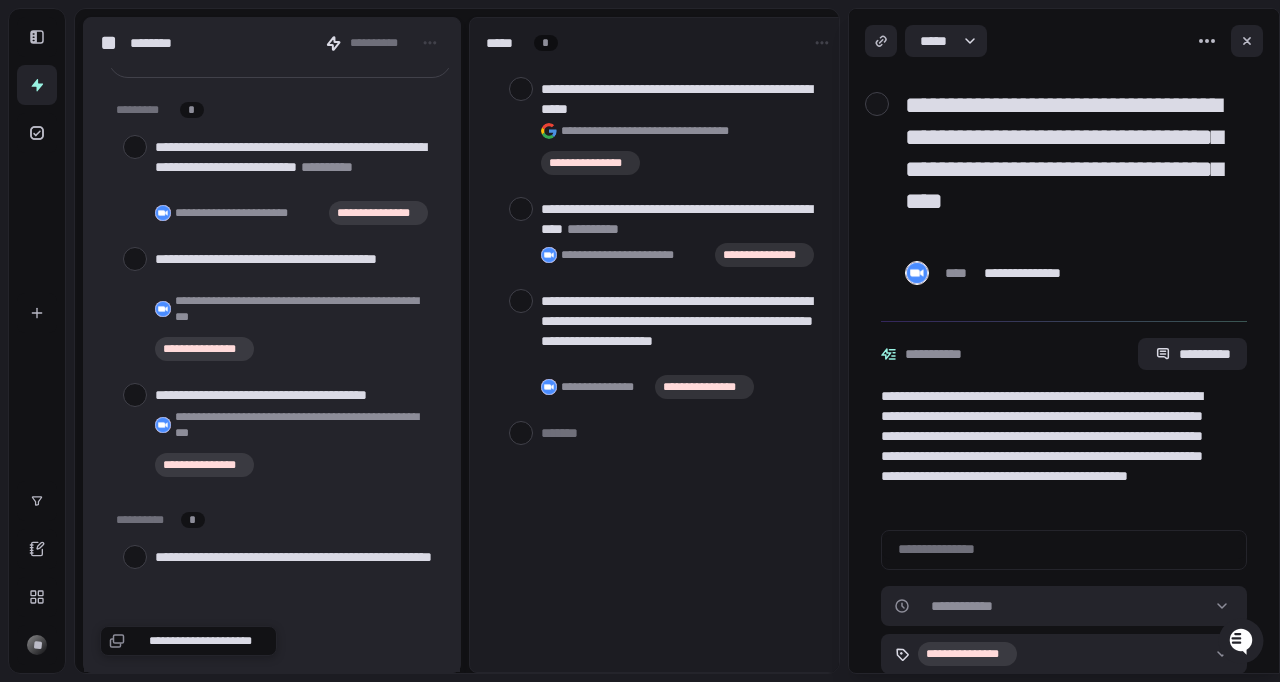 type on "*" 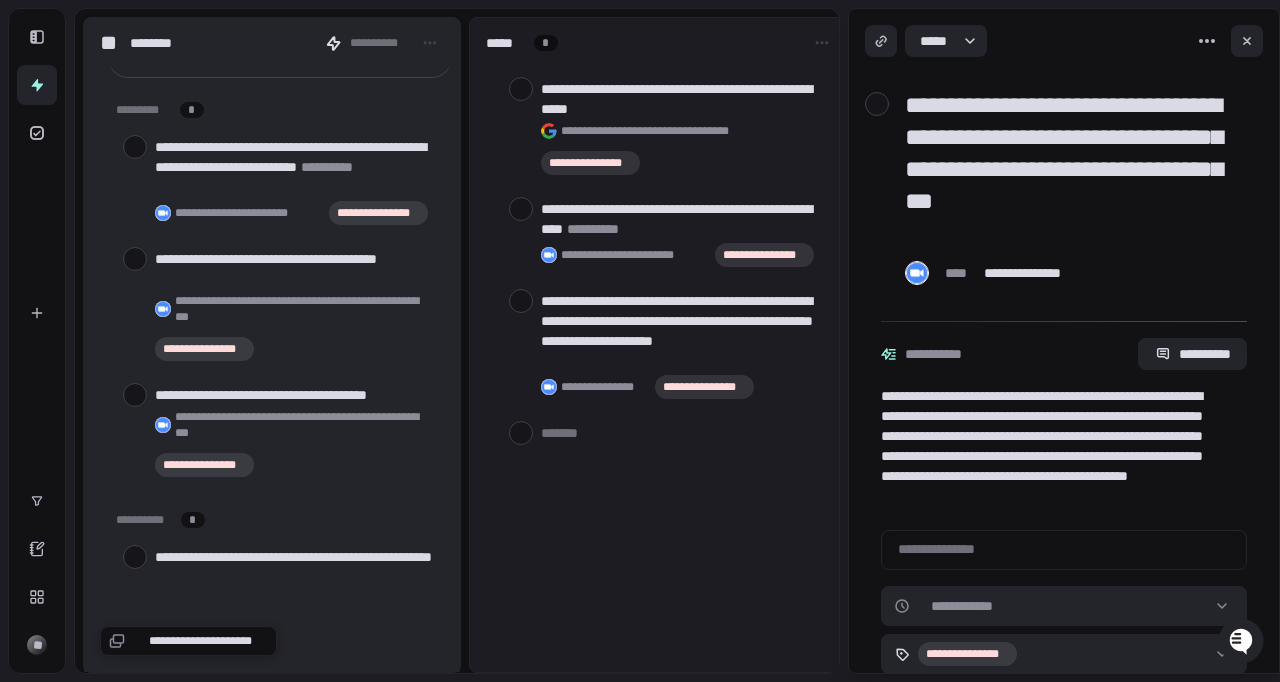 type on "*" 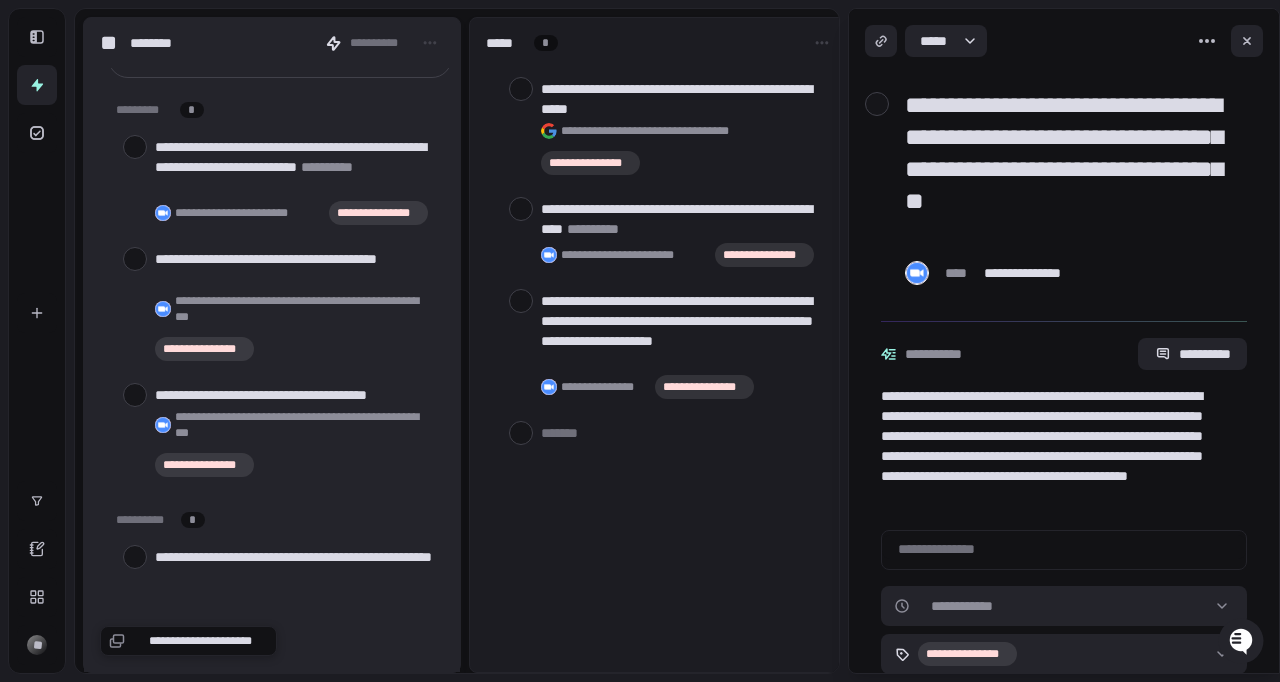 type on "*" 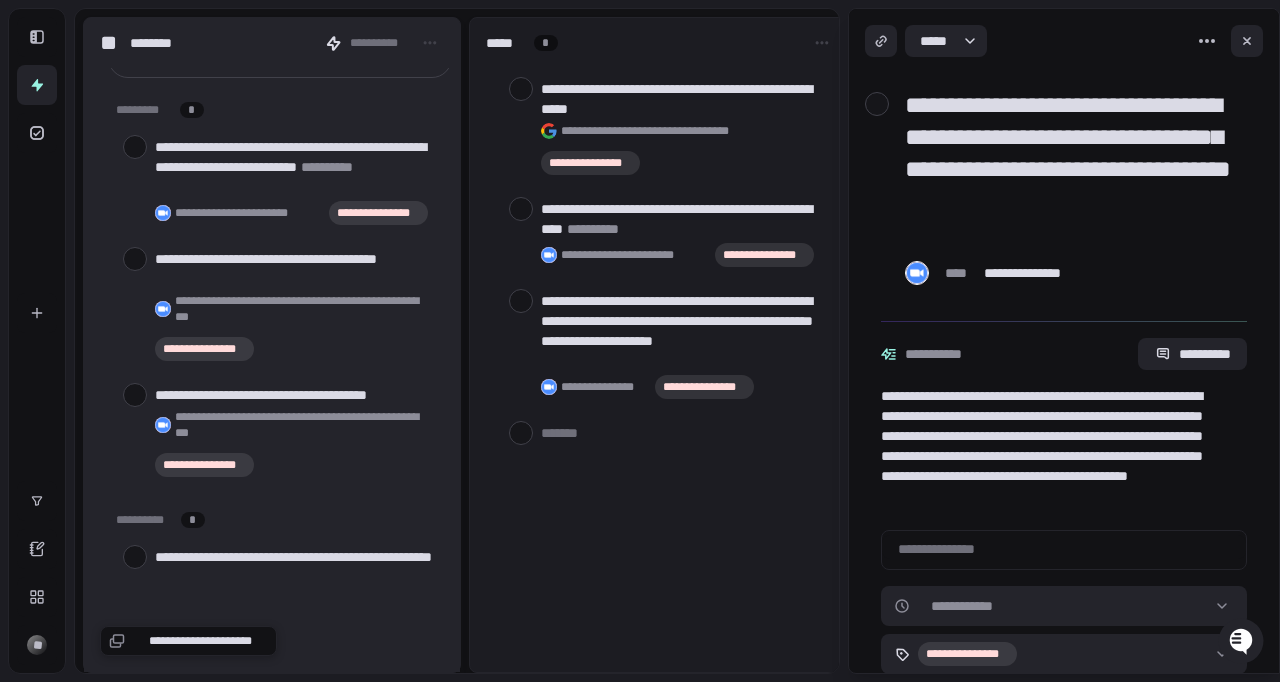 type on "*" 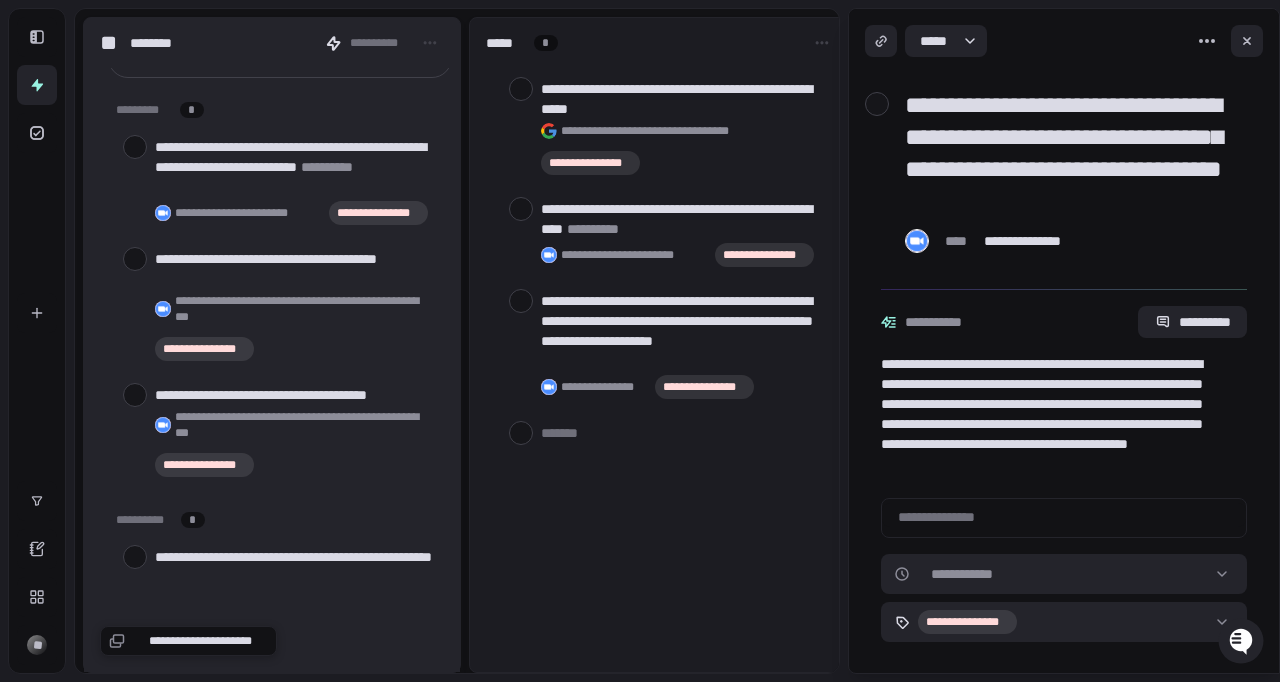 type on "*" 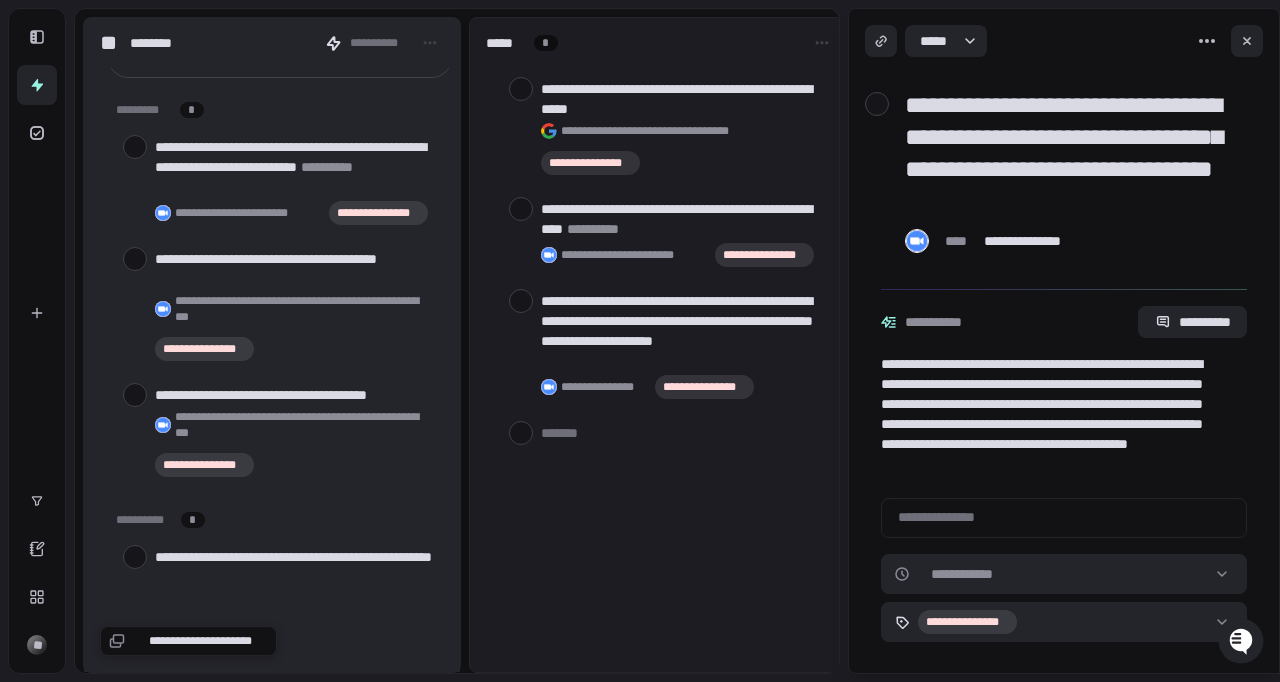 type on "**********" 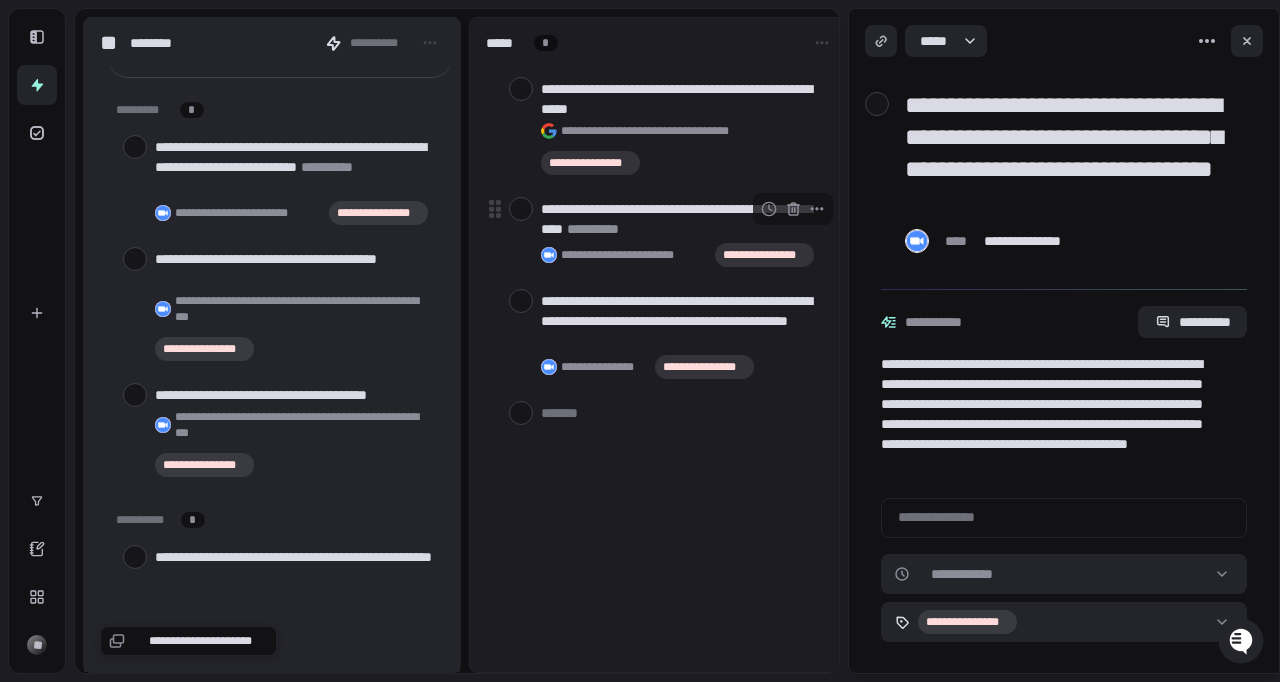 click on "**********" at bounding box center [593, 229] 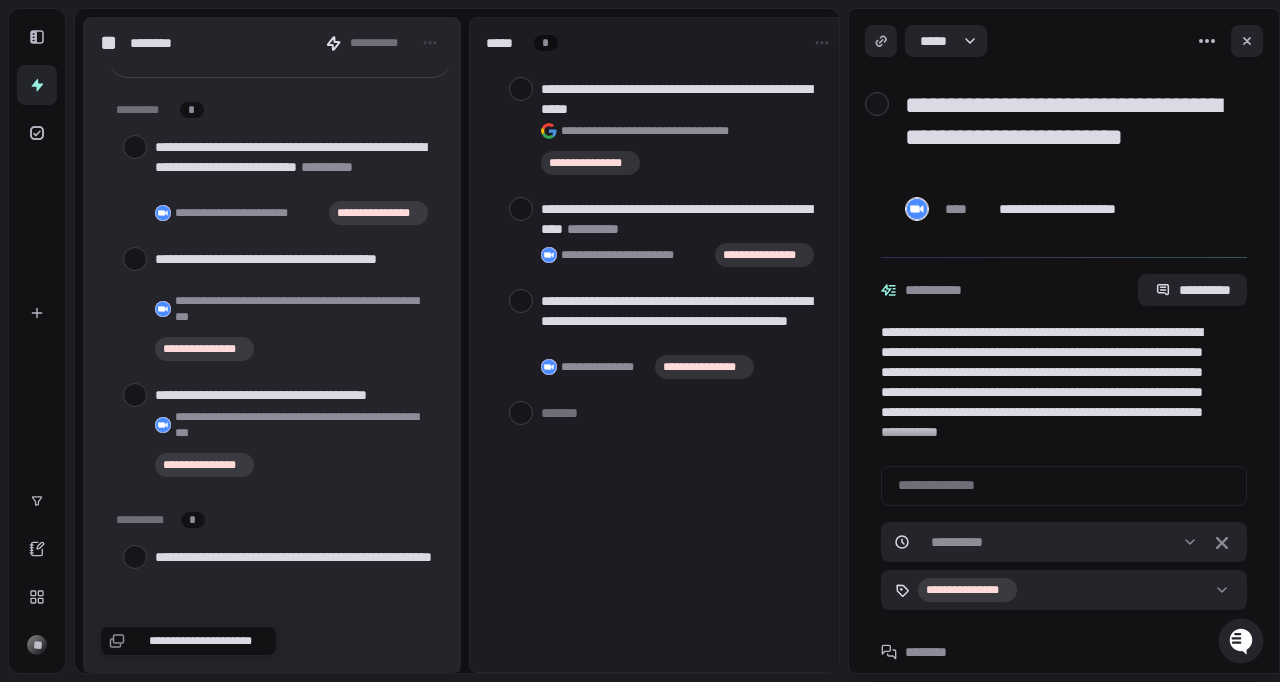 click on "**********" at bounding box center [1072, 137] 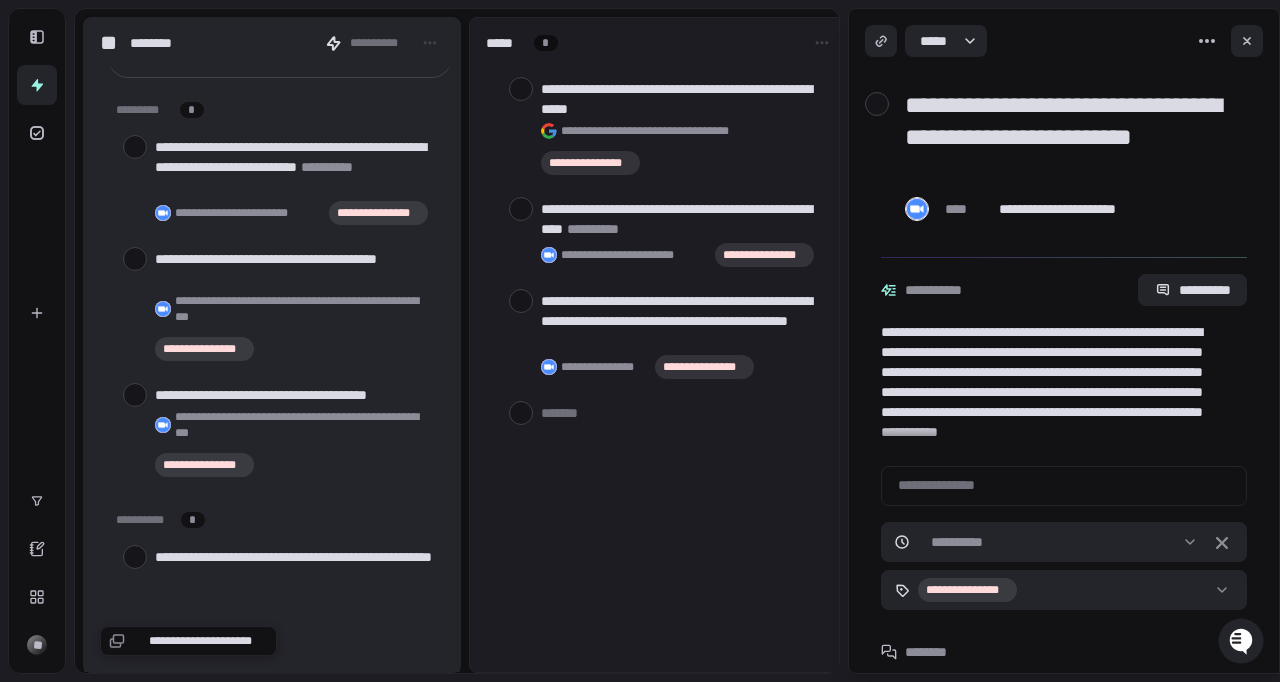 type on "*" 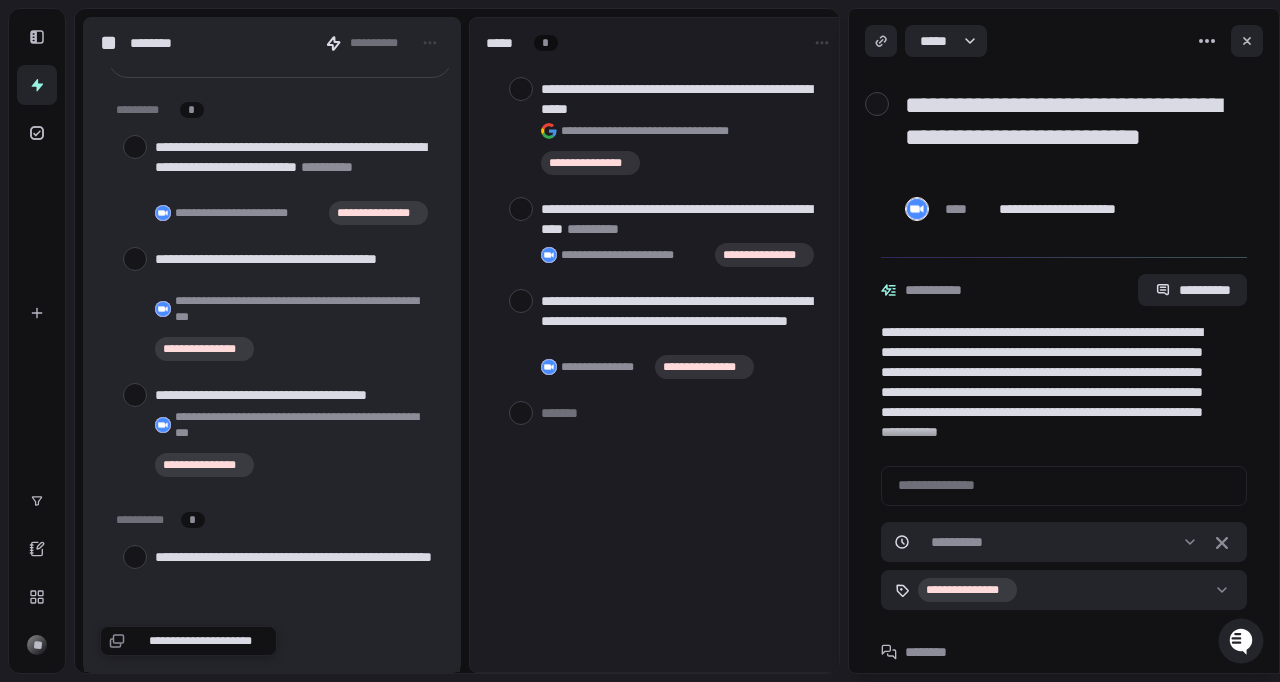 type on "*" 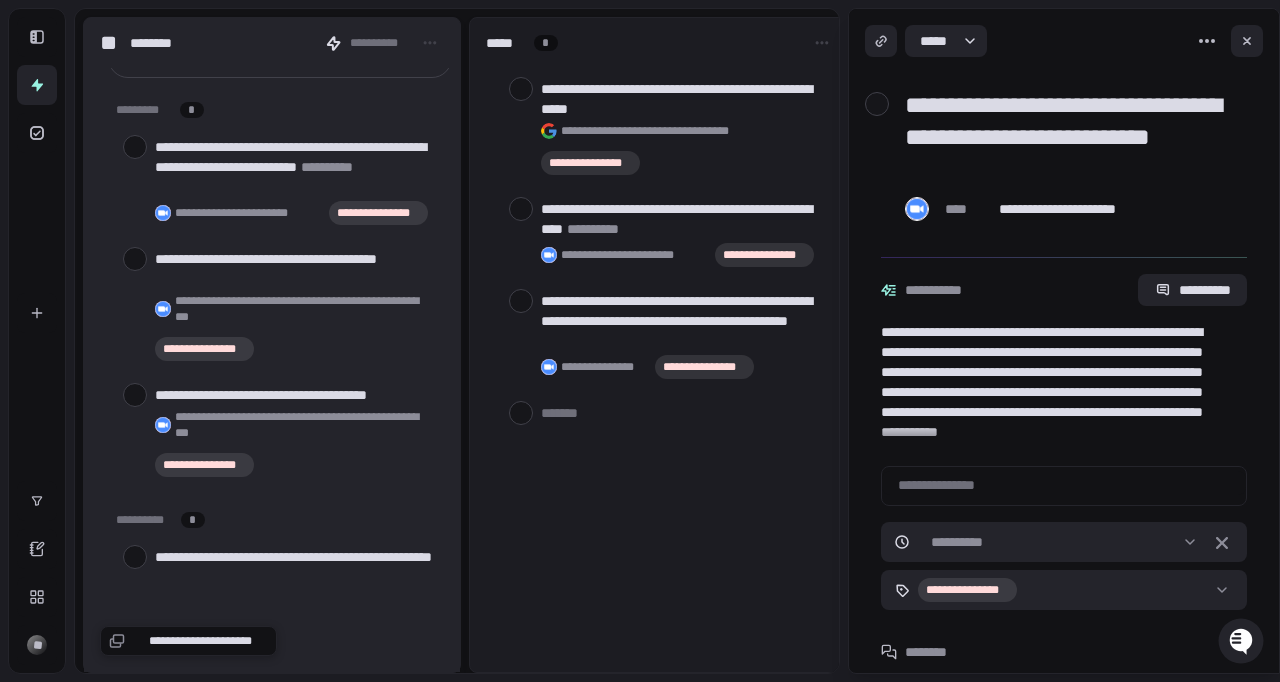 type on "*" 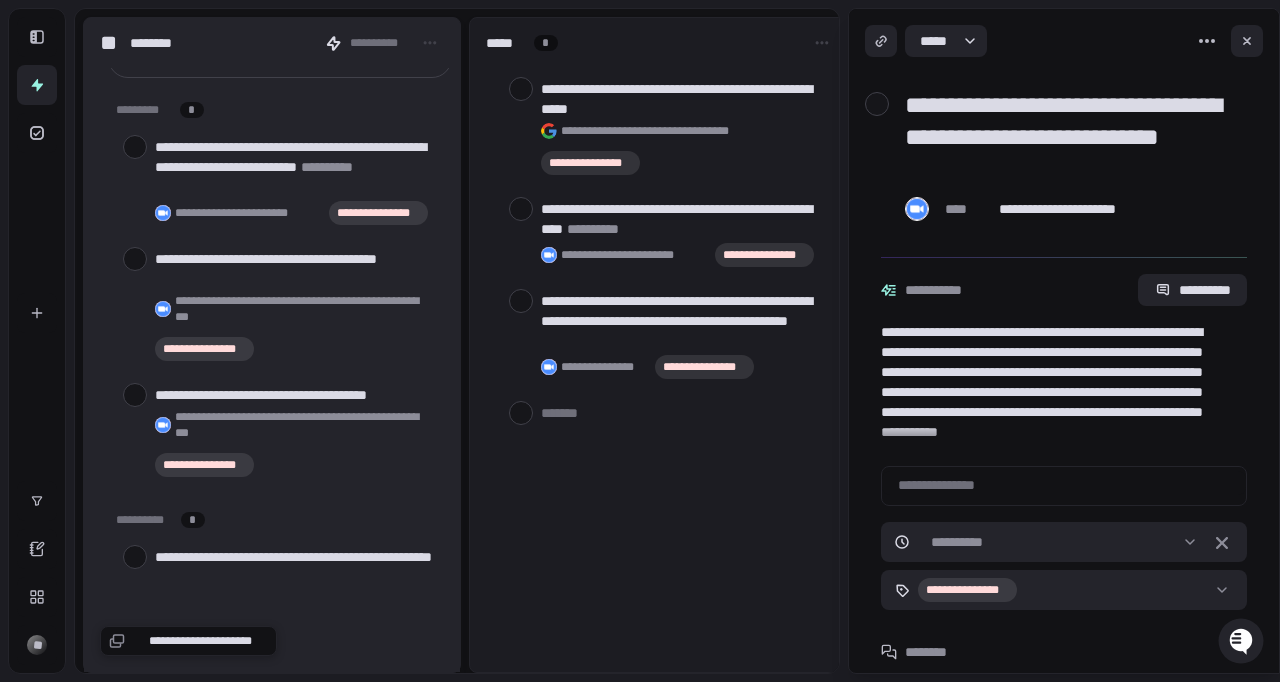 type on "**********" 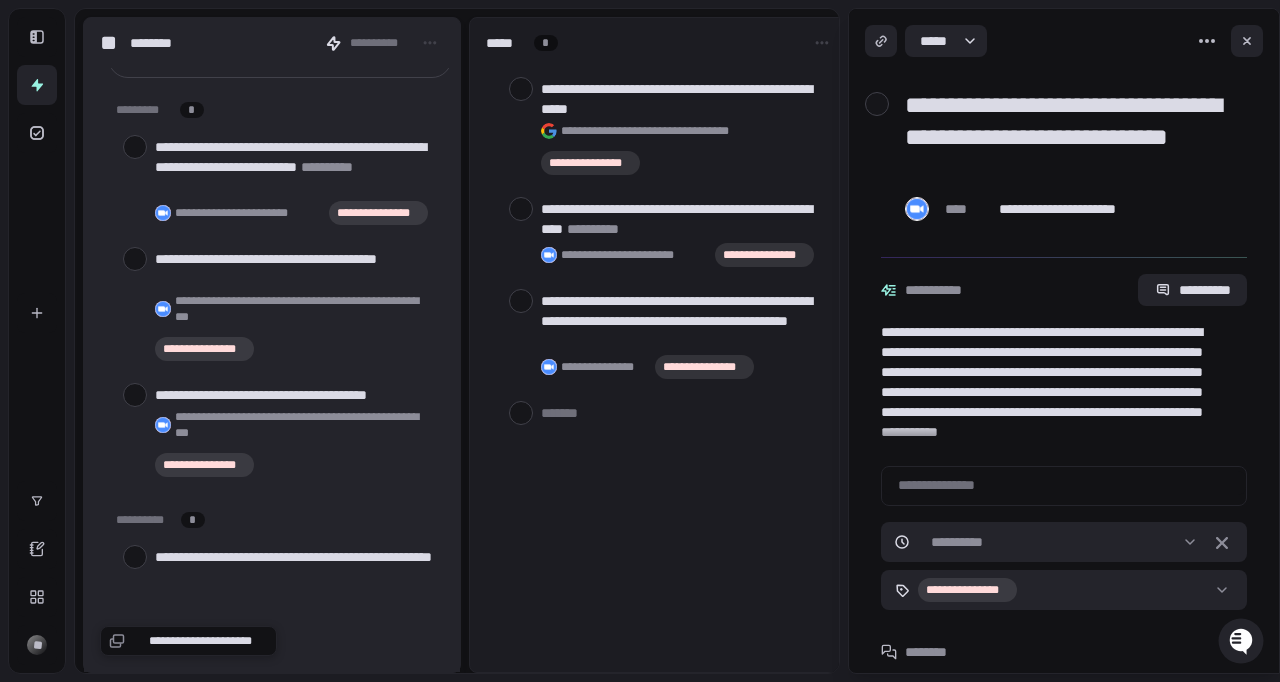 type on "*" 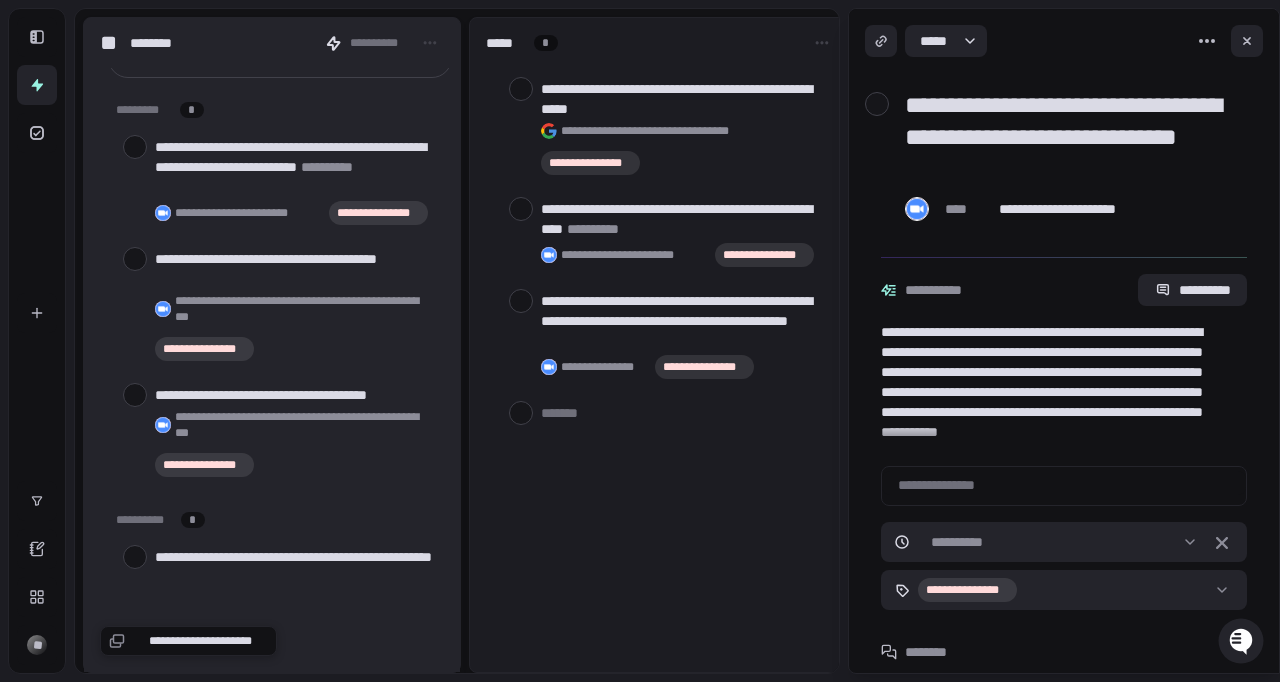 type on "*" 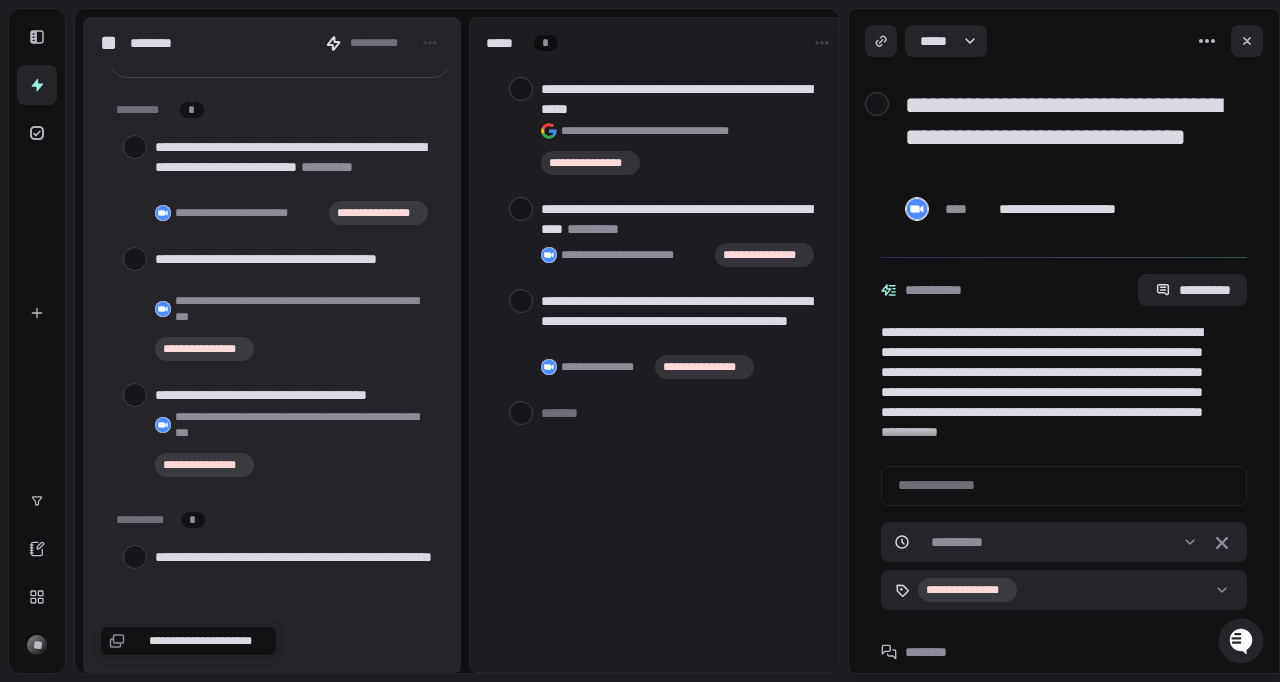 type on "*" 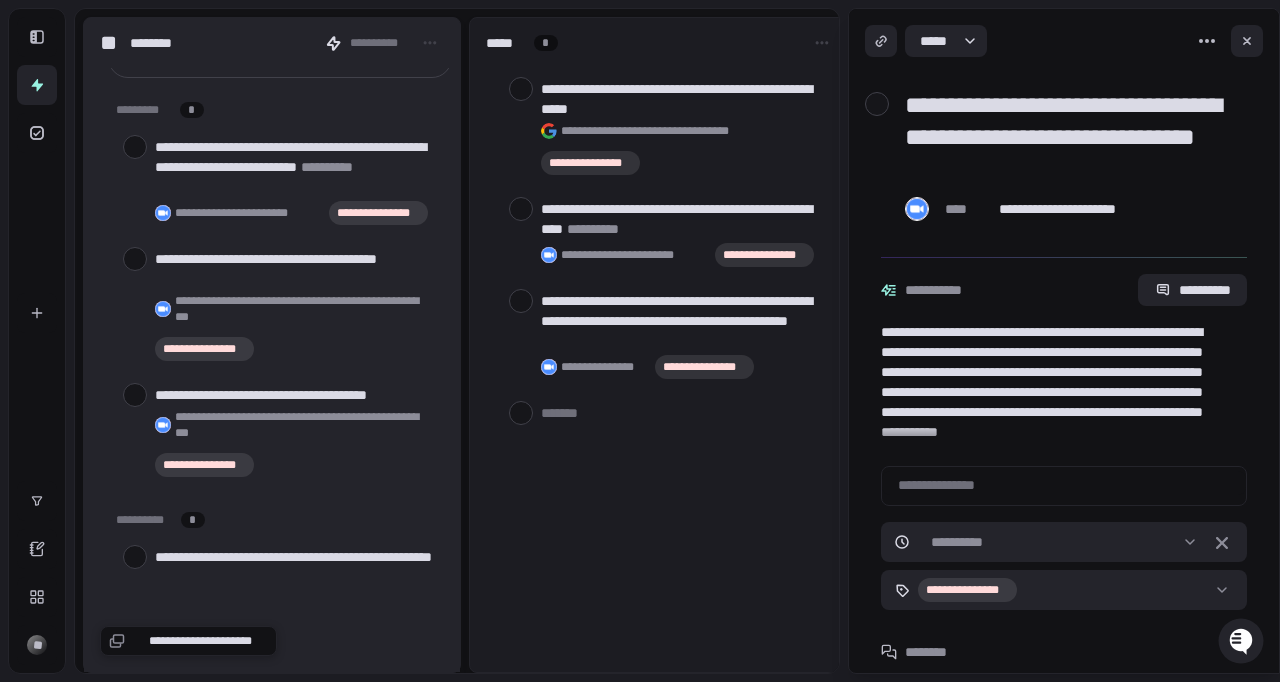type on "*" 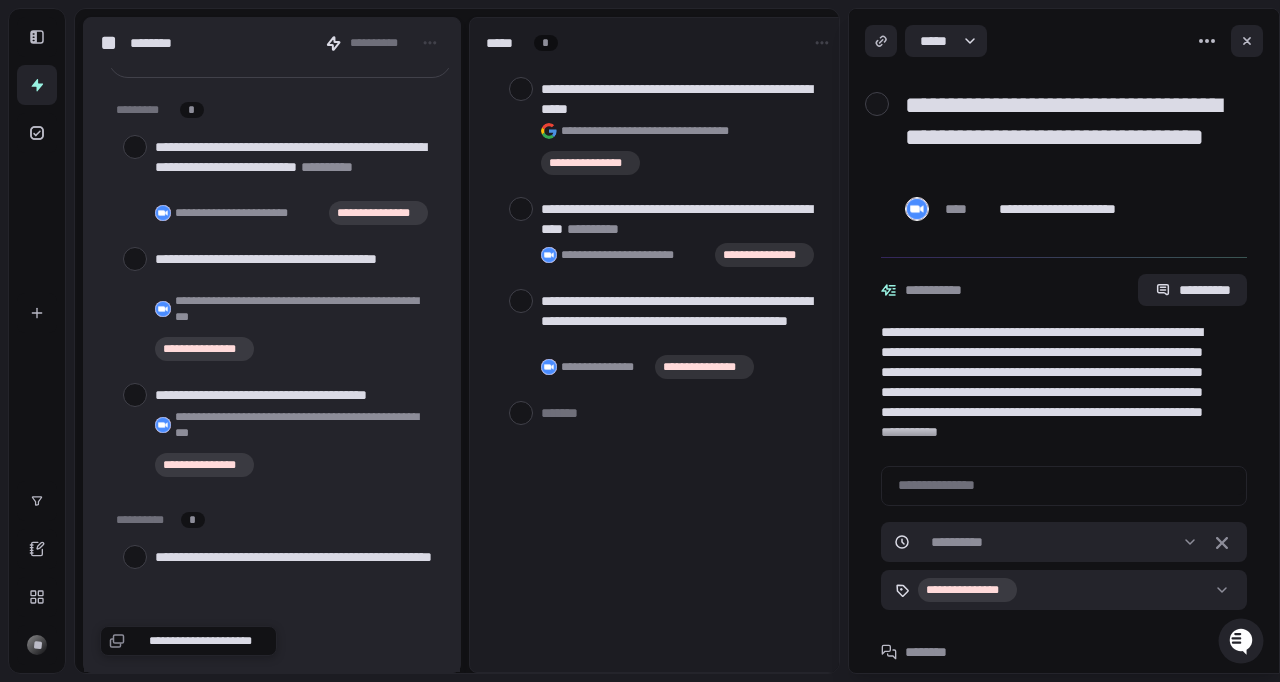 type on "*" 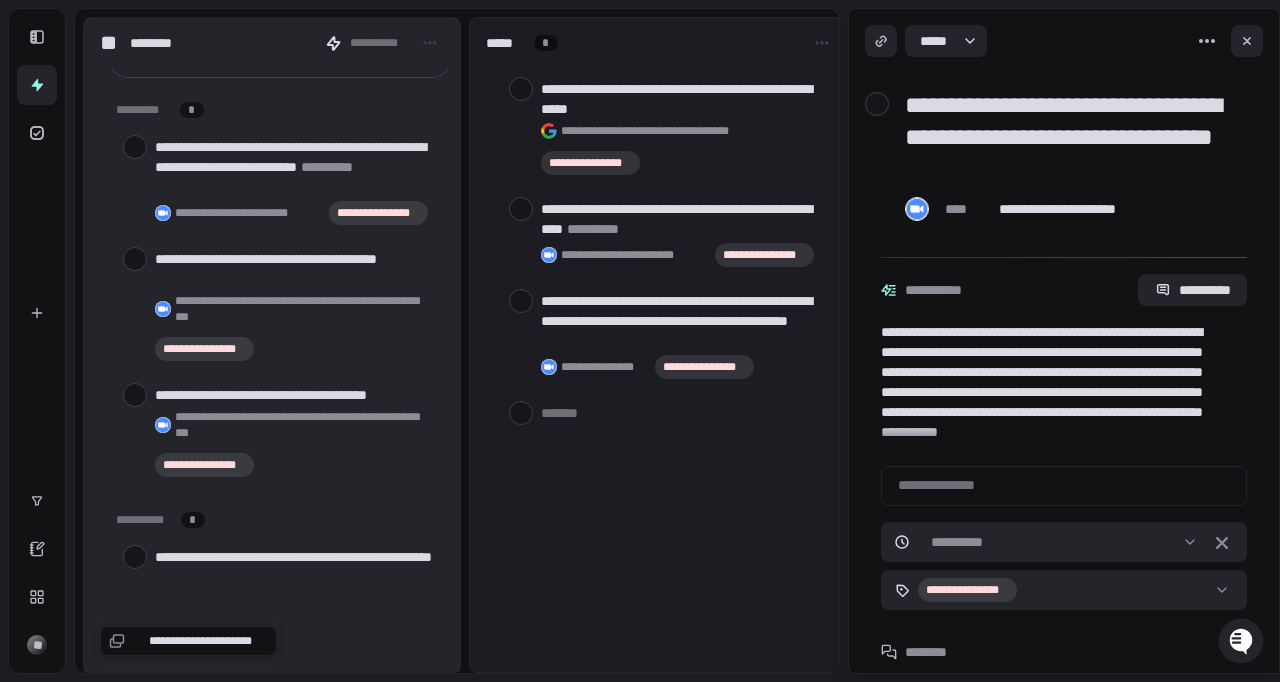 type on "*" 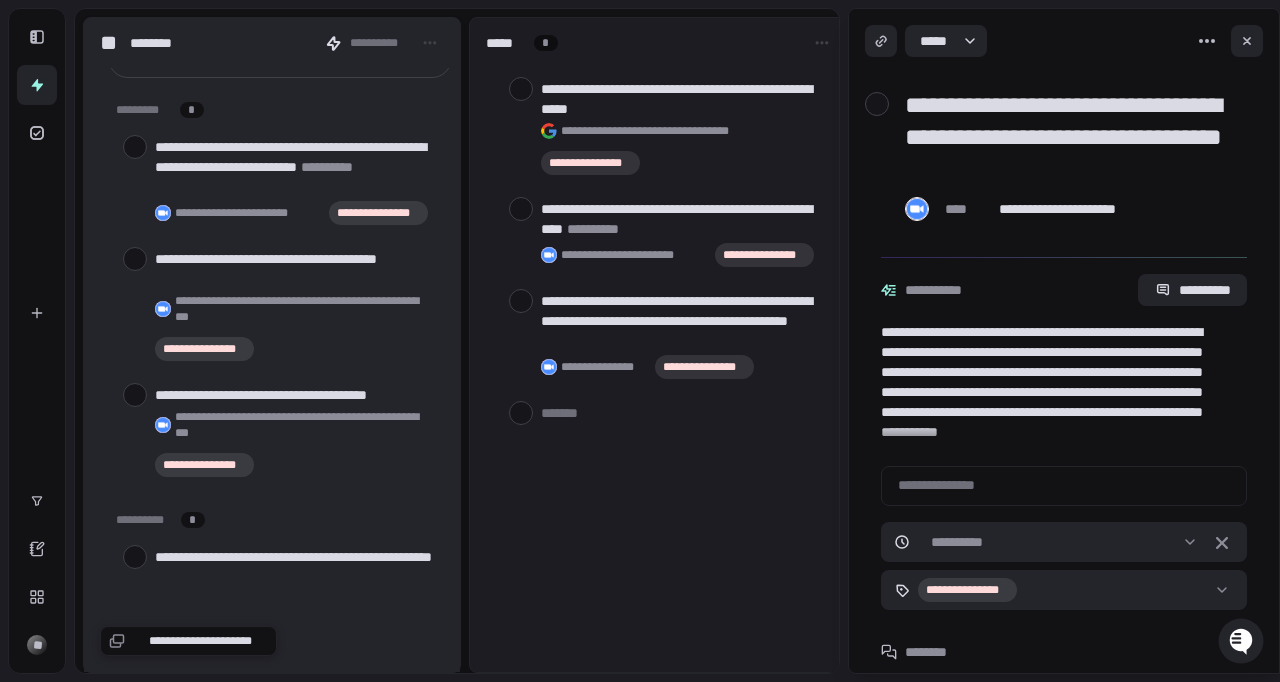 type on "*" 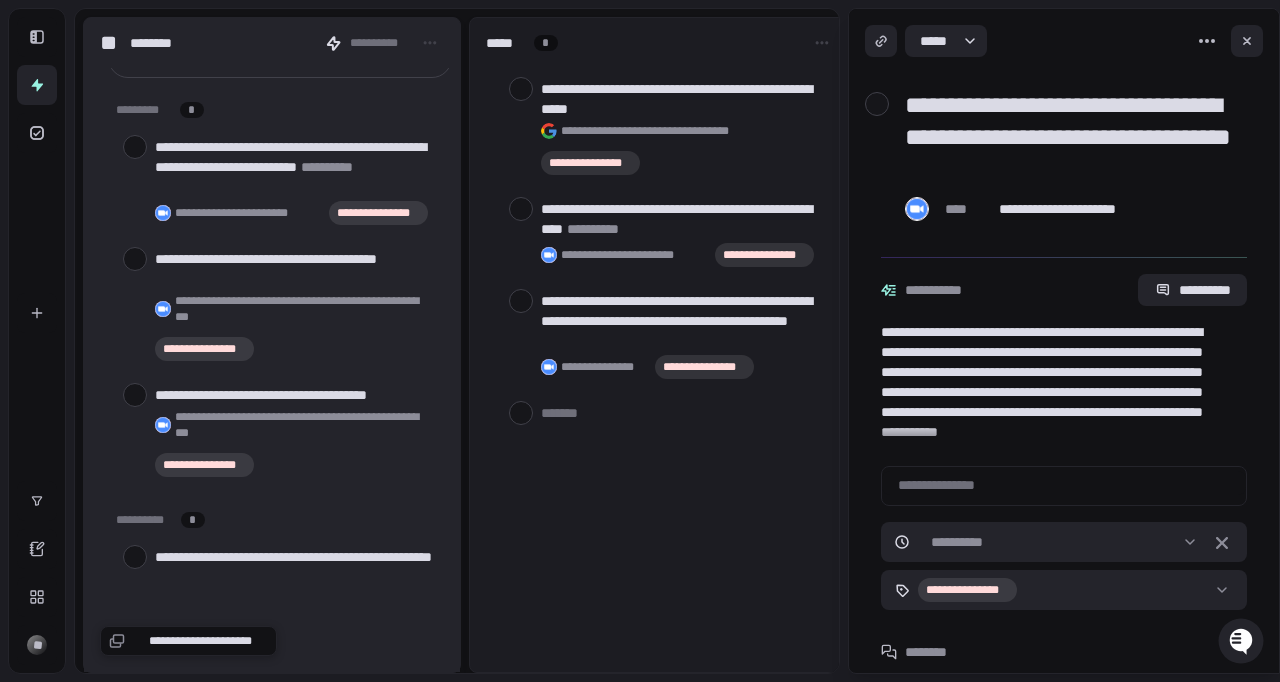 type on "**********" 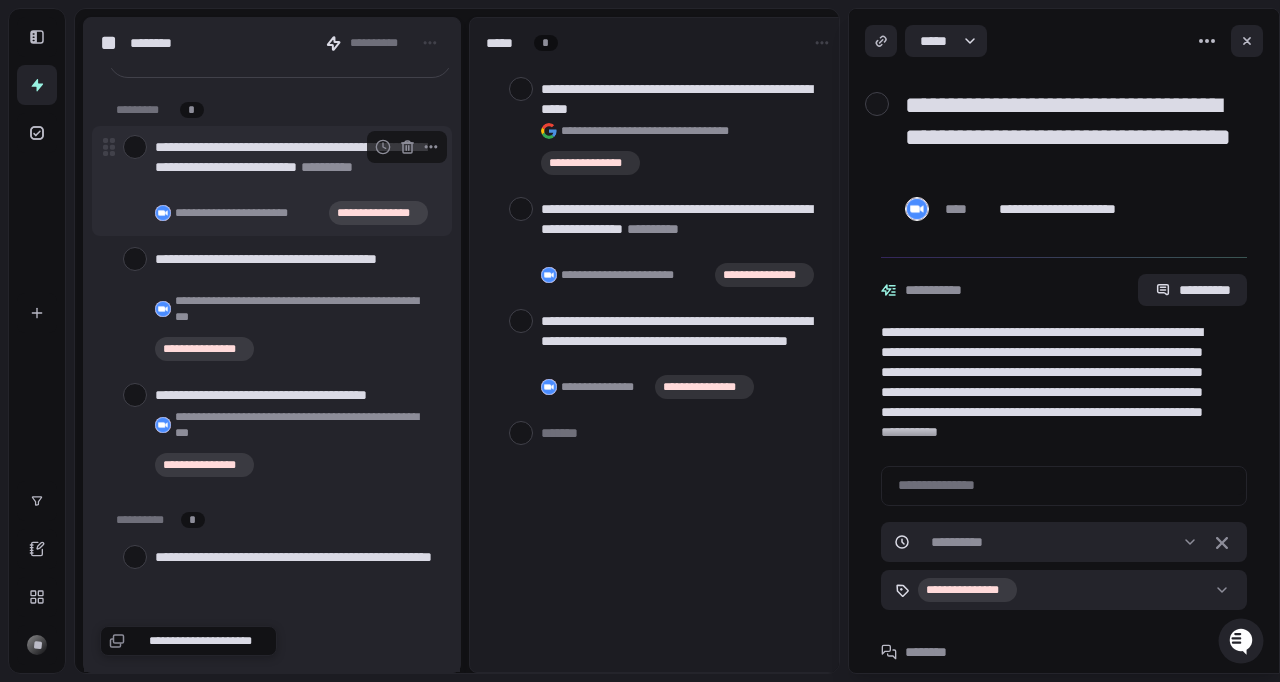 click on "**********" at bounding box center (295, 167) 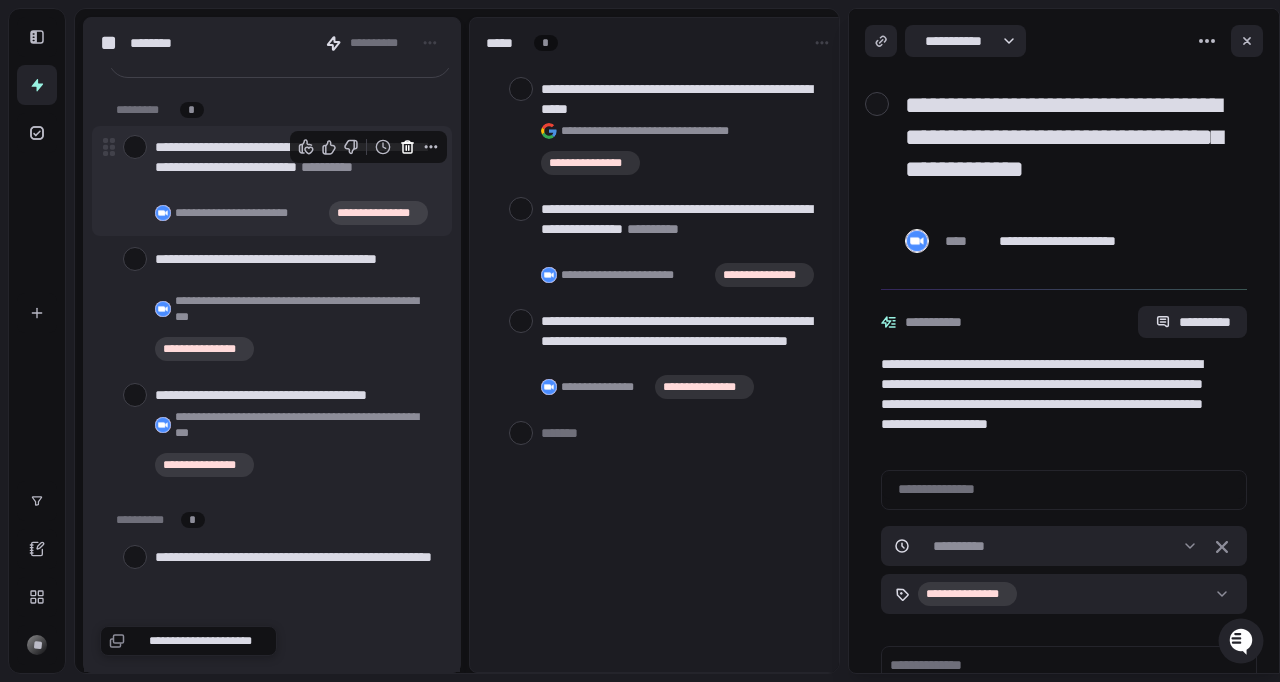click 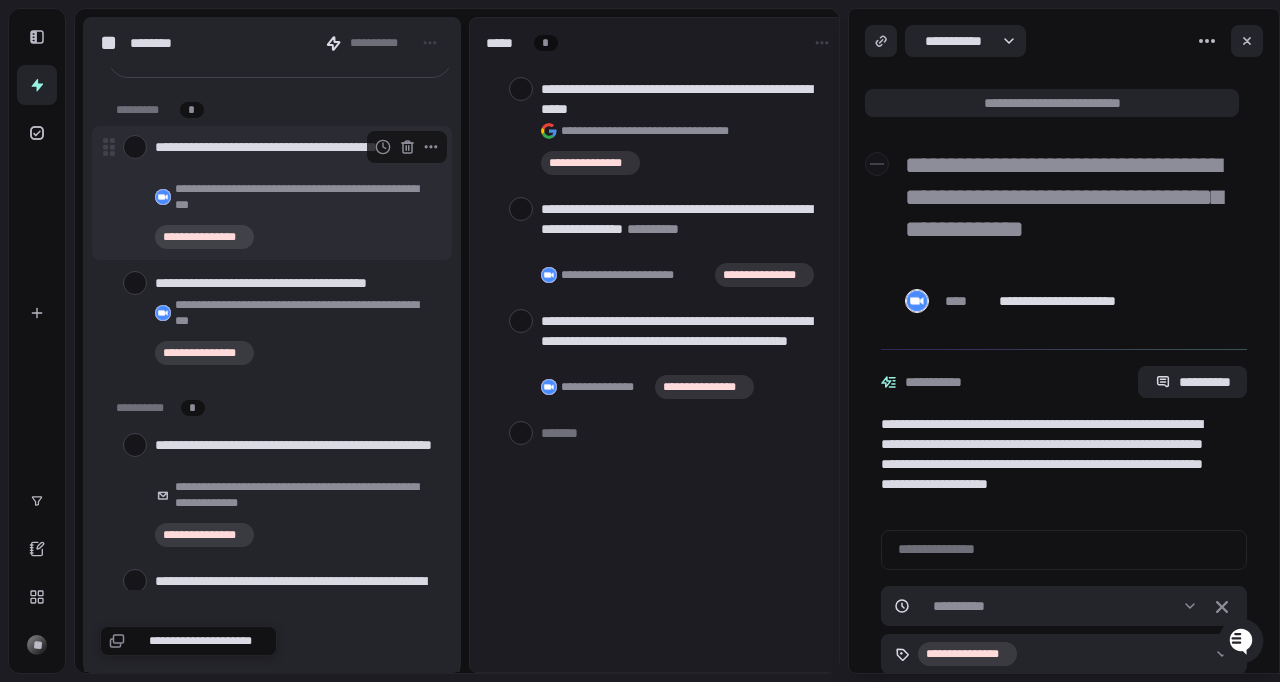 click on "**********" at bounding box center (295, 157) 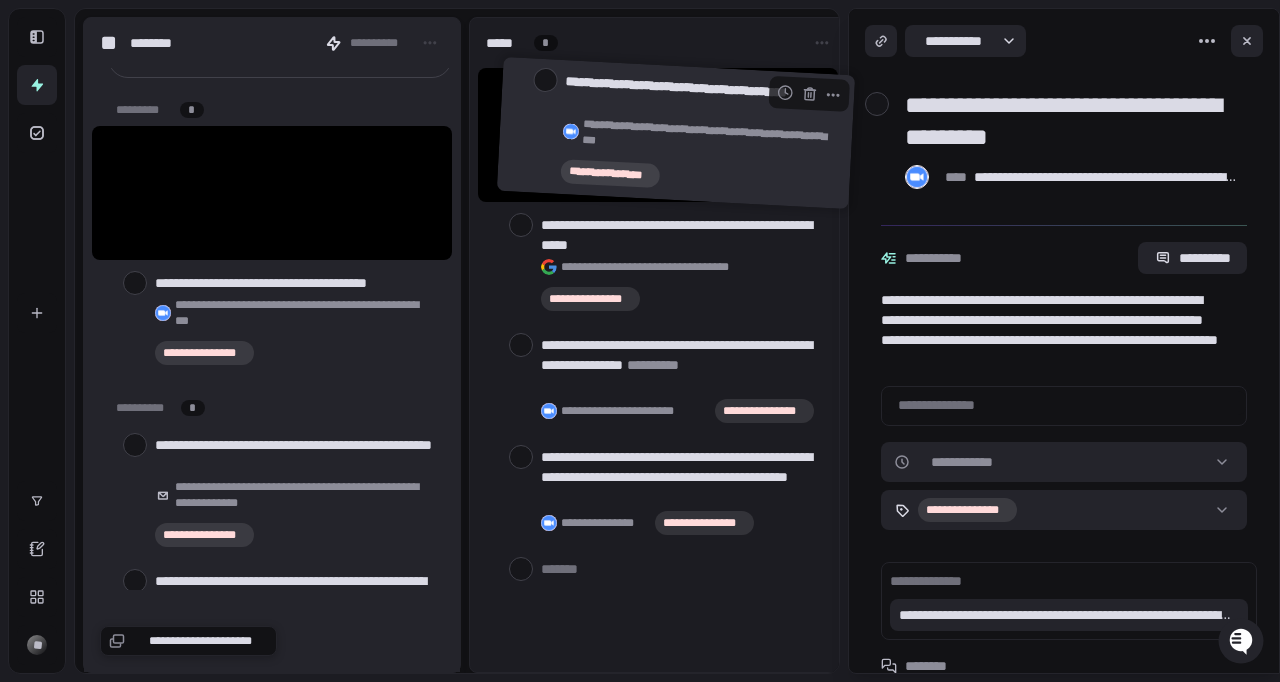 drag, startPoint x: 105, startPoint y: 144, endPoint x: 513, endPoint y: 84, distance: 412.38815 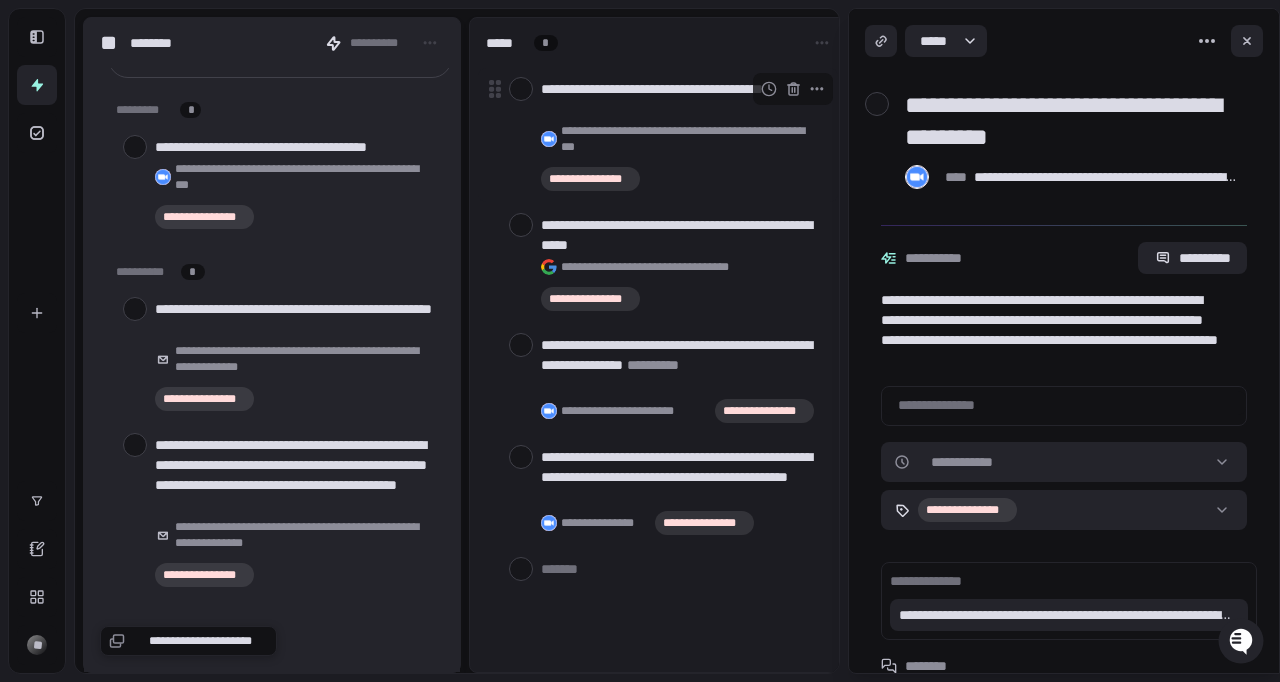 type on "*" 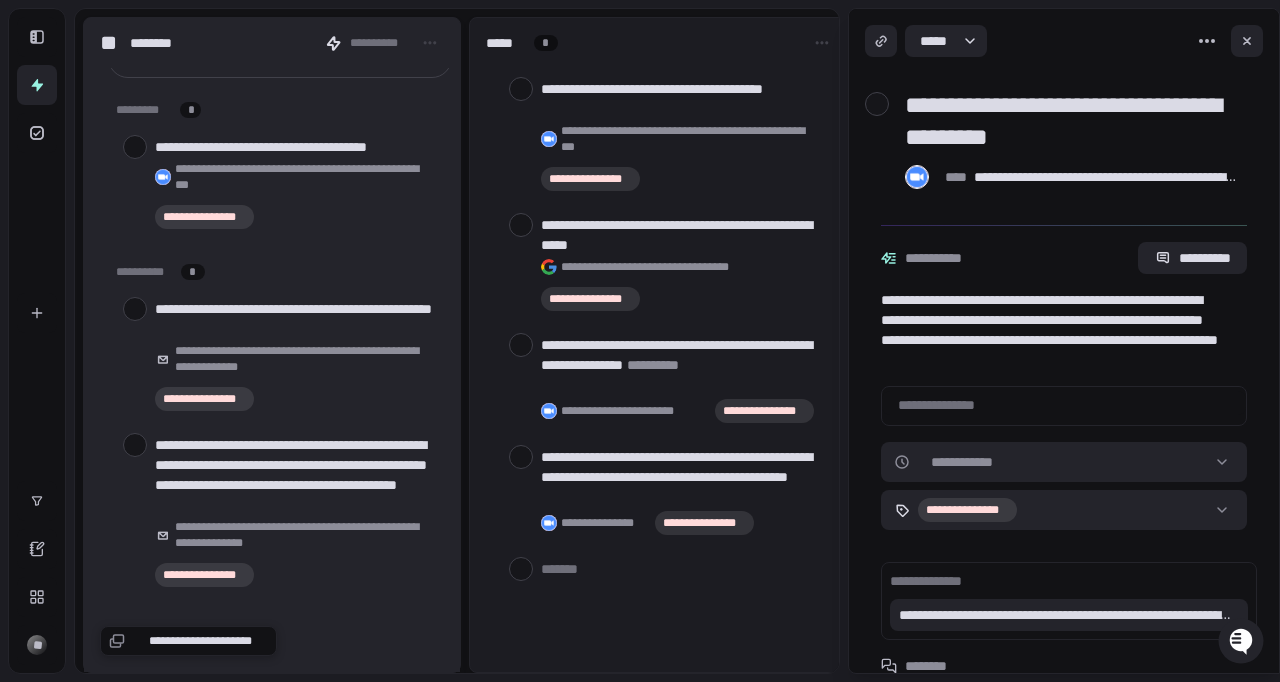 click on "**********" at bounding box center (1072, 121) 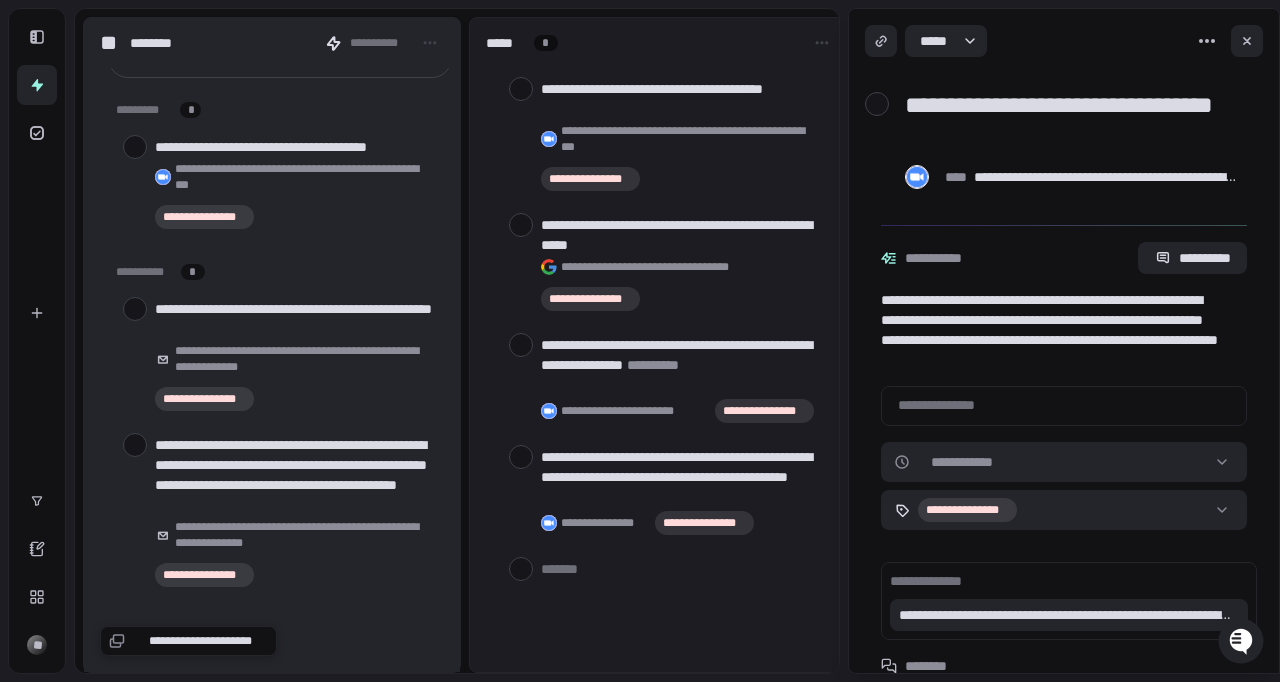 type on "**********" 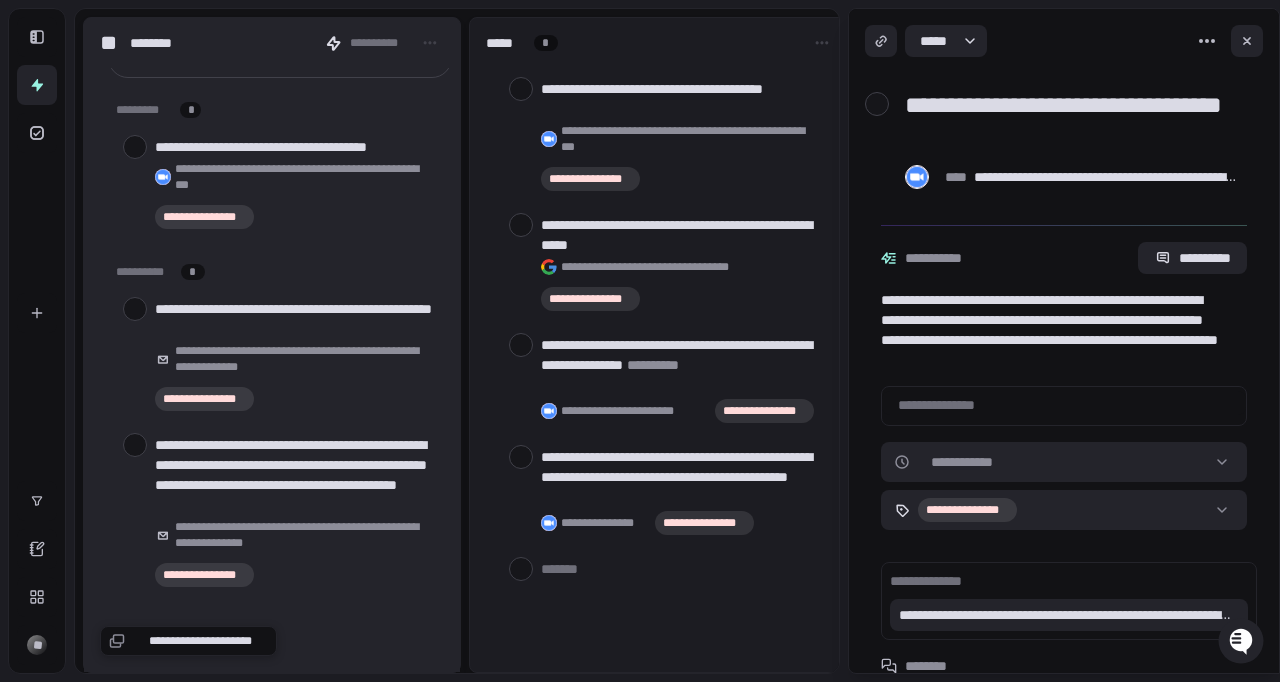 type on "*" 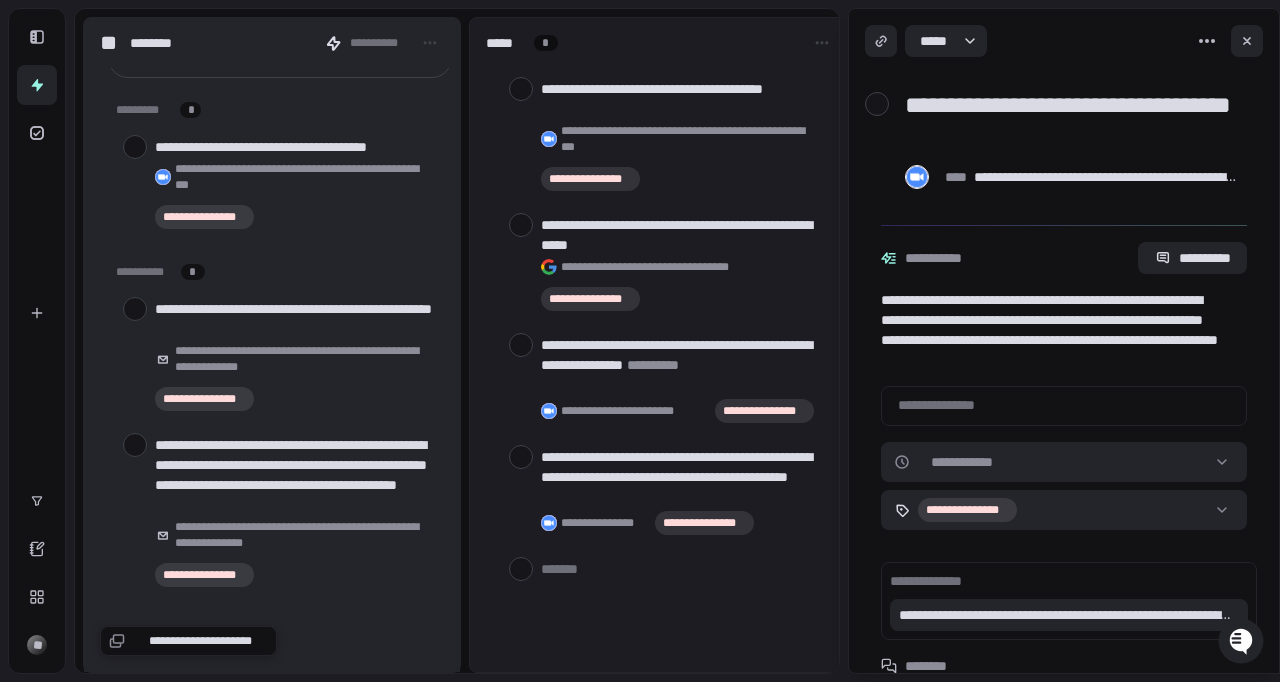 type on "*" 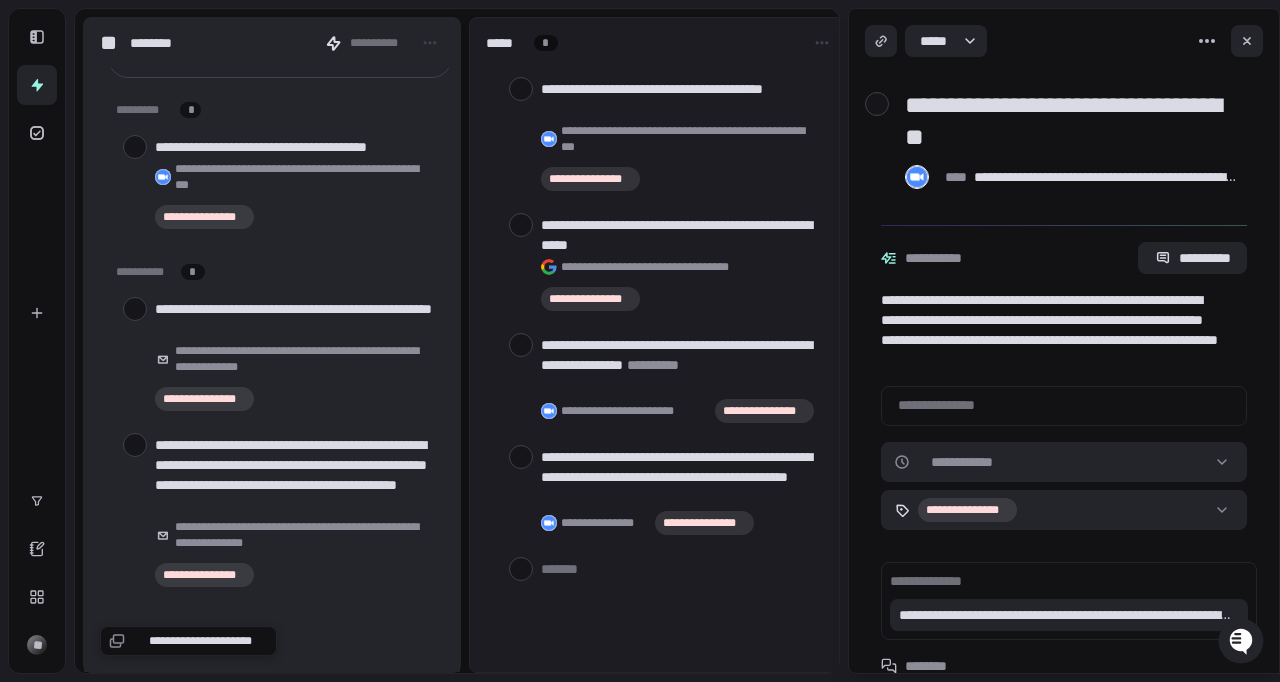 type on "**********" 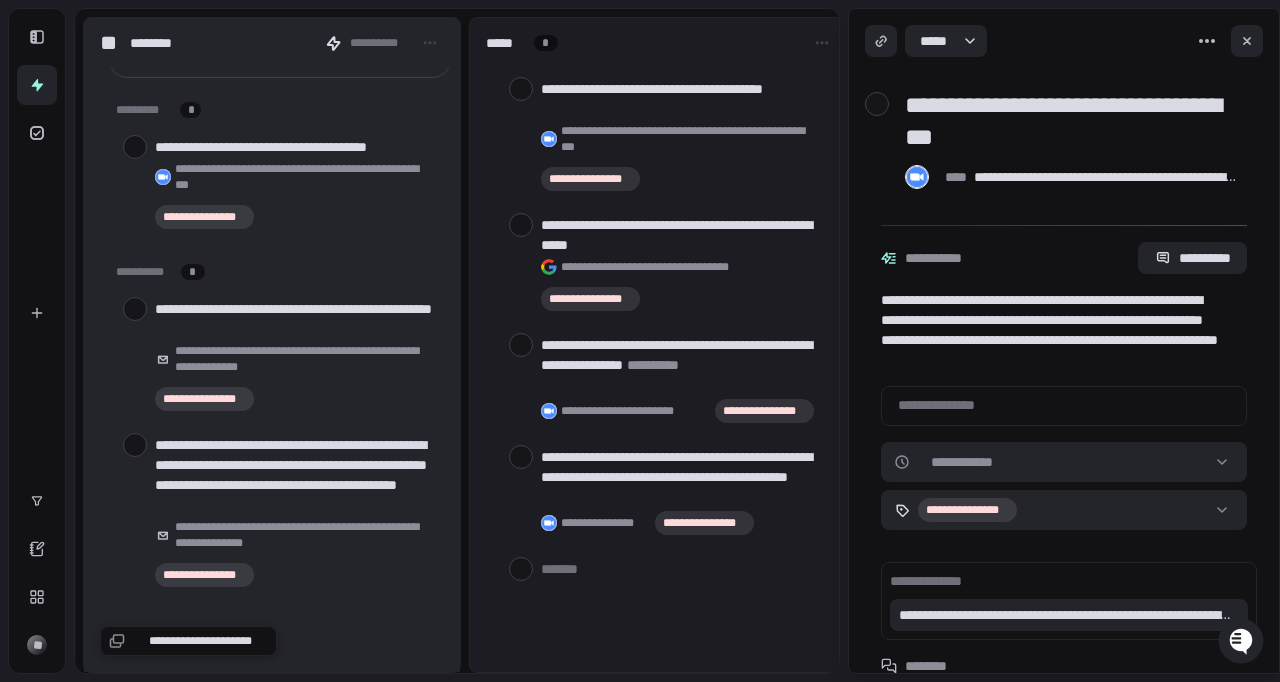 type on "*" 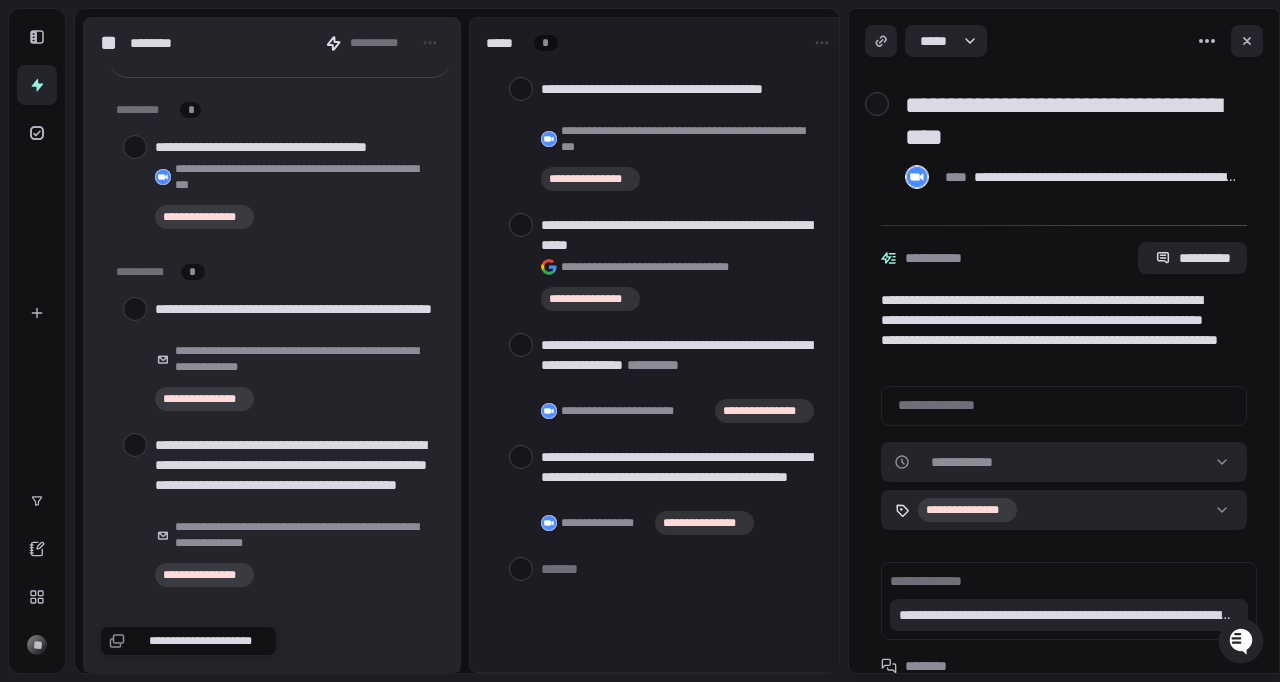 type on "*" 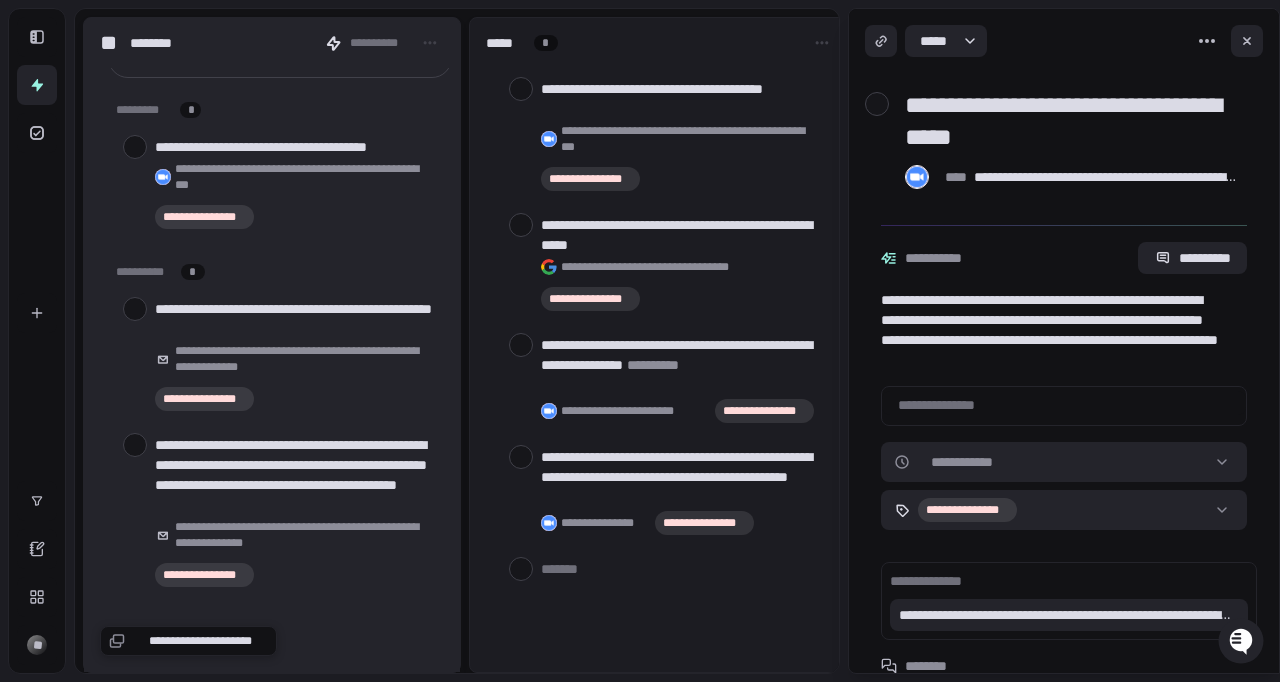 type on "*" 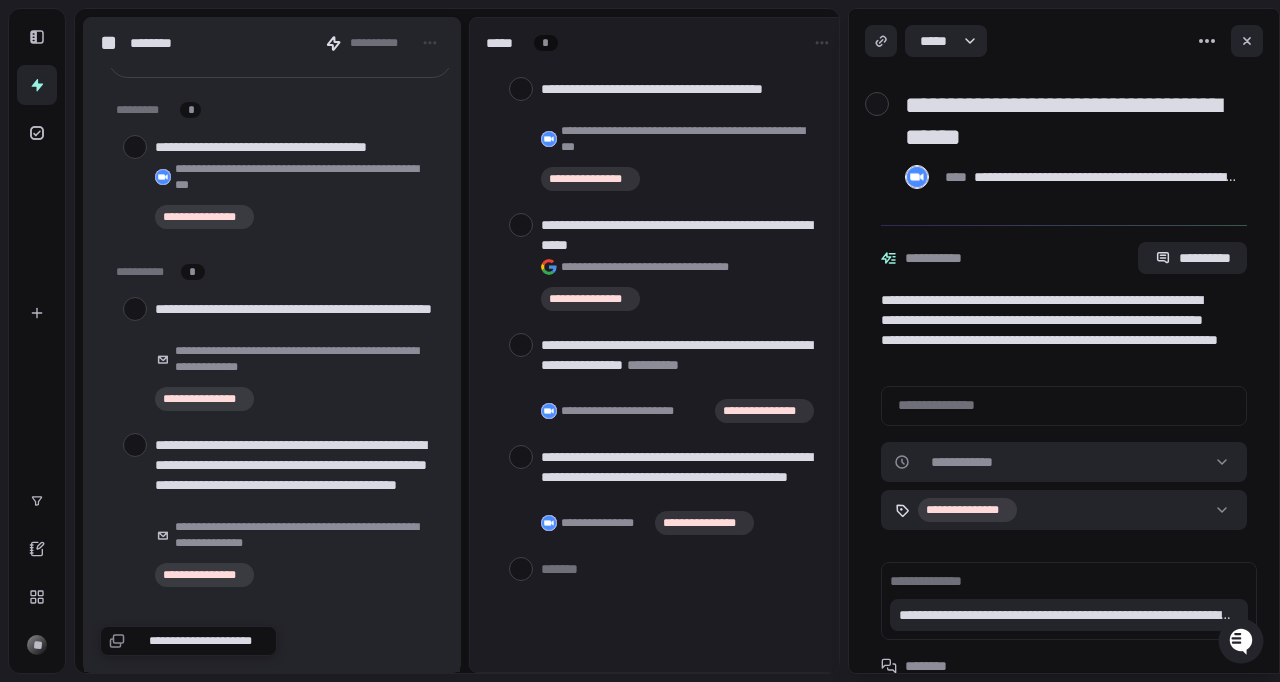 type on "*" 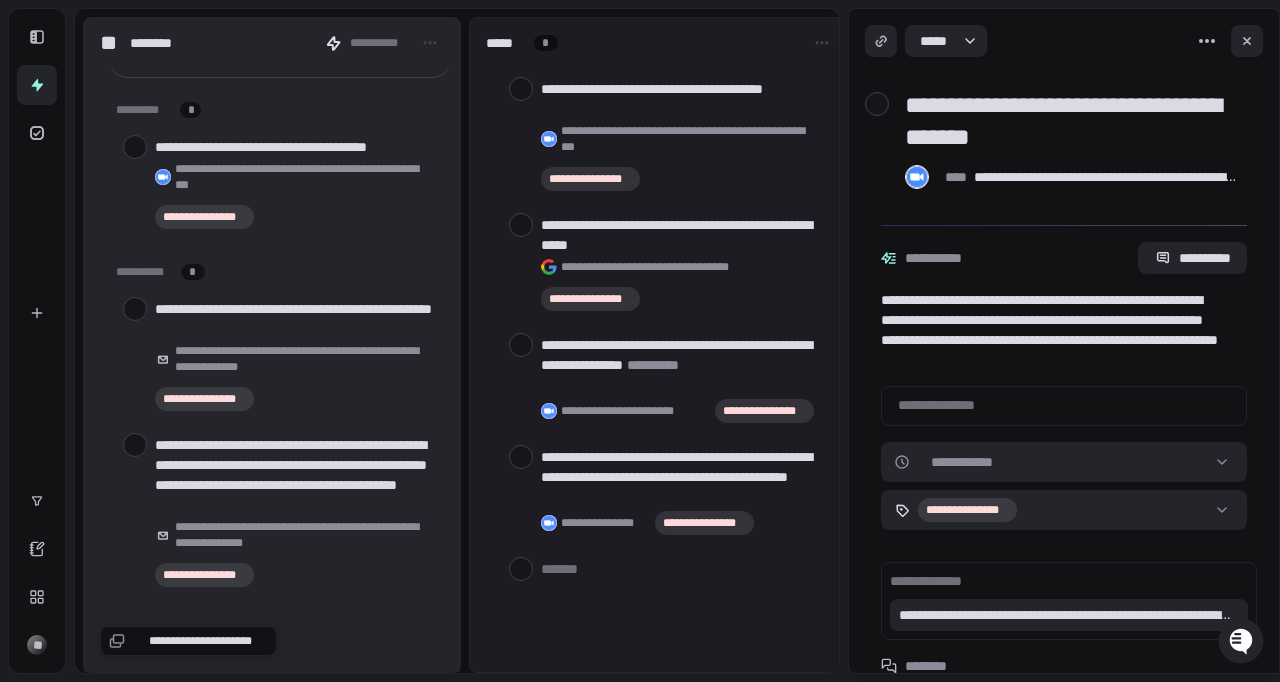 type on "*" 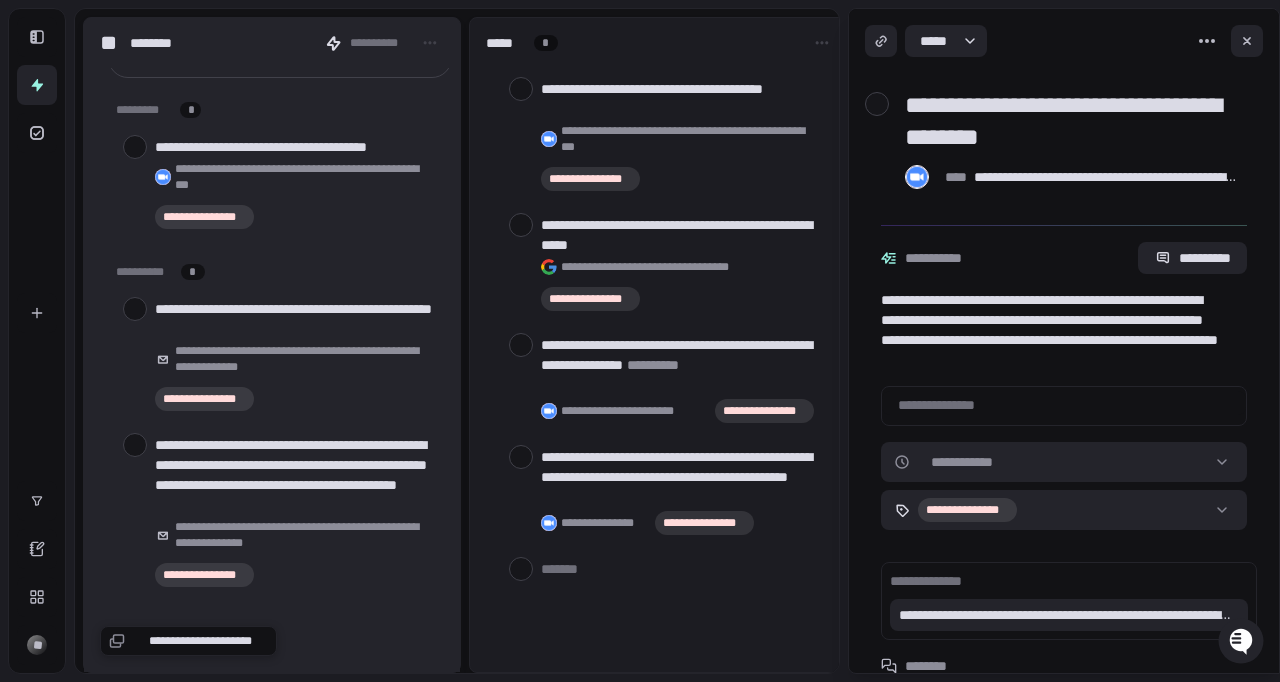 type on "*" 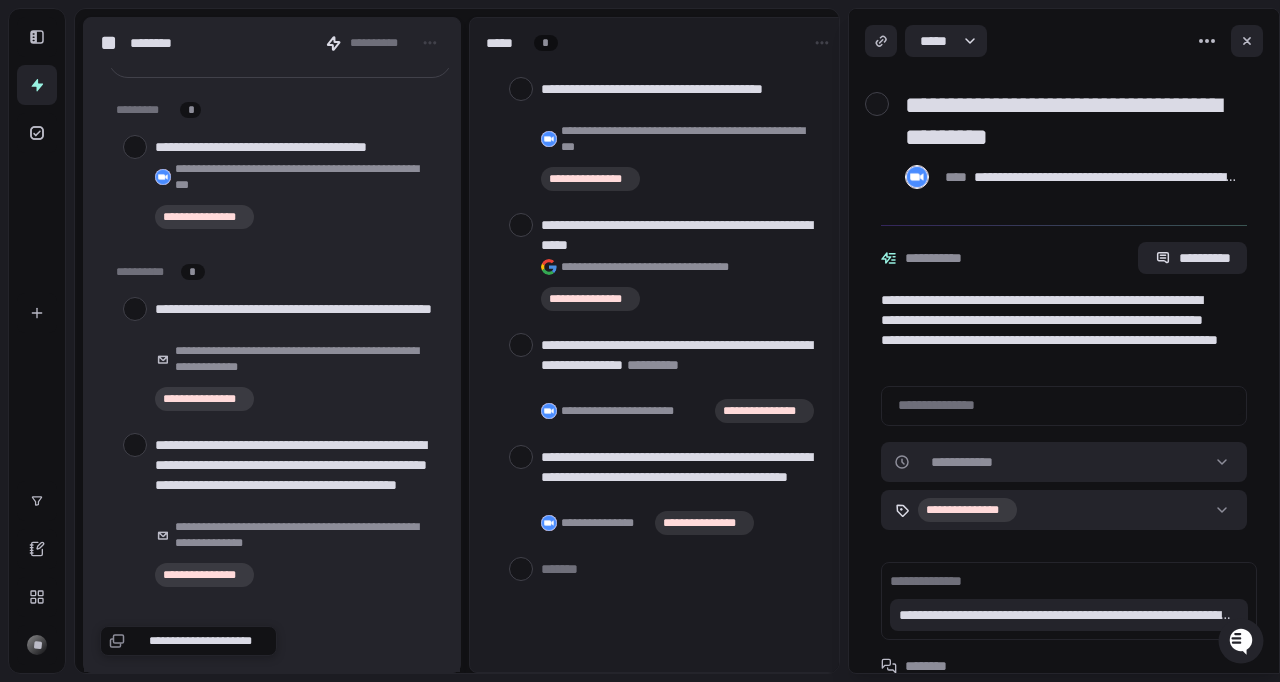 type on "*" 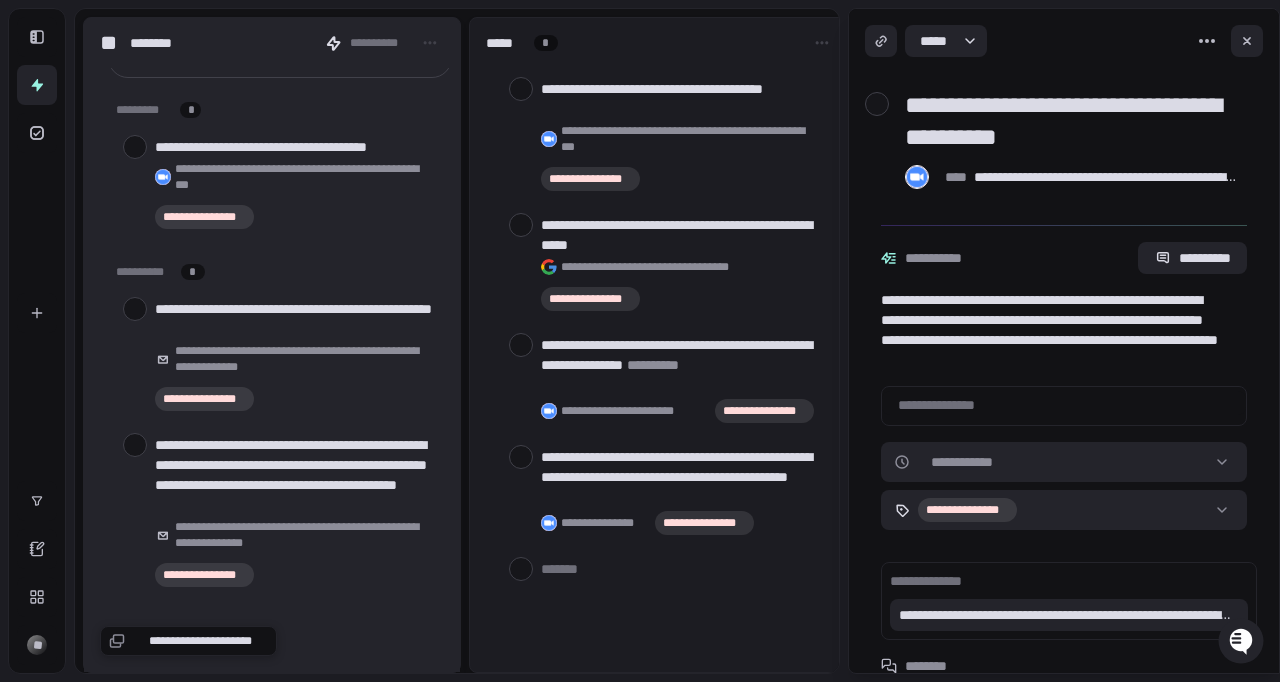type on "*" 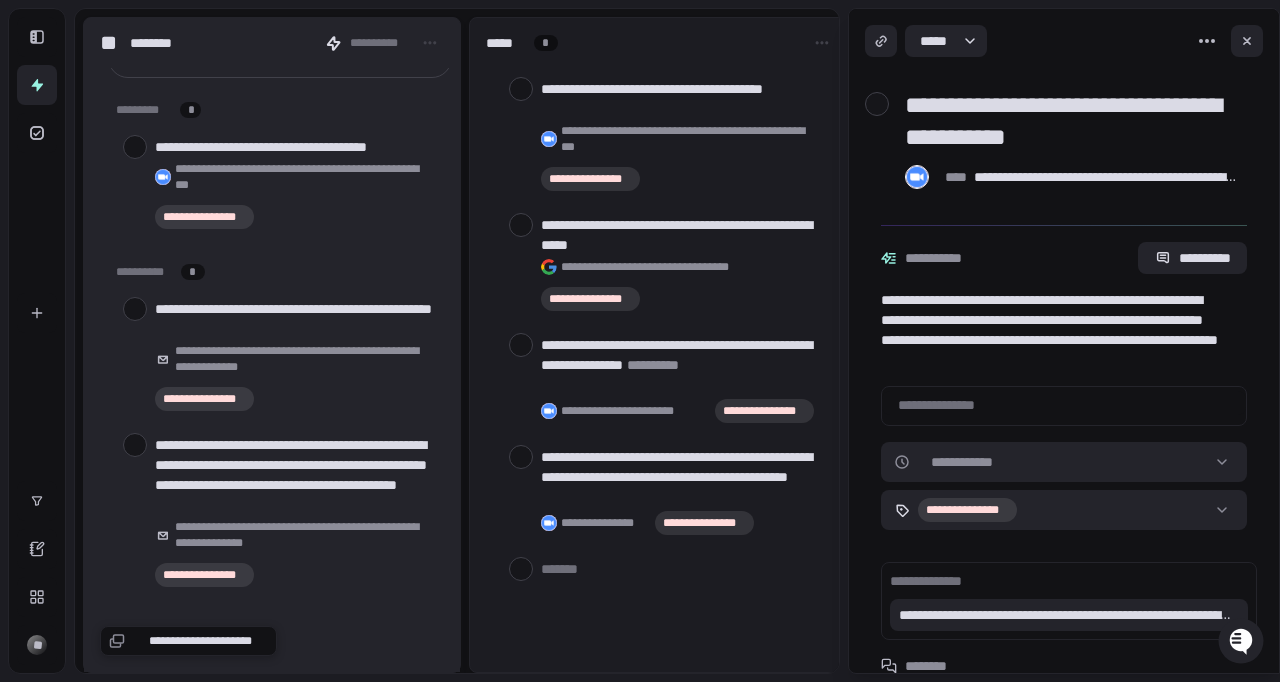 type on "*" 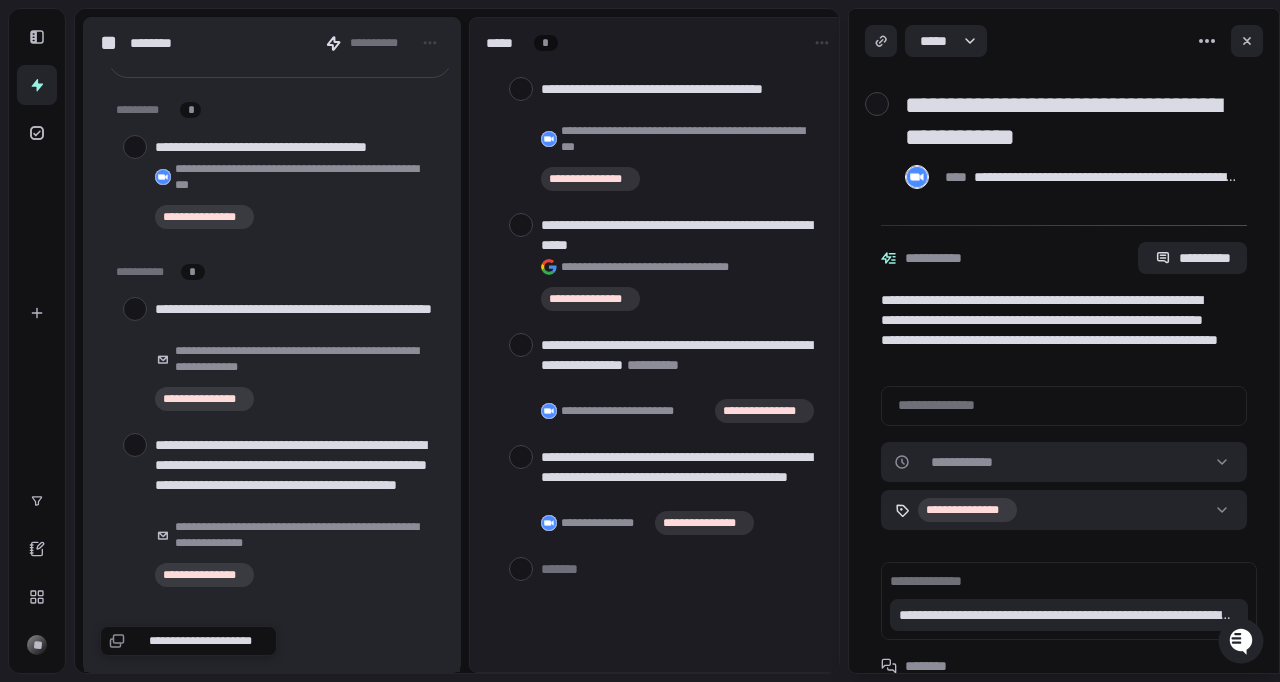 type on "*" 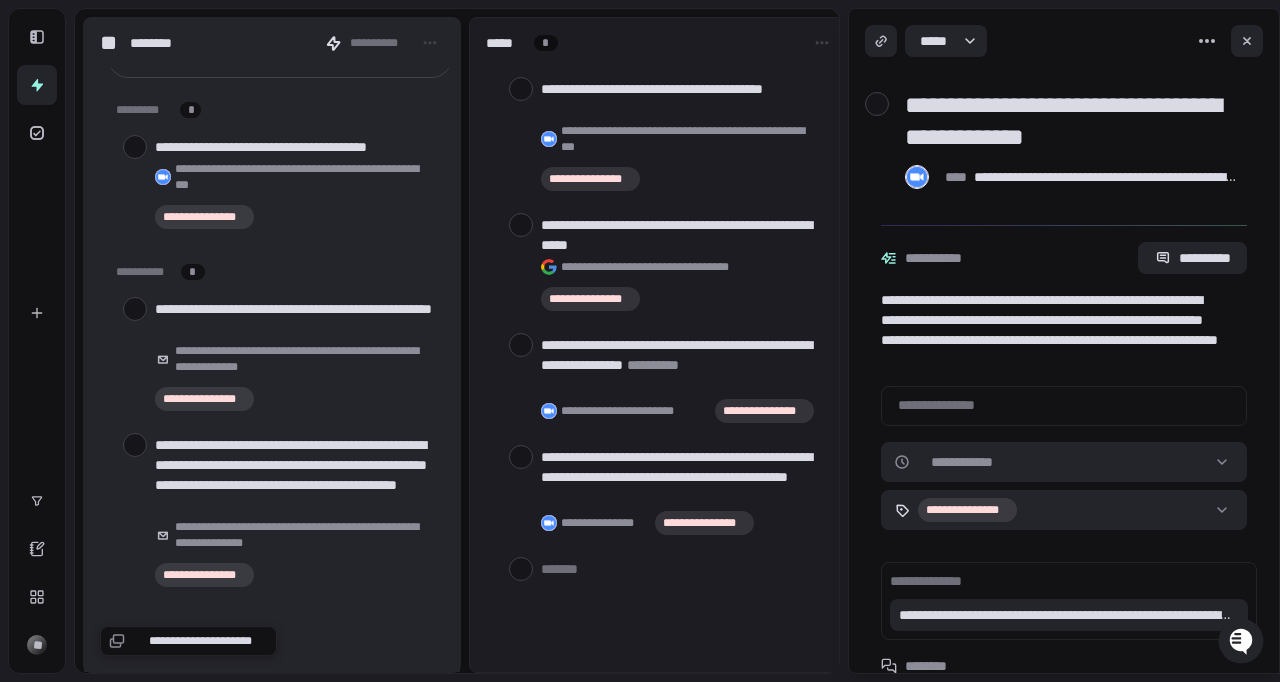 type on "*" 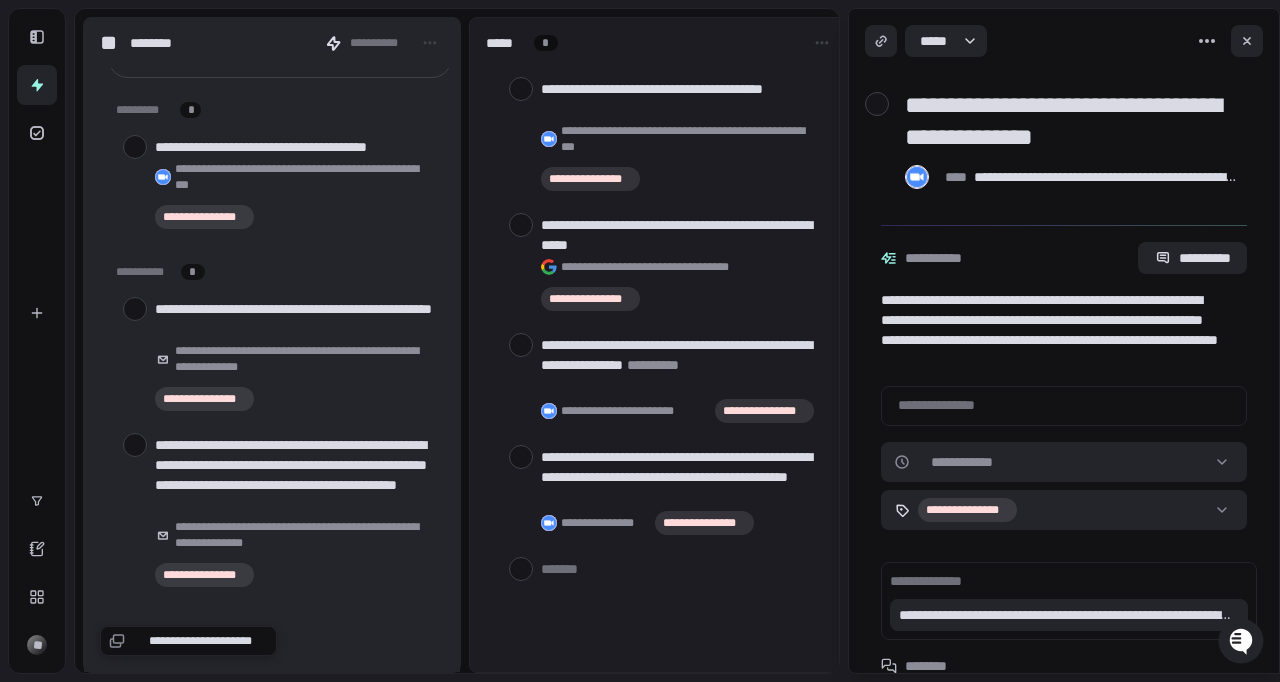 type on "*" 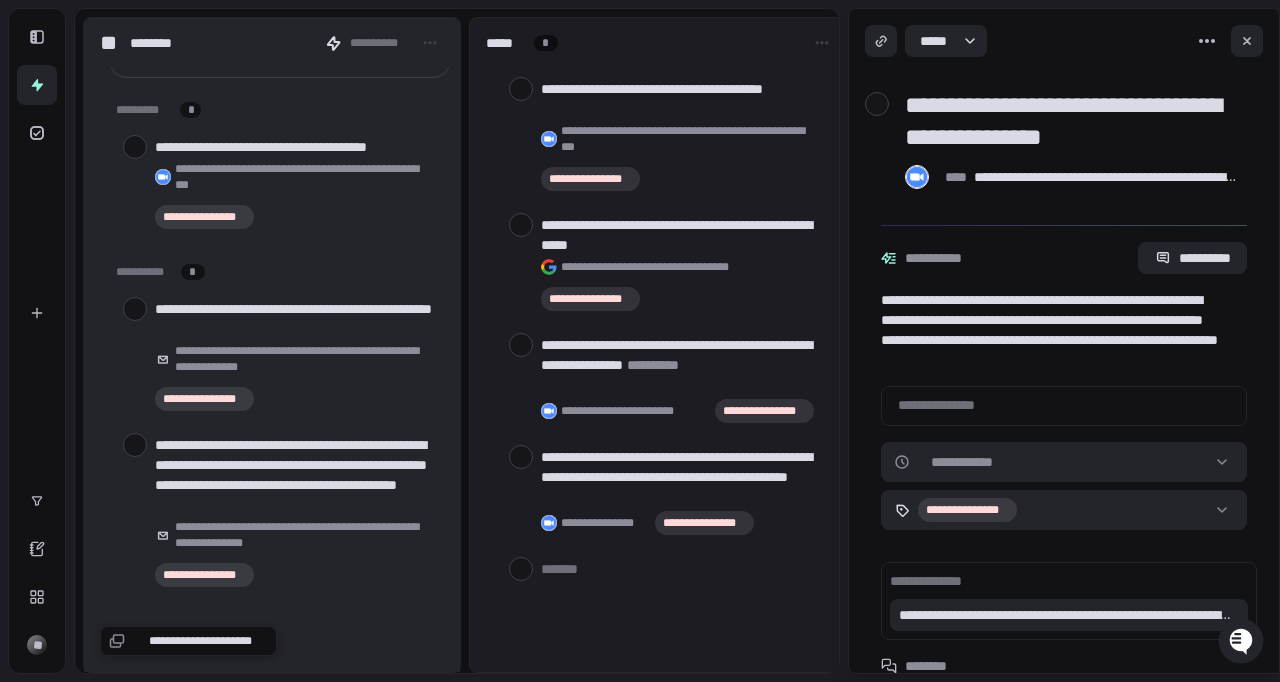type on "*" 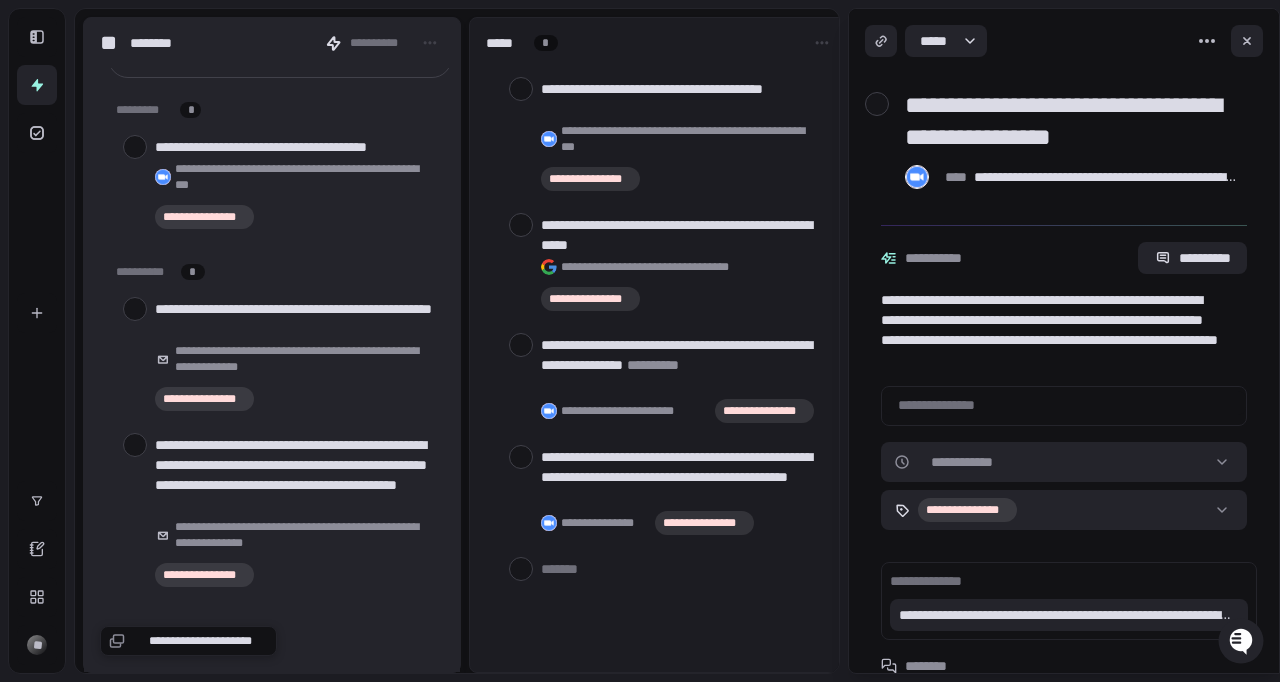 type on "*" 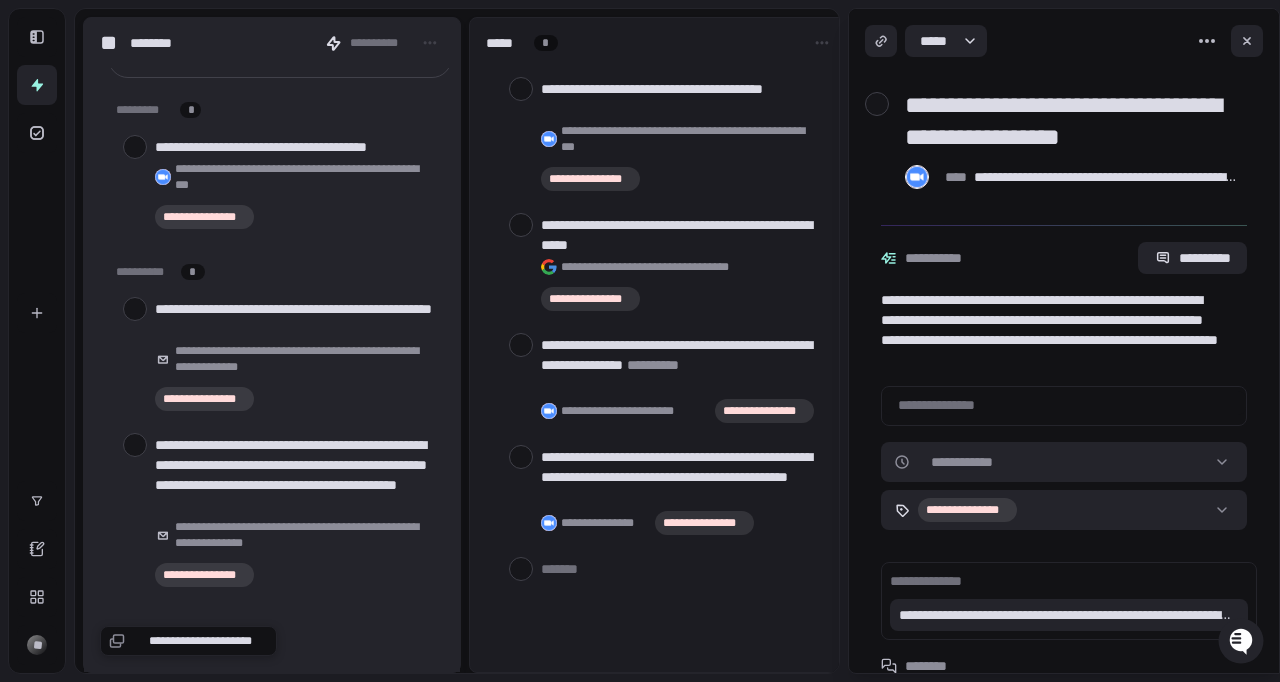 type on "*" 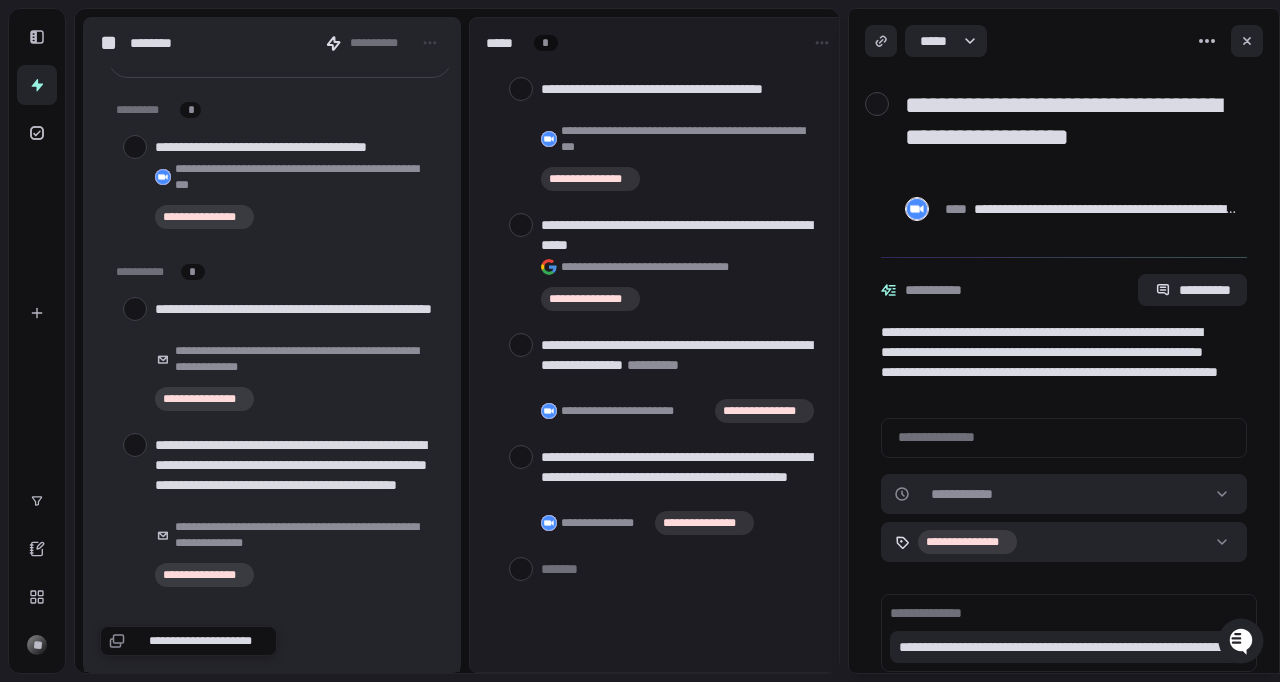 type on "**********" 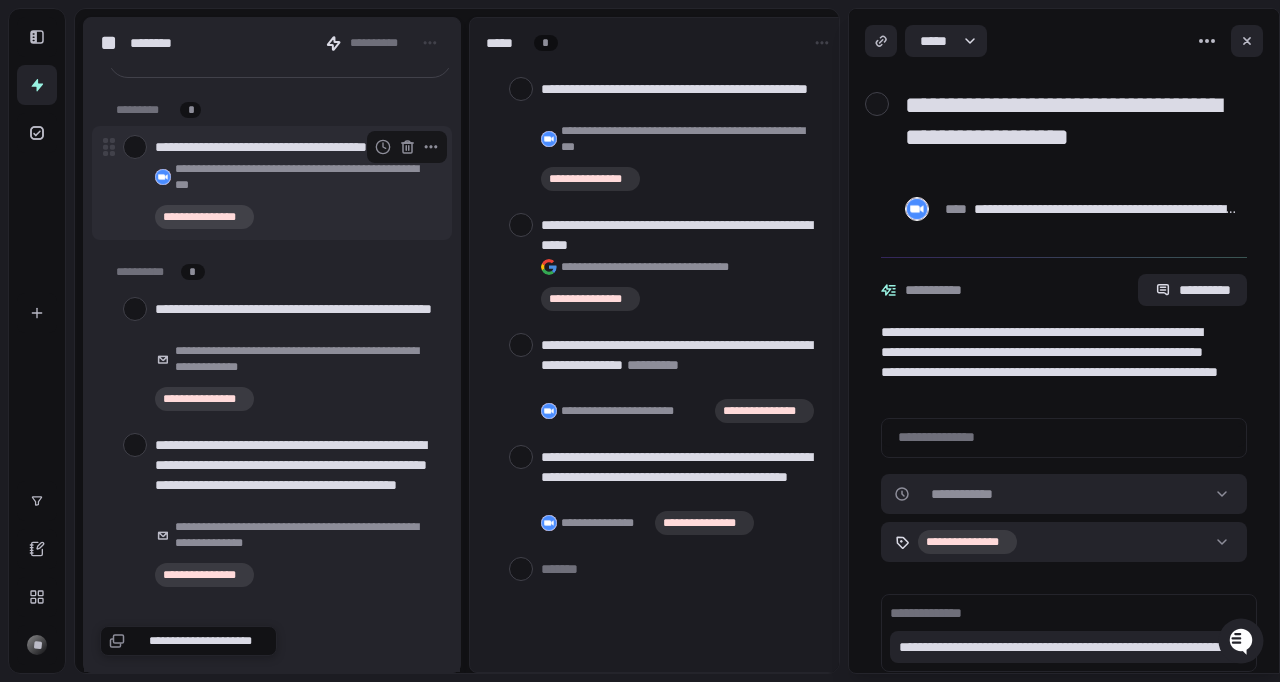 click on "**********" at bounding box center [305, 177] 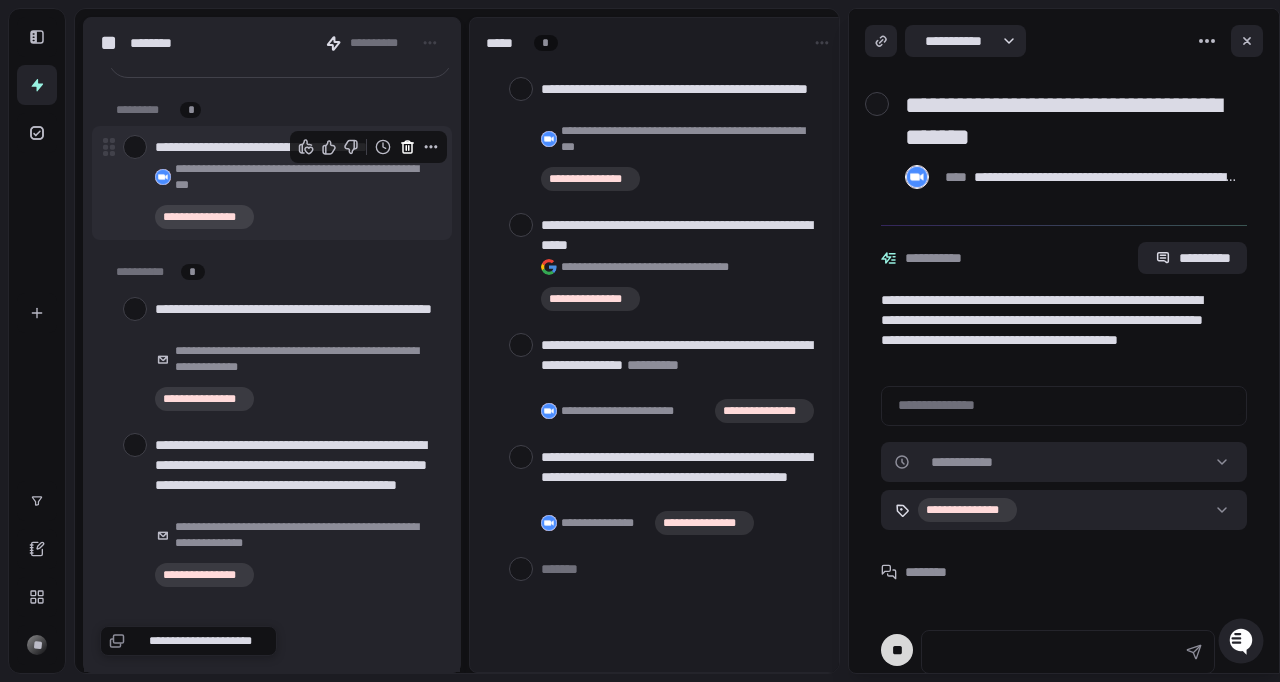 click 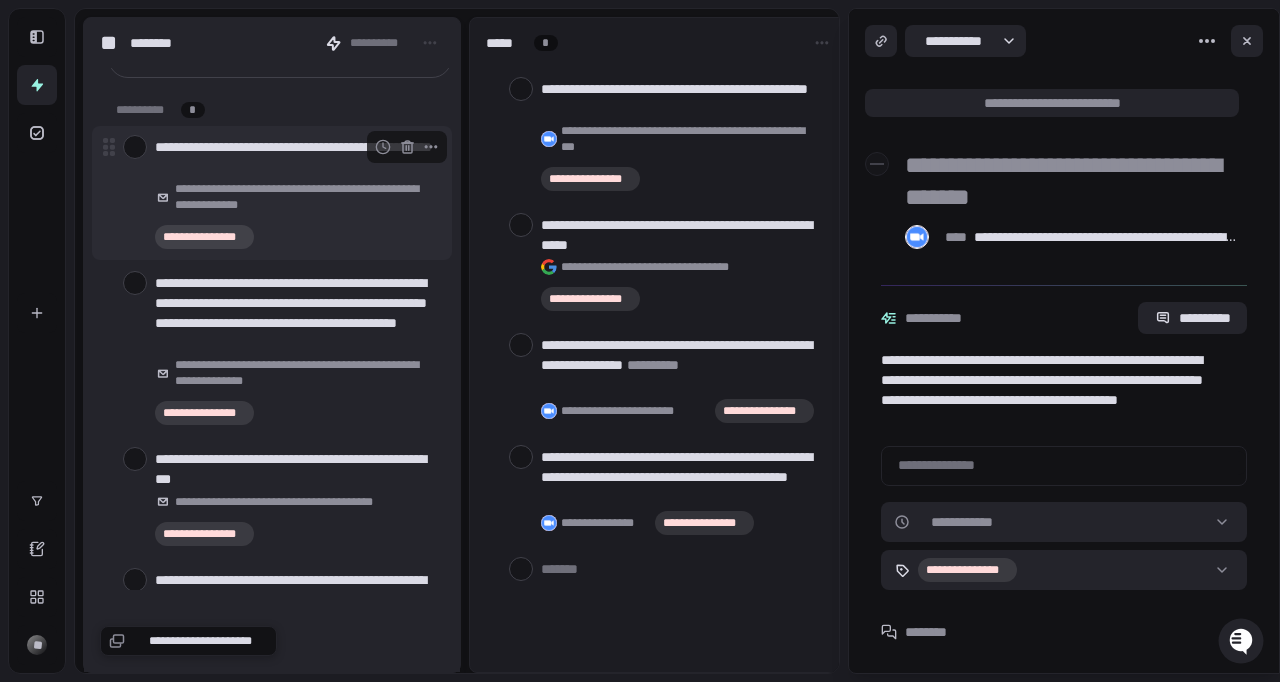 click on "**********" at bounding box center [295, 157] 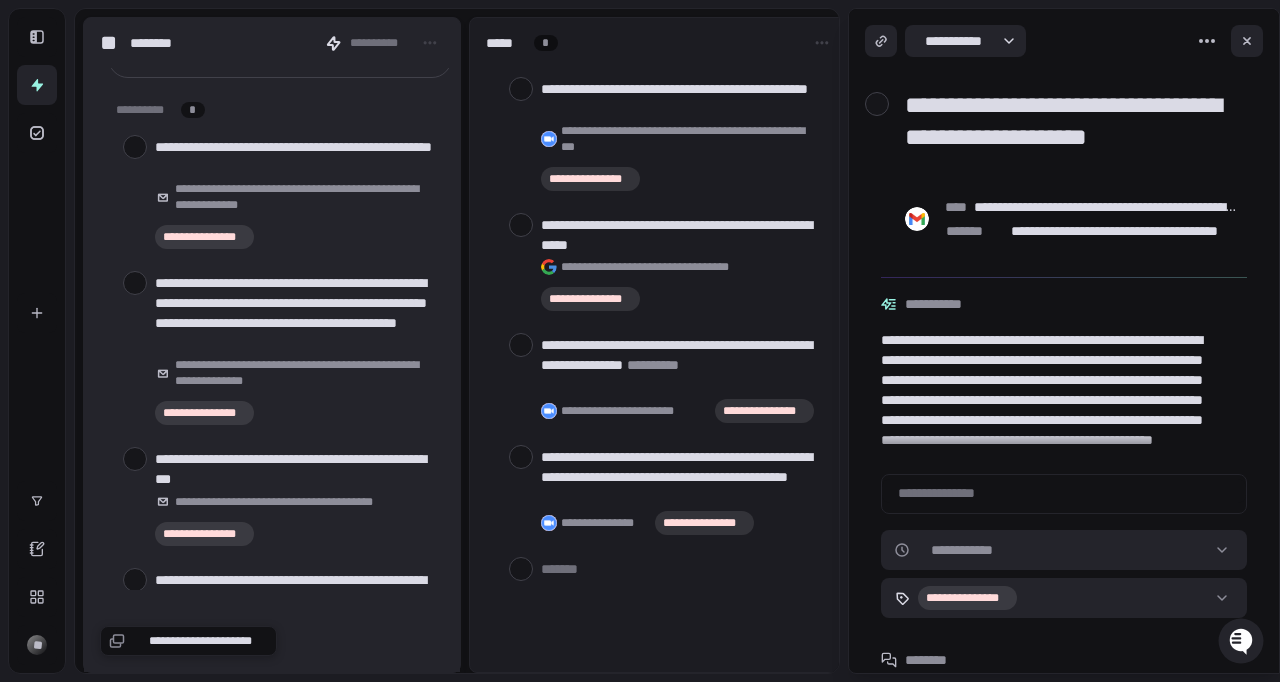 click on "**********" at bounding box center (1072, 137) 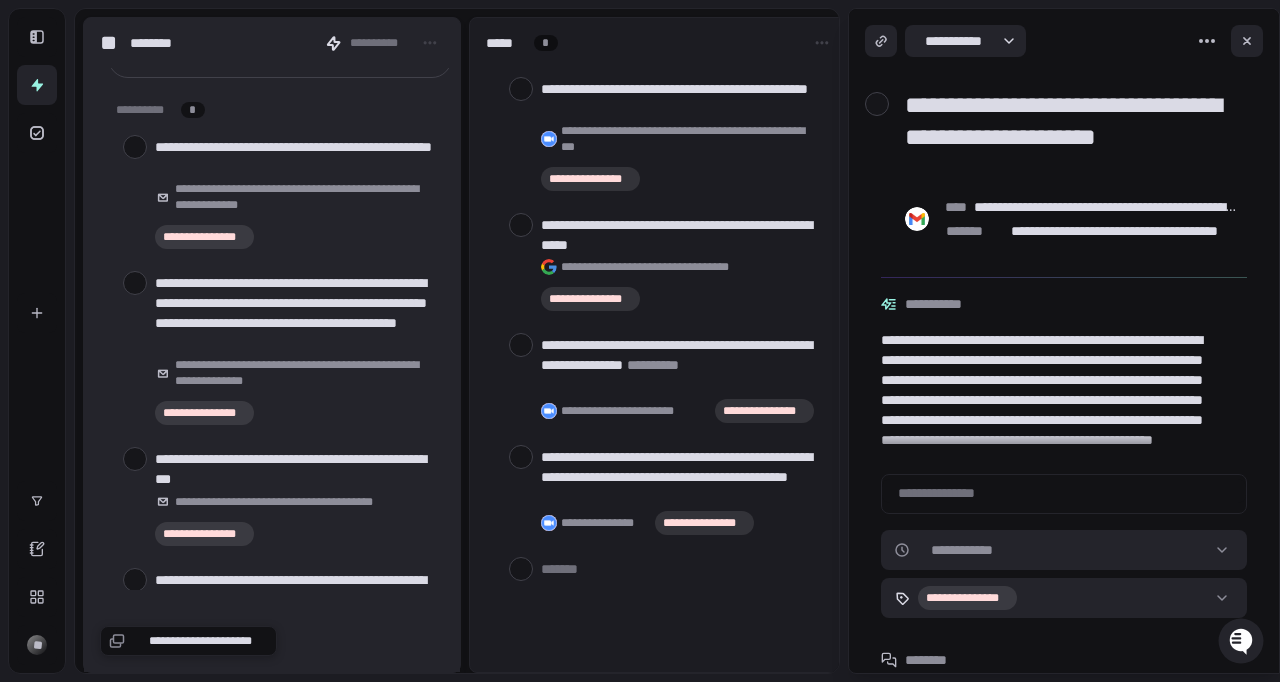 type on "*" 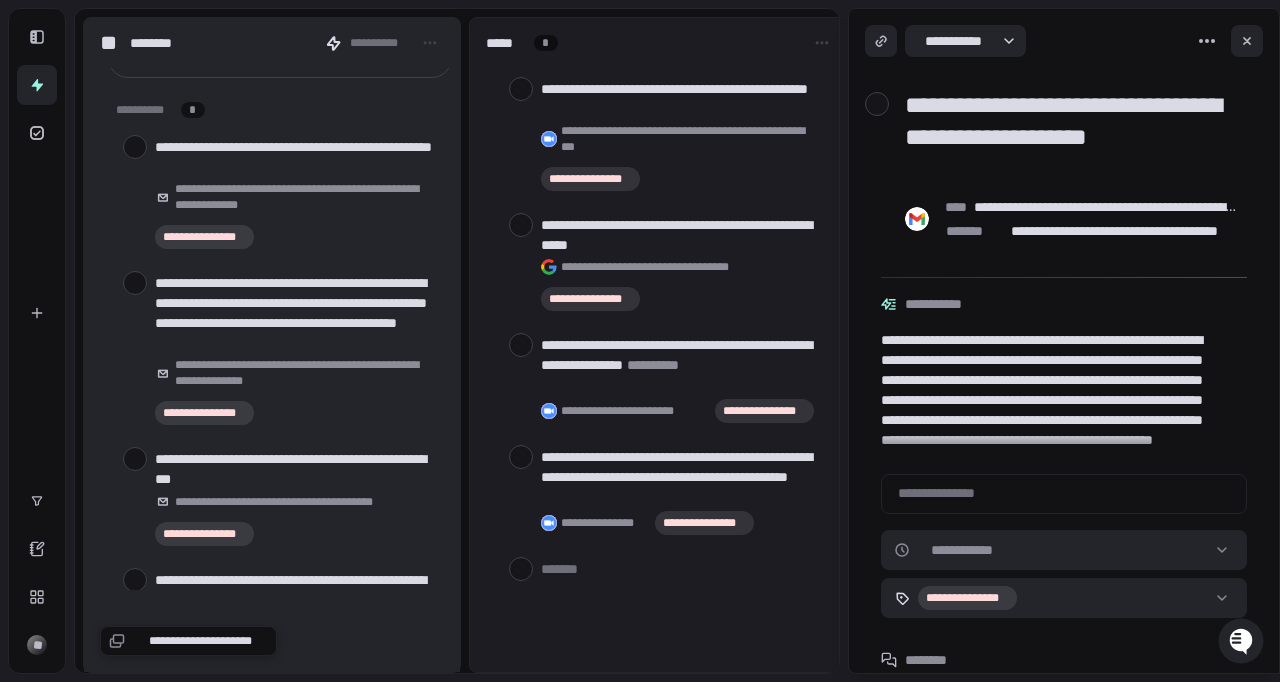 type on "*" 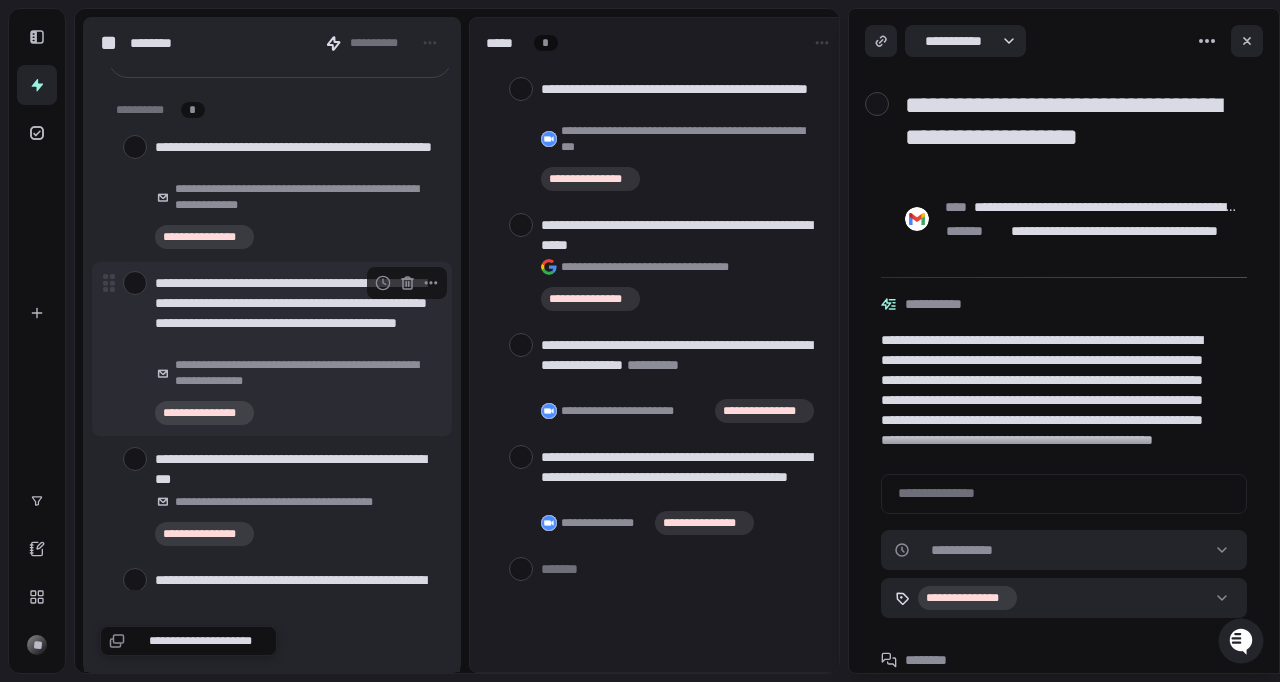 click on "**********" at bounding box center [295, 313] 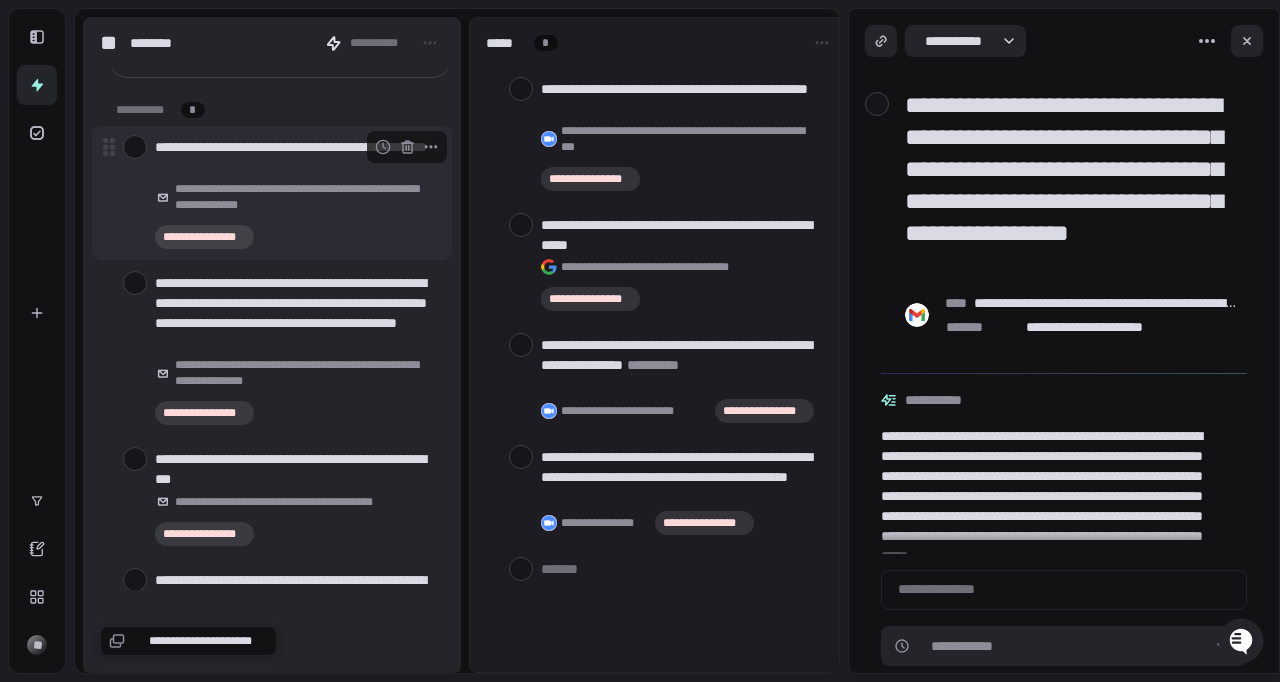 click on "**********" at bounding box center (295, 157) 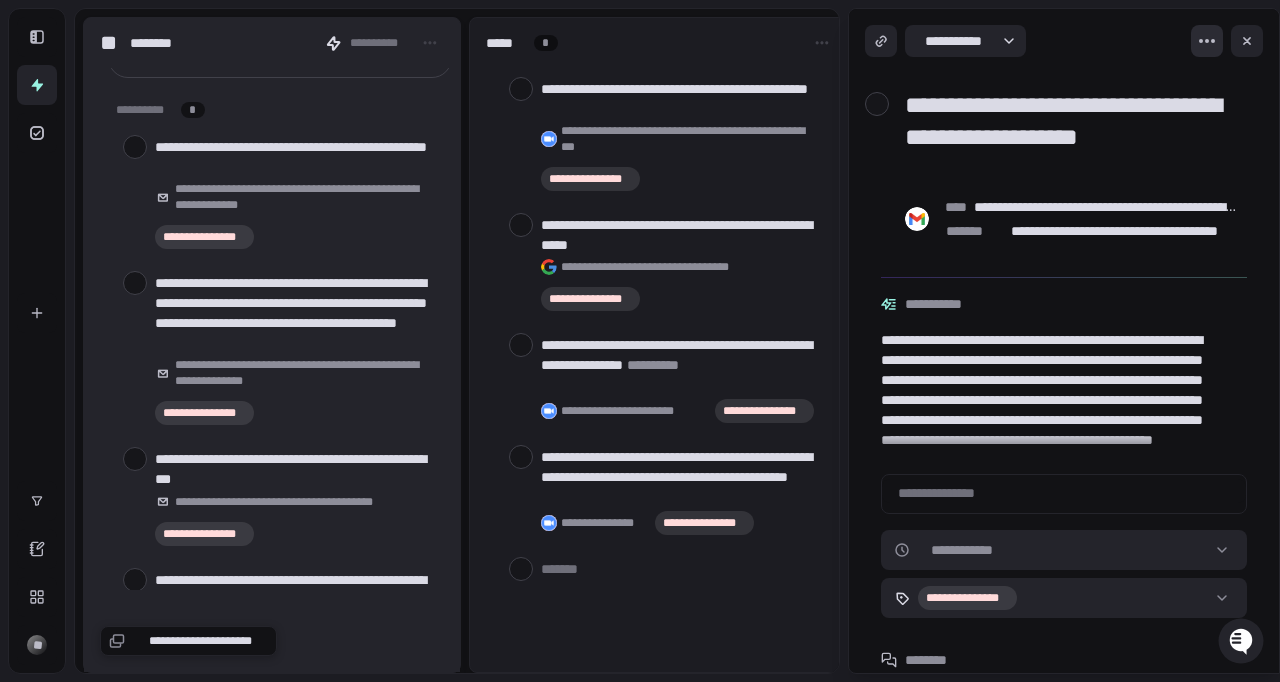 click on "**********" at bounding box center [640, 341] 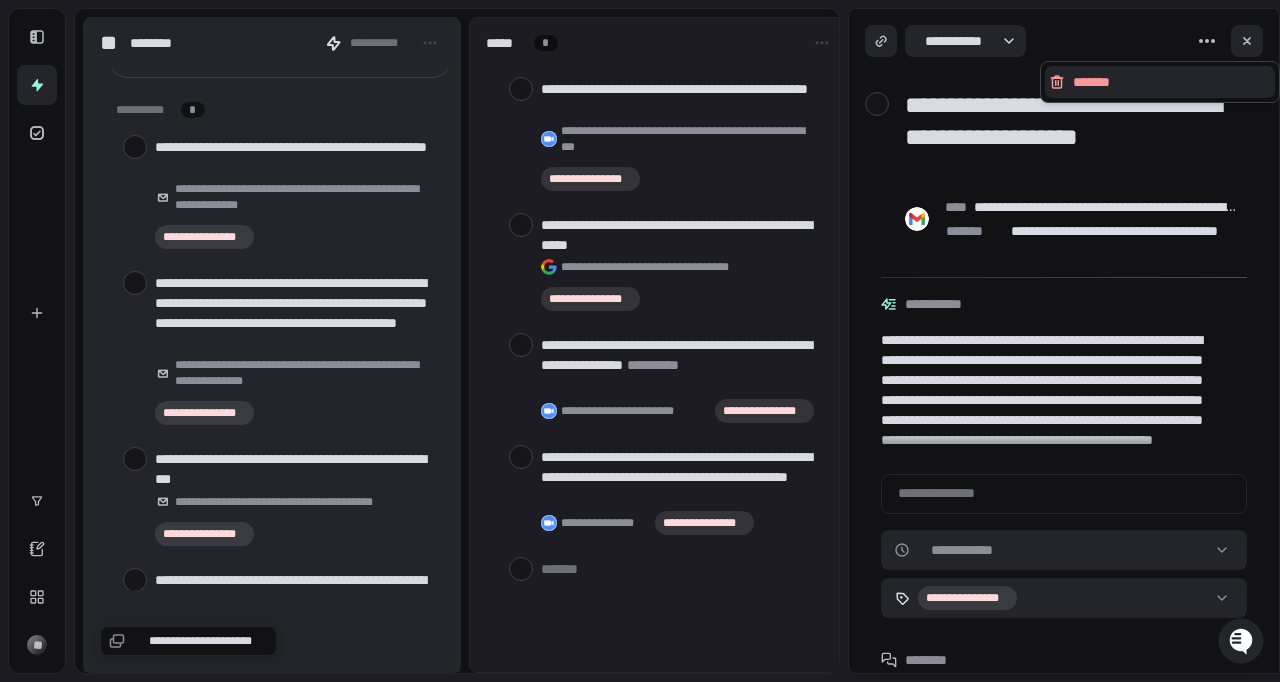 click on "**********" at bounding box center (640, 341) 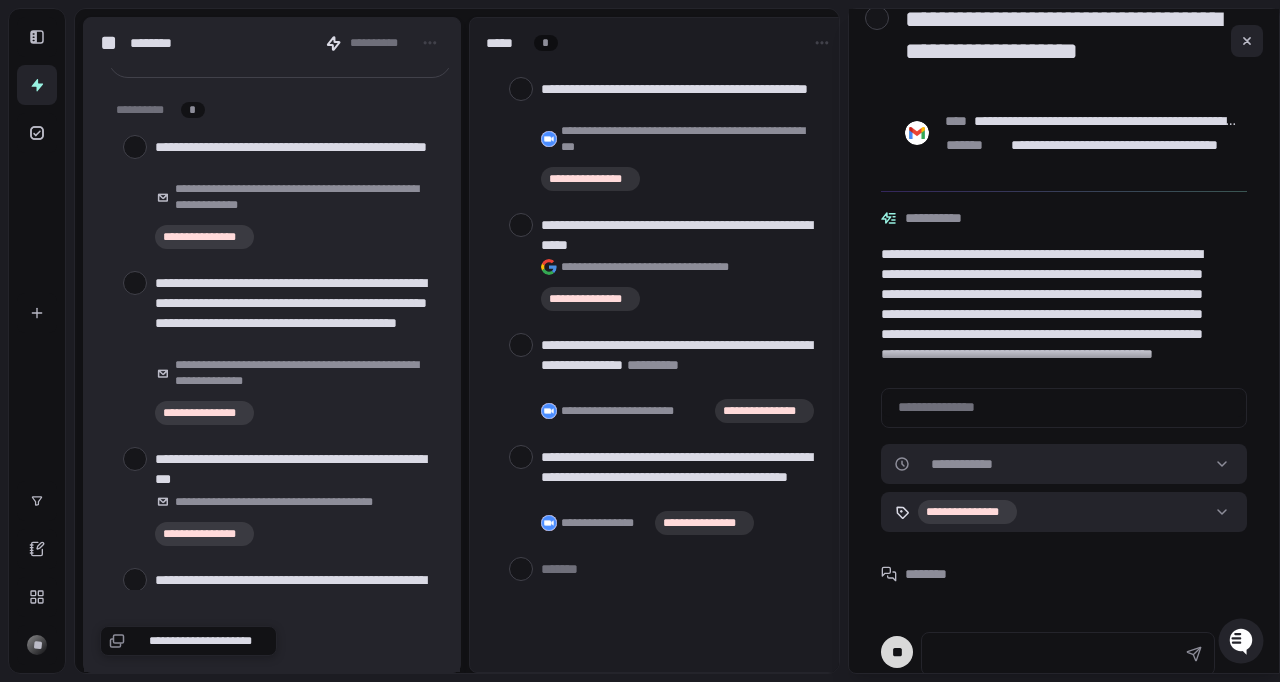 scroll, scrollTop: 105, scrollLeft: 0, axis: vertical 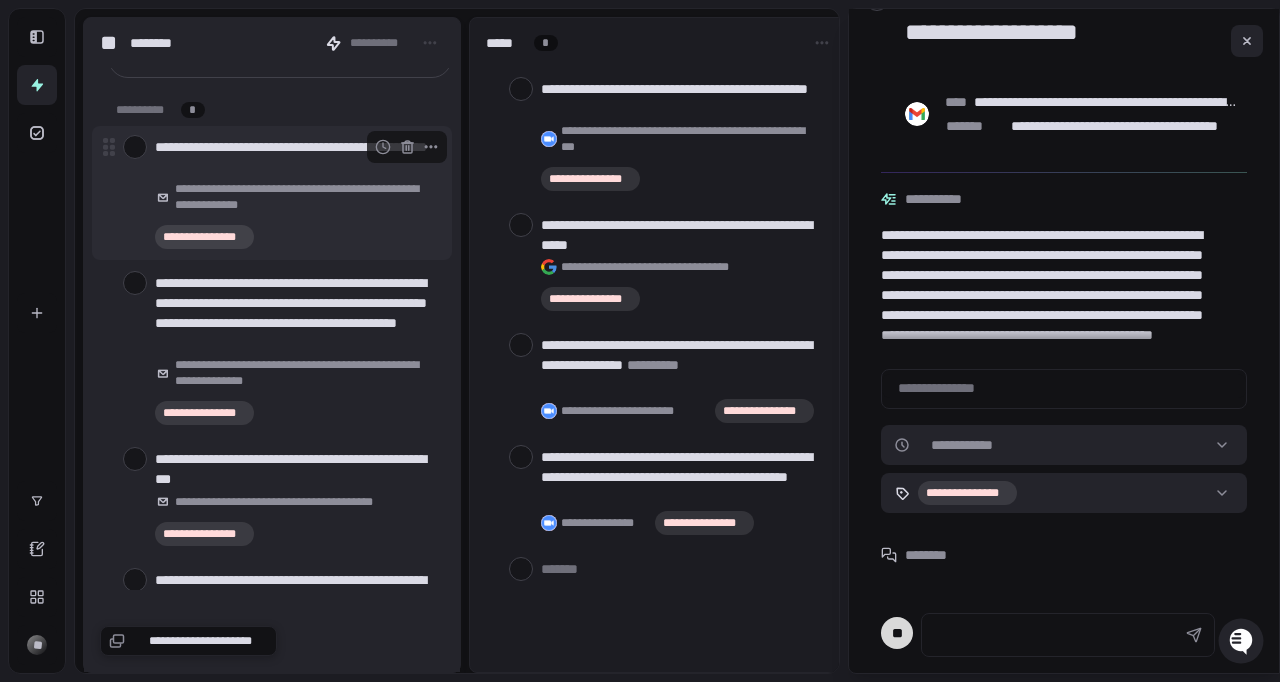 click on "**********" at bounding box center (295, 157) 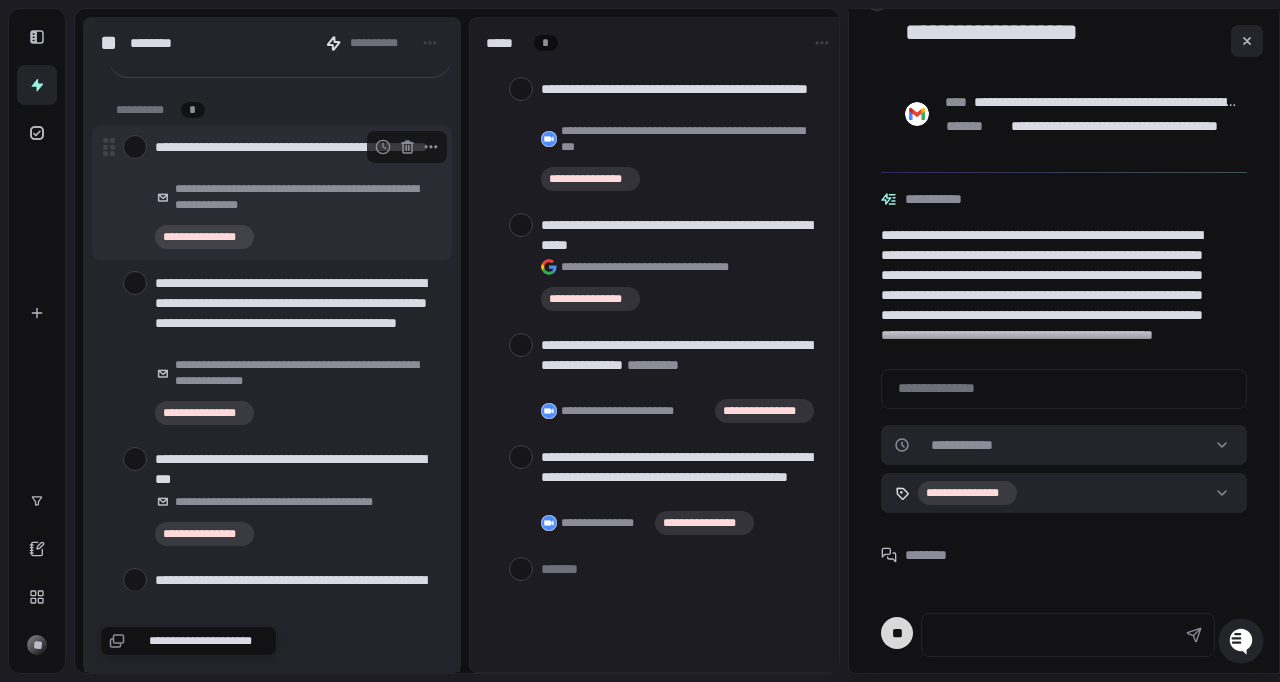 click at bounding box center (135, 147) 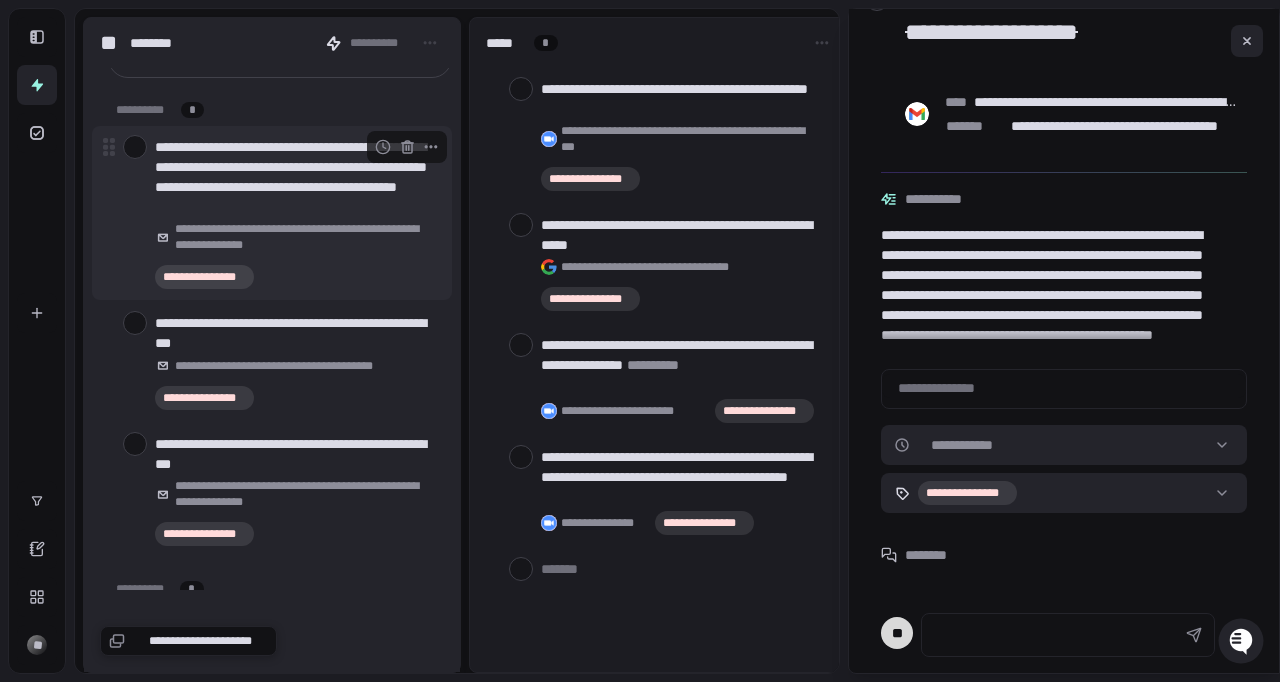click on "**********" at bounding box center [295, 177] 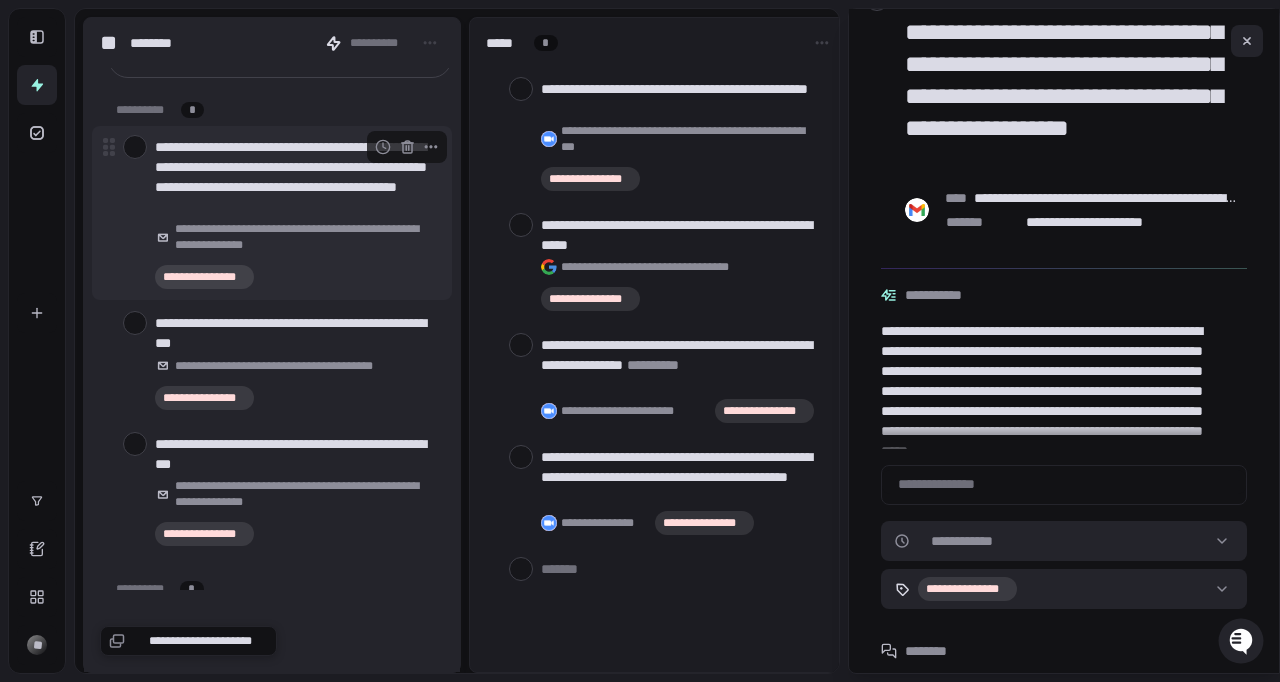 type on "*" 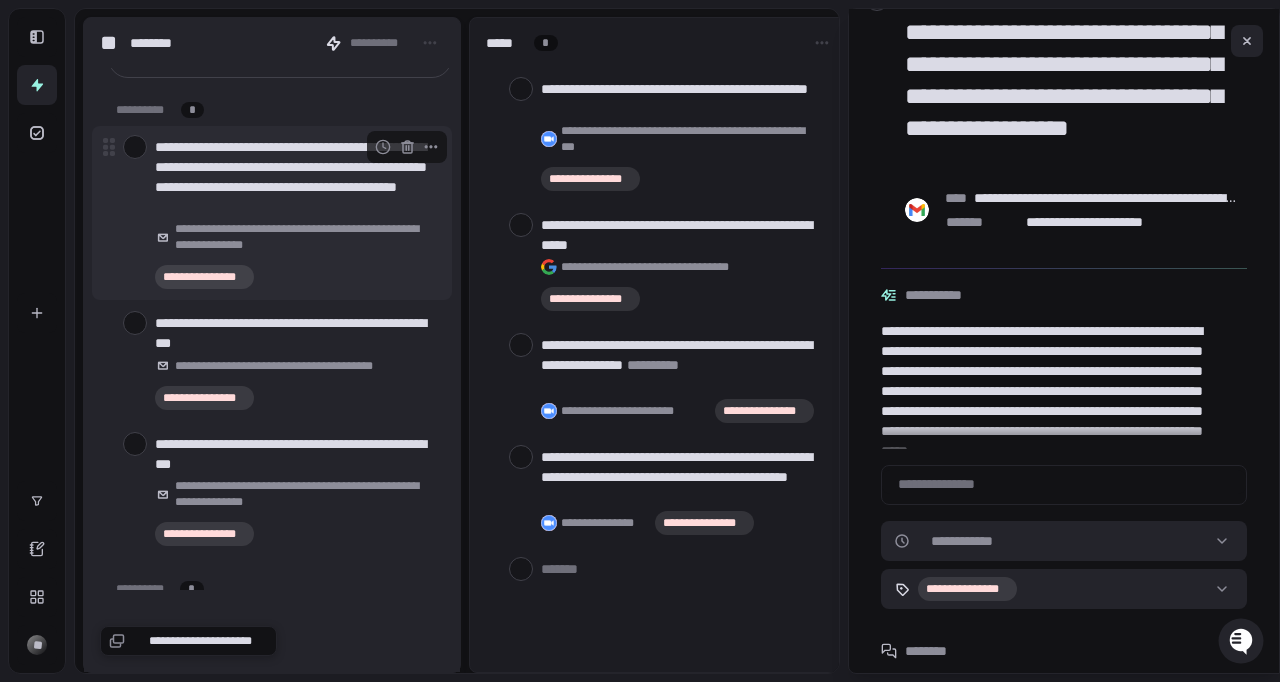 click on "**********" at bounding box center (295, 177) 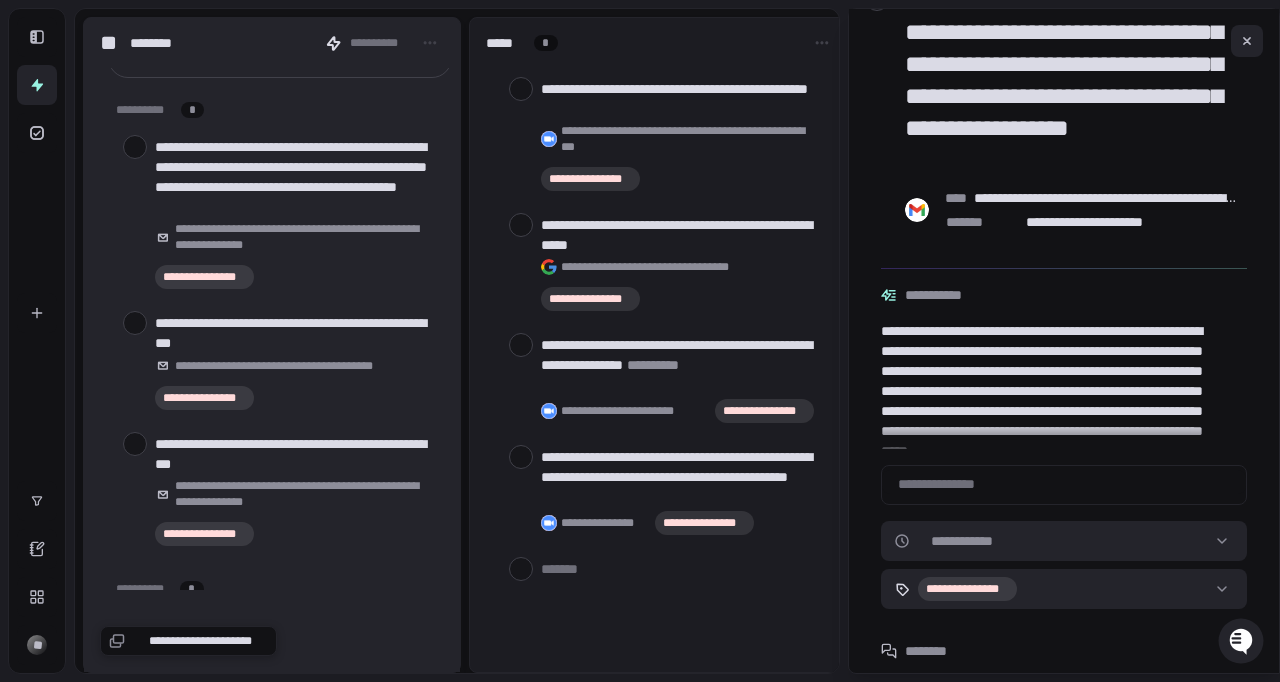 click on "**********" at bounding box center (1072, 80) 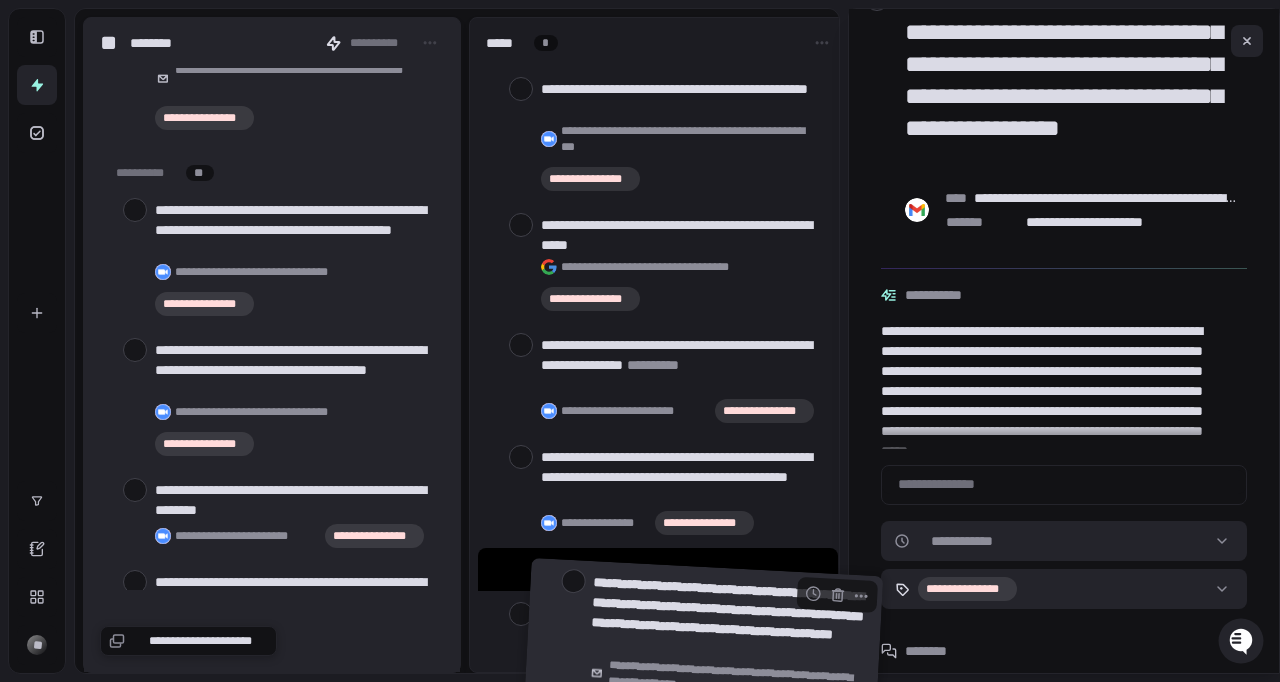 drag, startPoint x: 105, startPoint y: 145, endPoint x: 537, endPoint y: 584, distance: 615.9099 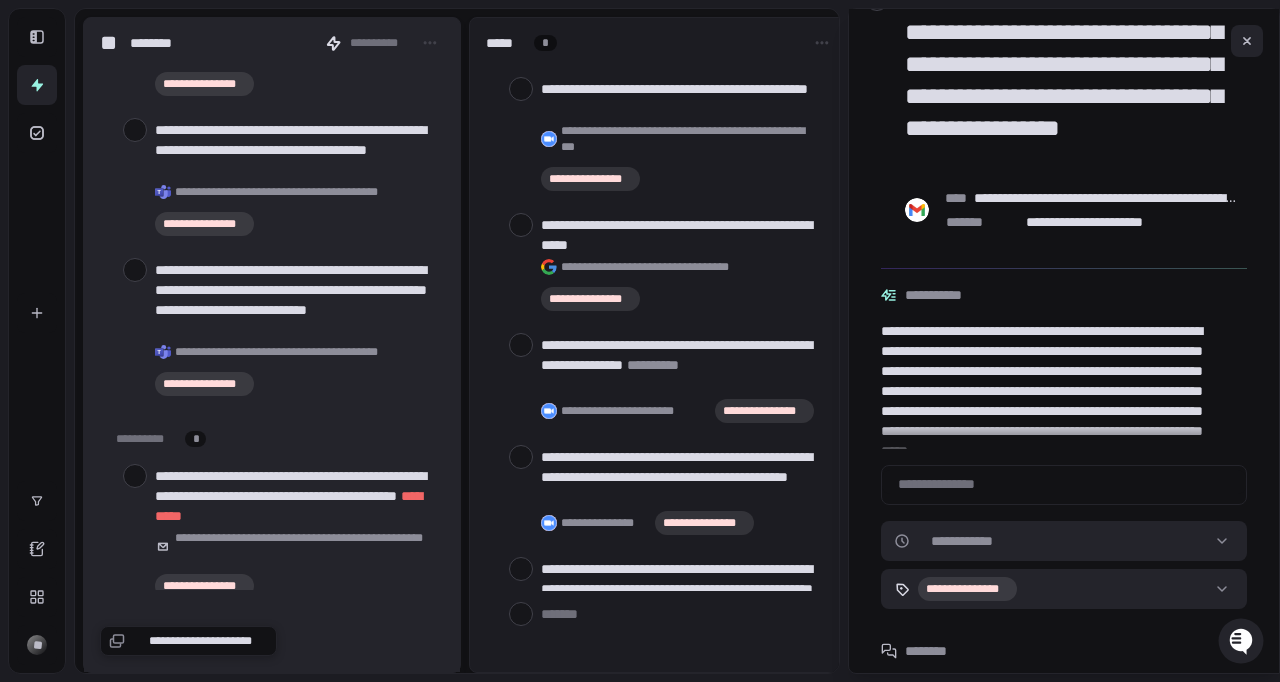 scroll, scrollTop: 6285, scrollLeft: 0, axis: vertical 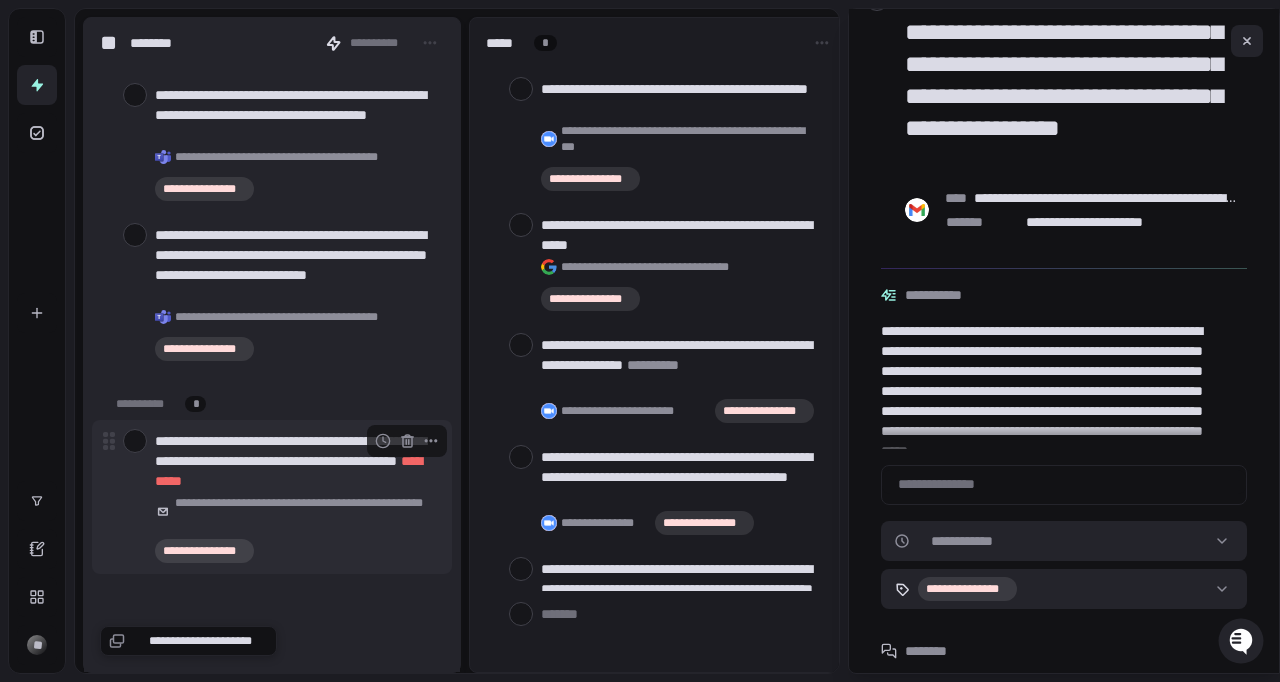 click on "**********" at bounding box center (295, 461) 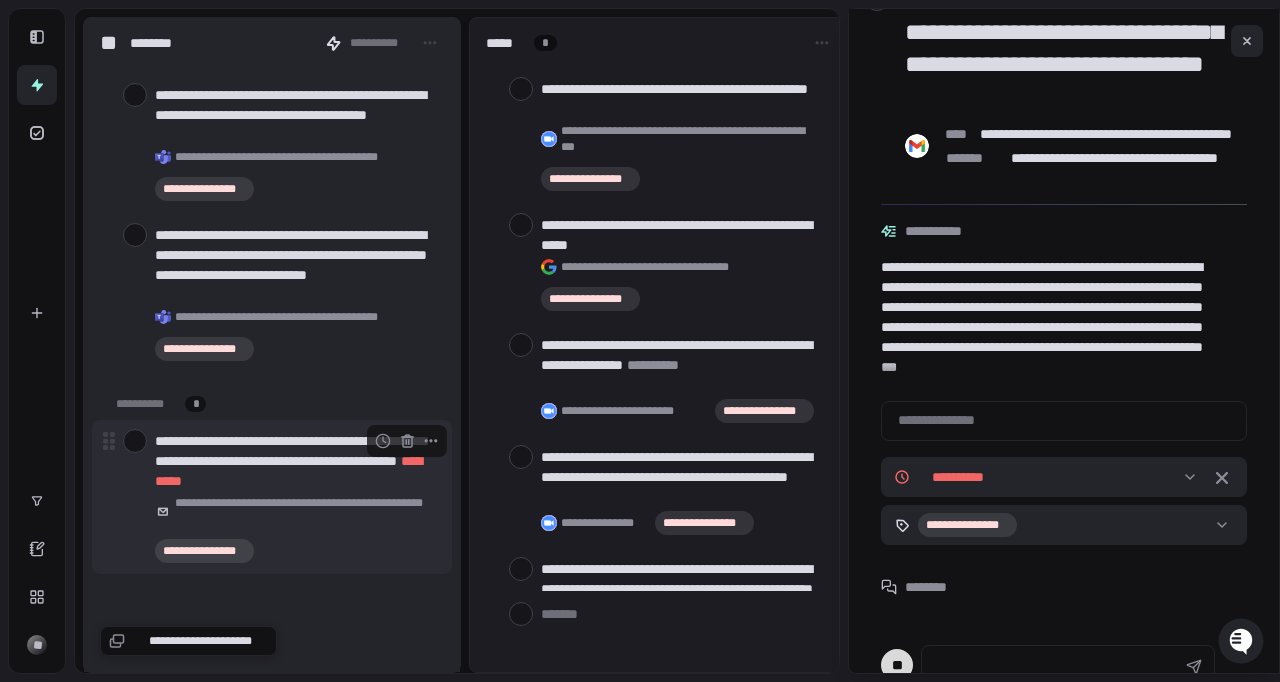 click at bounding box center [135, 441] 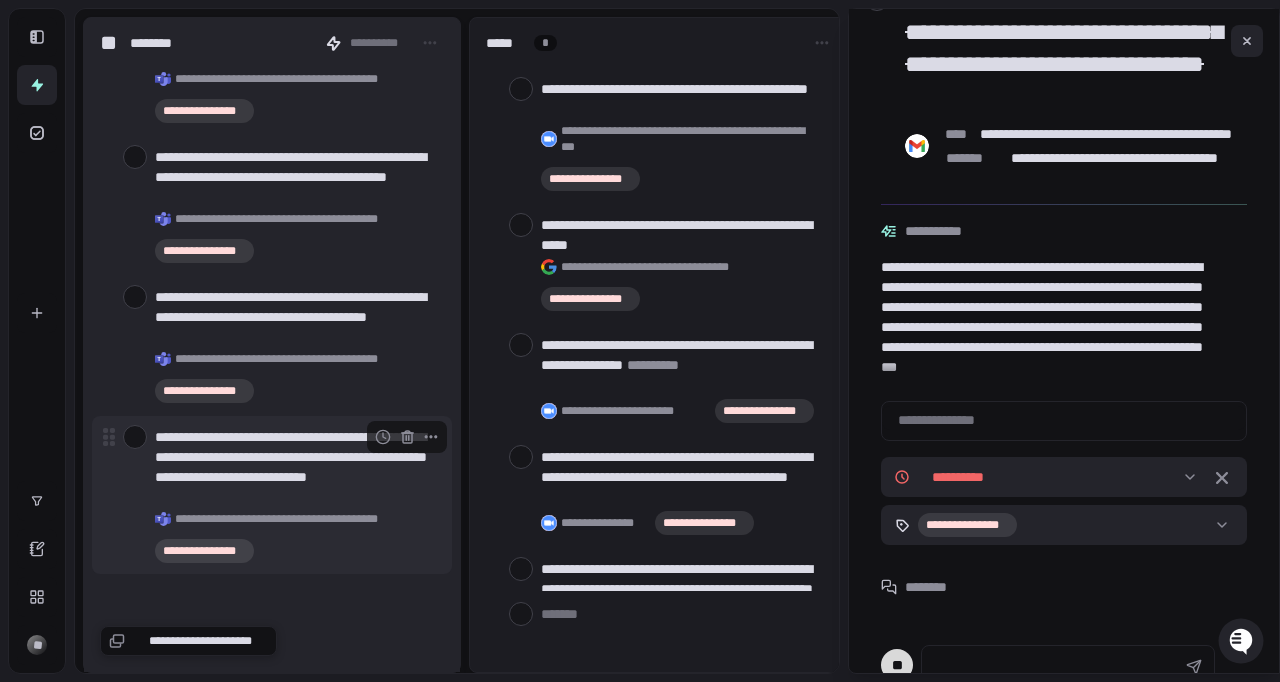 scroll, scrollTop: 6083, scrollLeft: 0, axis: vertical 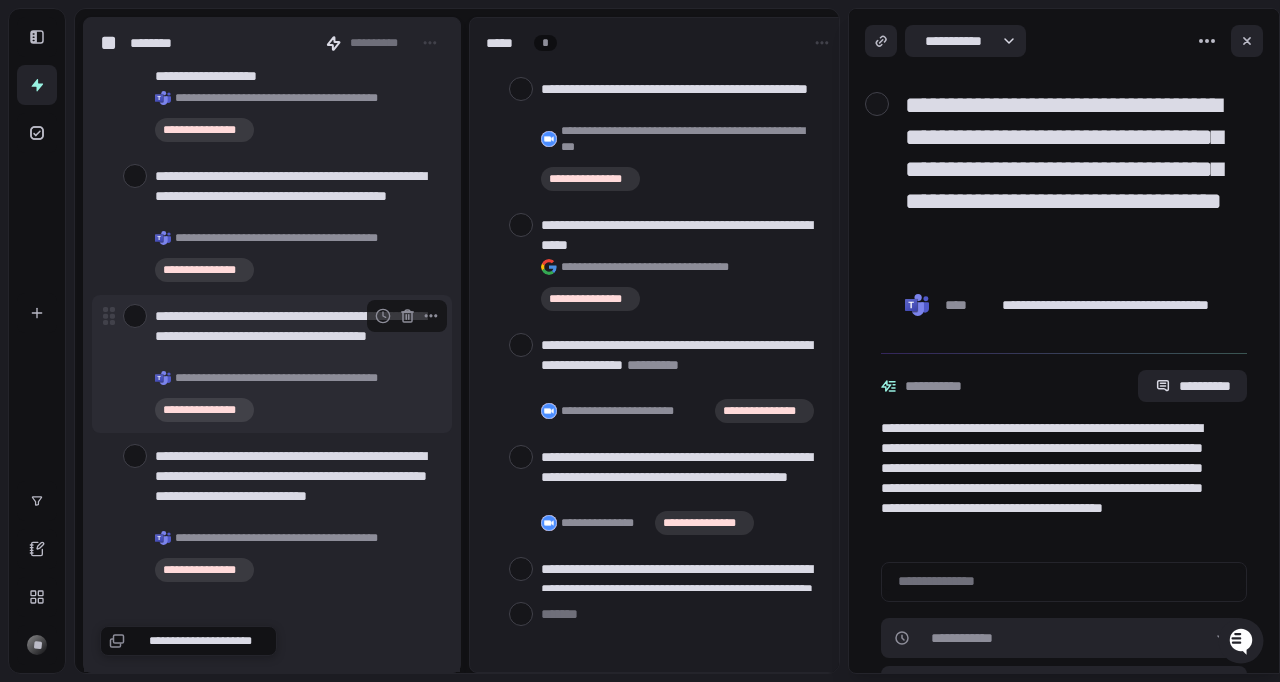 click on "**********" at bounding box center [295, 336] 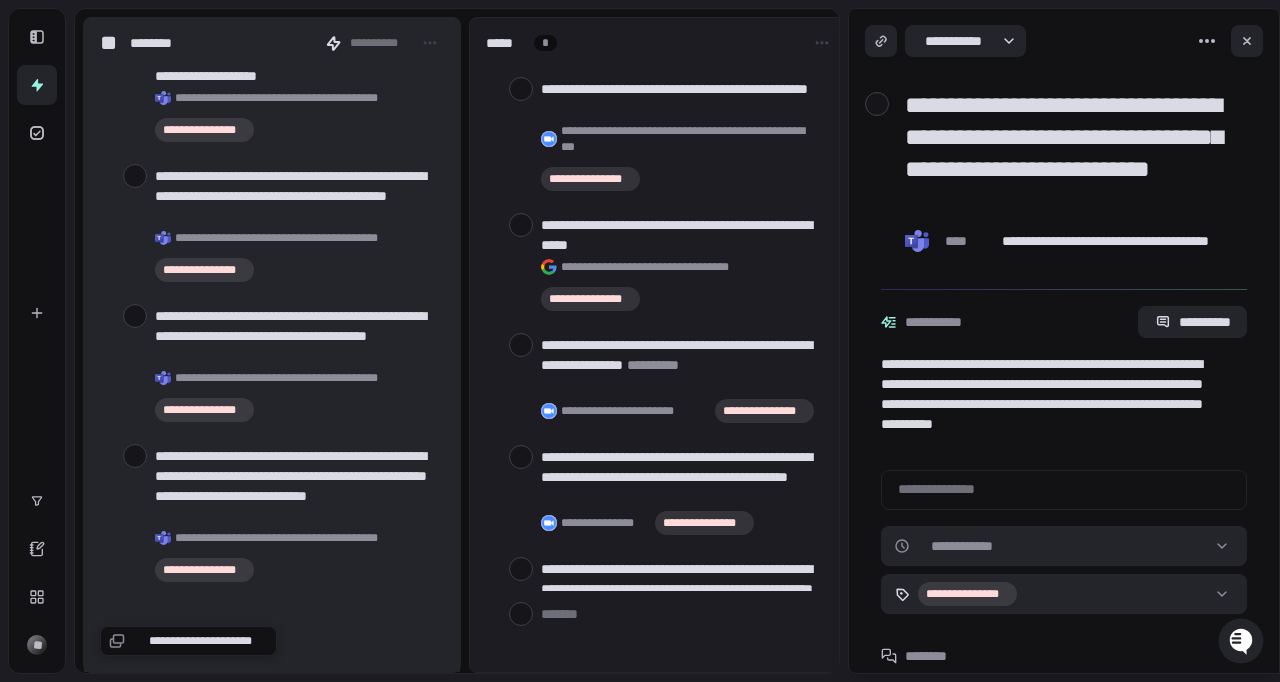 click on "**********" at bounding box center (1072, 153) 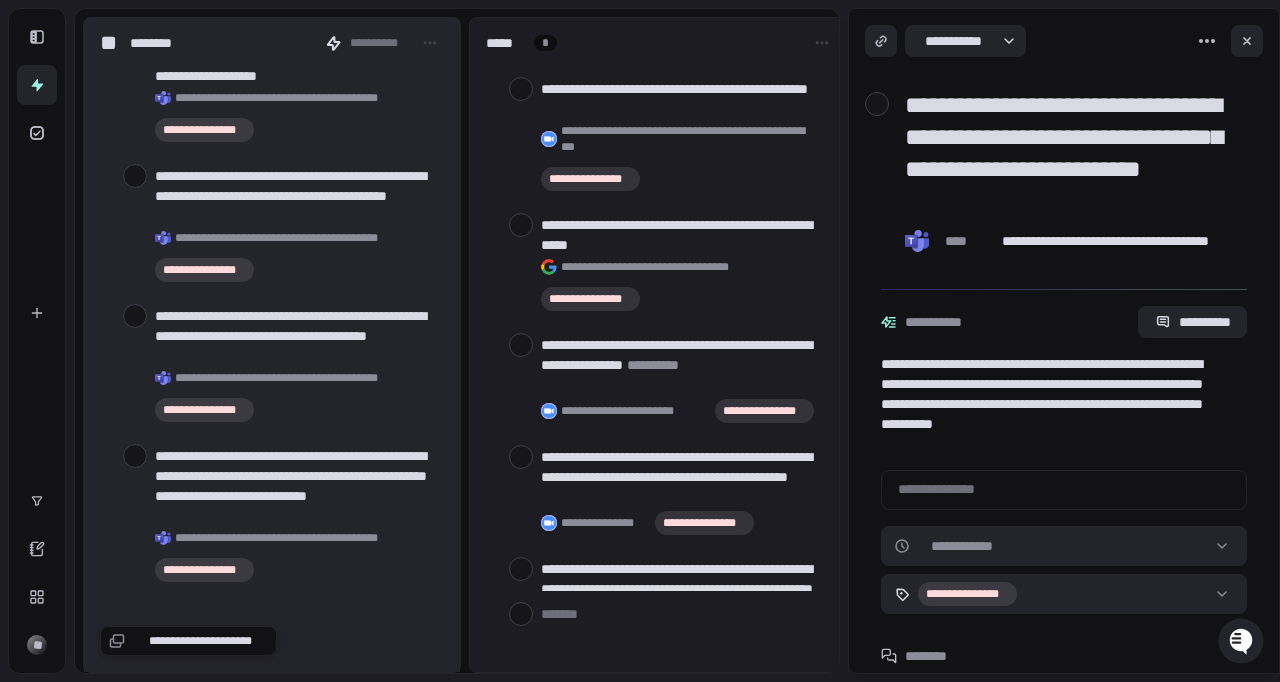 type on "**********" 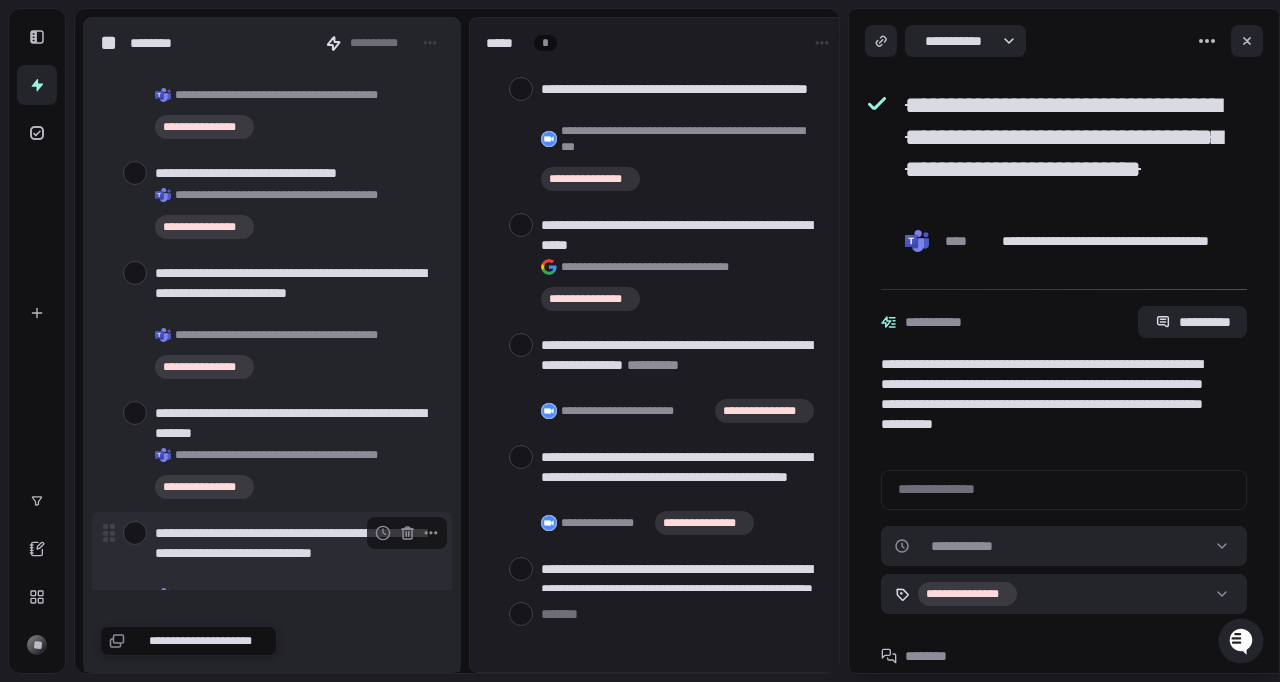 scroll, scrollTop: 5130, scrollLeft: 0, axis: vertical 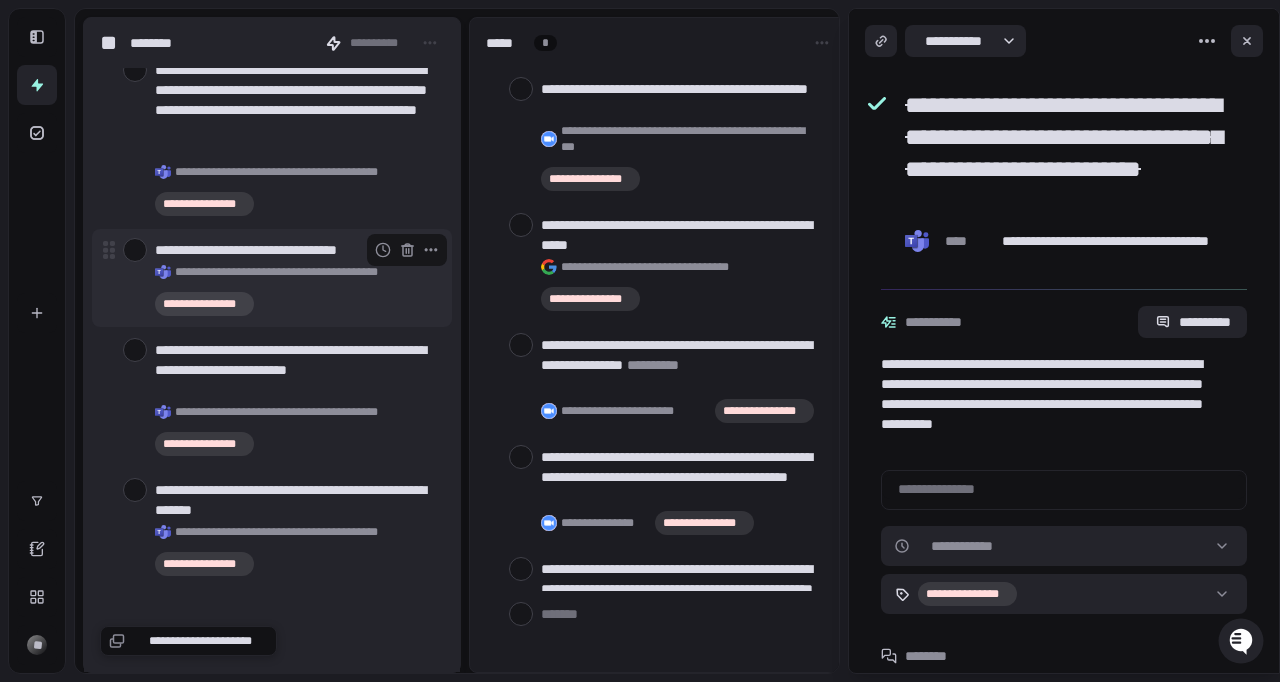 click on "**********" at bounding box center [295, 250] 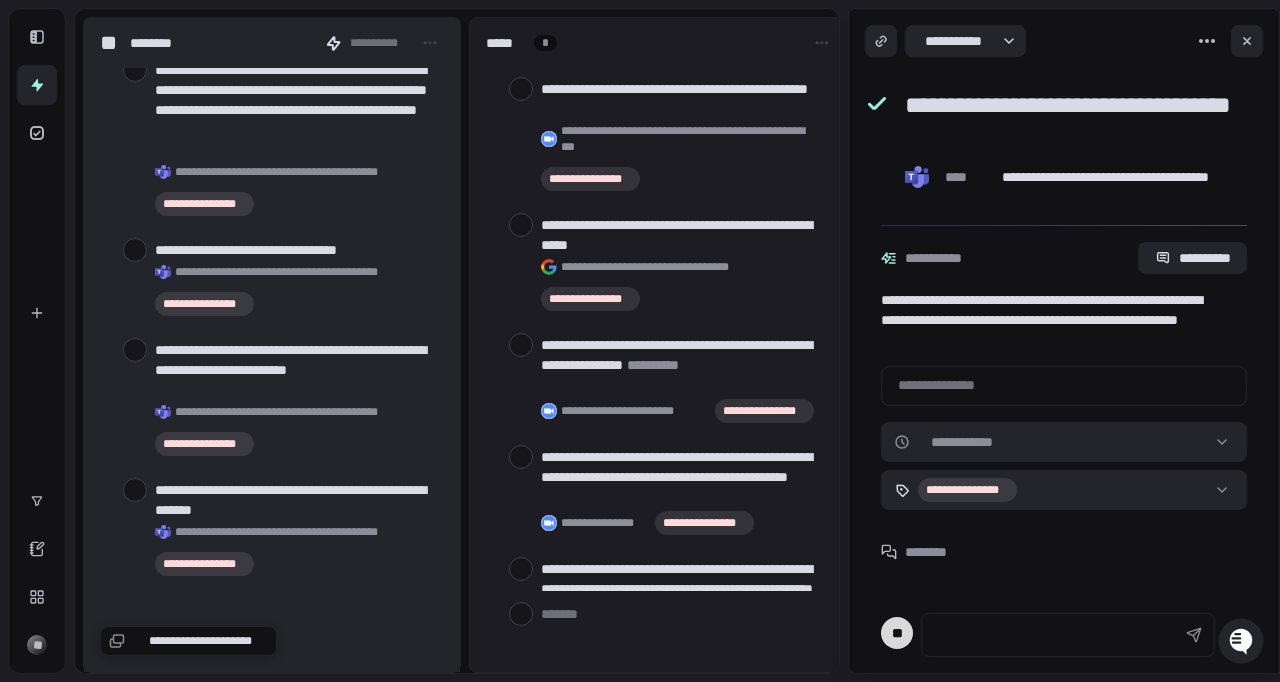 click on "**********" at bounding box center [1072, 121] 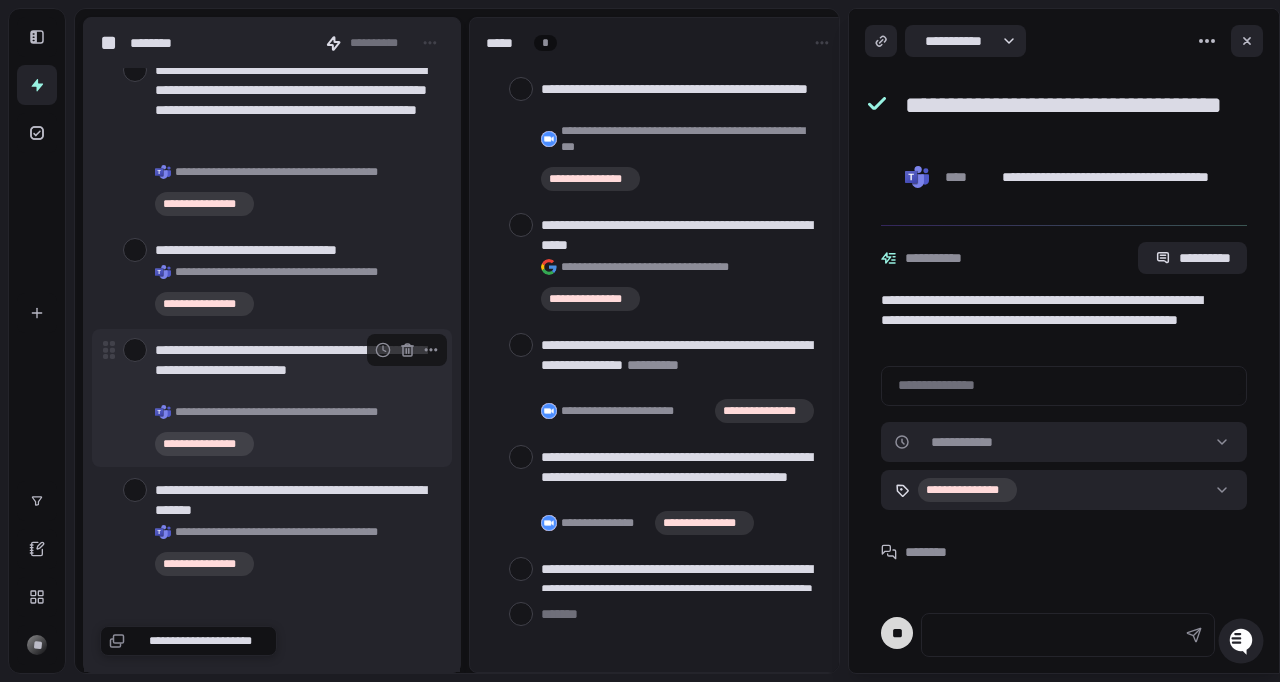 click on "**********" at bounding box center (295, 370) 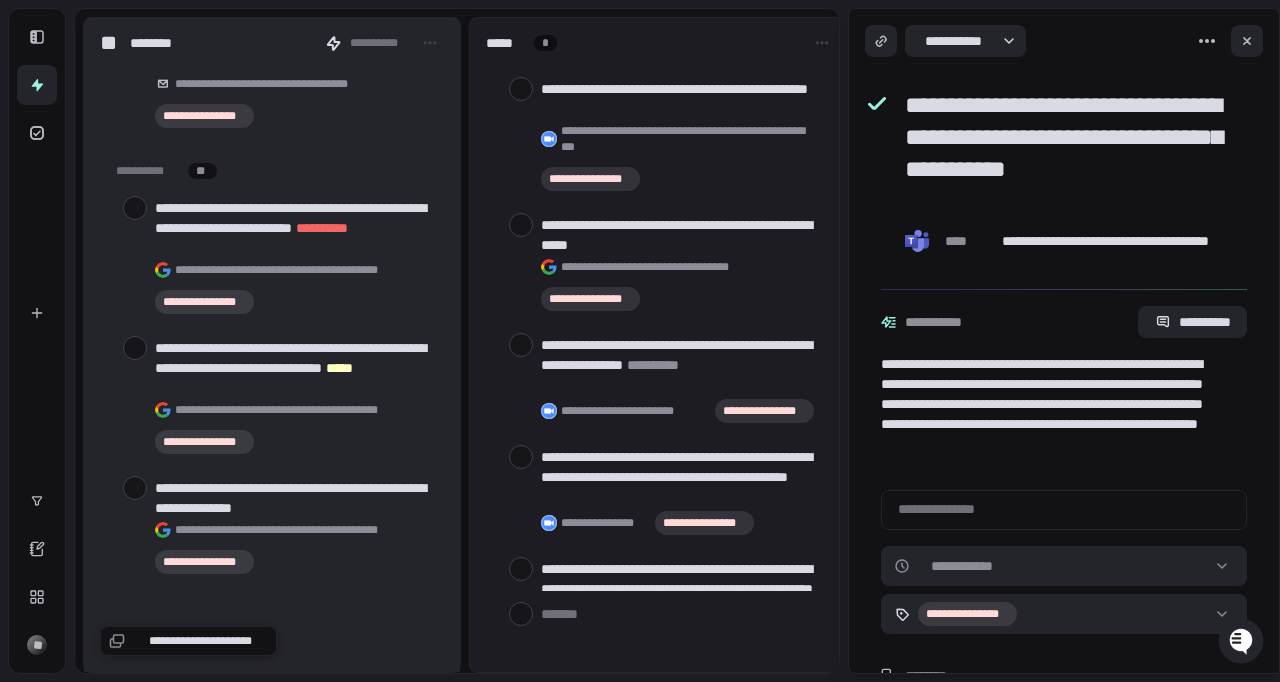 scroll, scrollTop: 0, scrollLeft: 0, axis: both 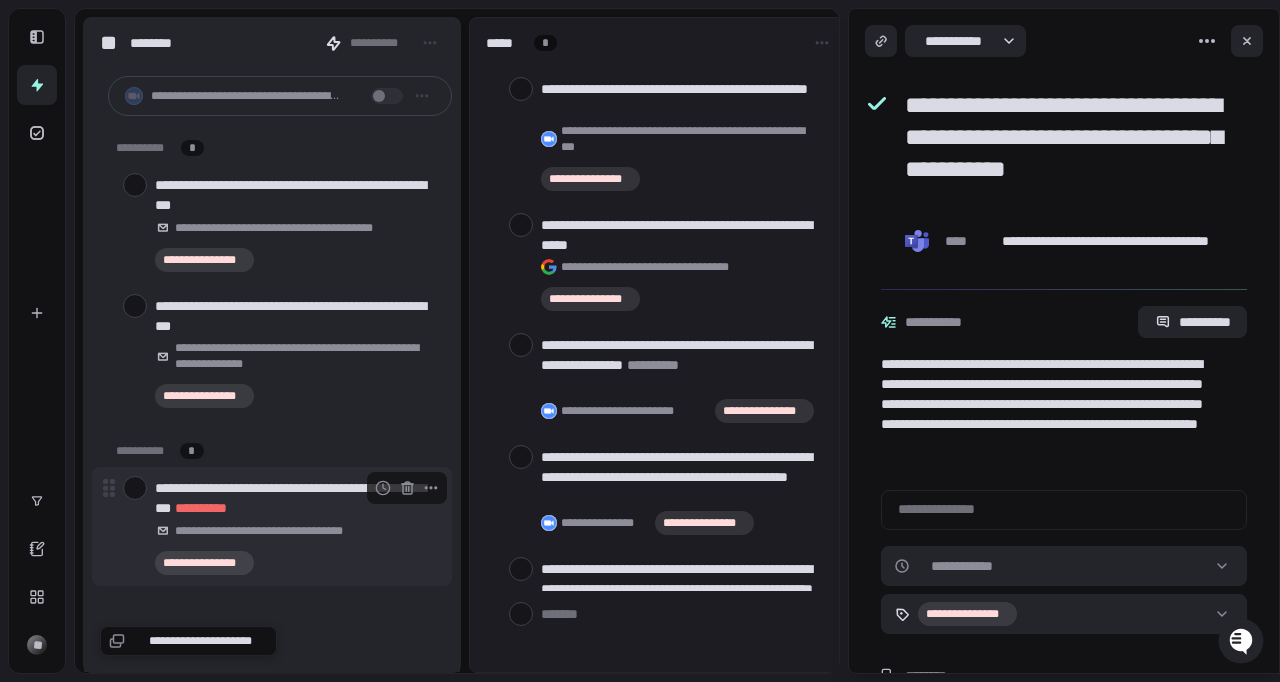 click on "**********" at bounding box center (295, 498) 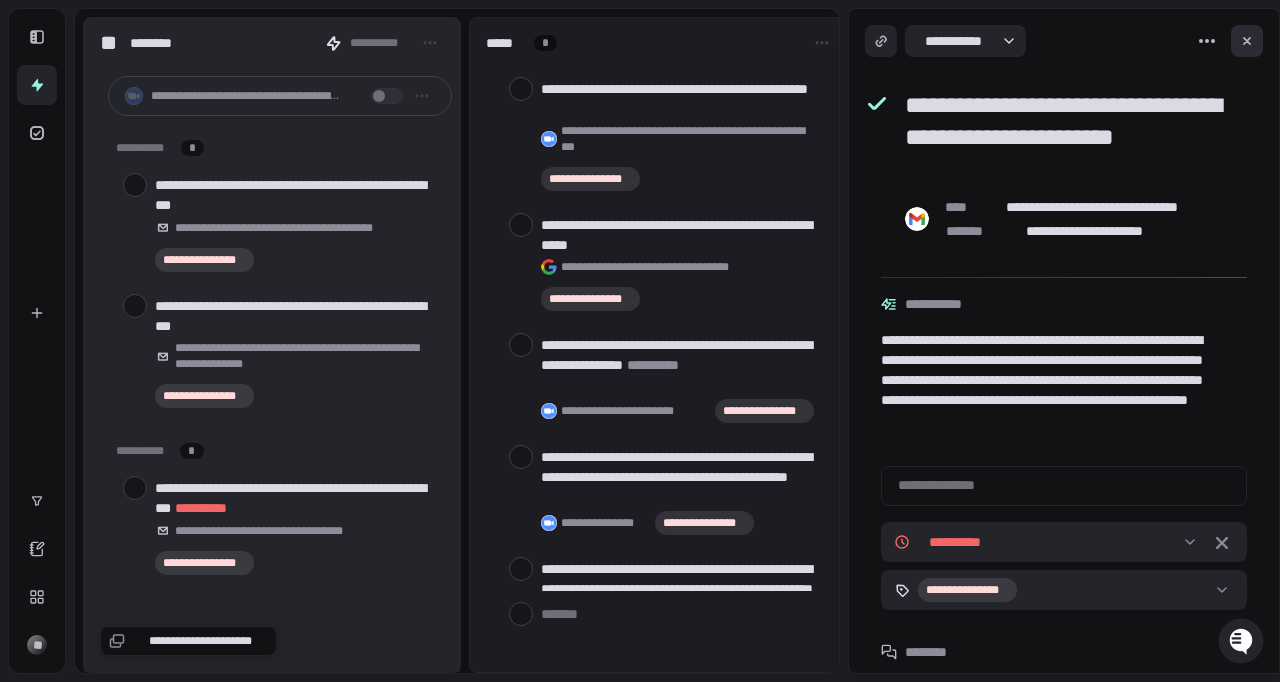 click at bounding box center (1247, 41) 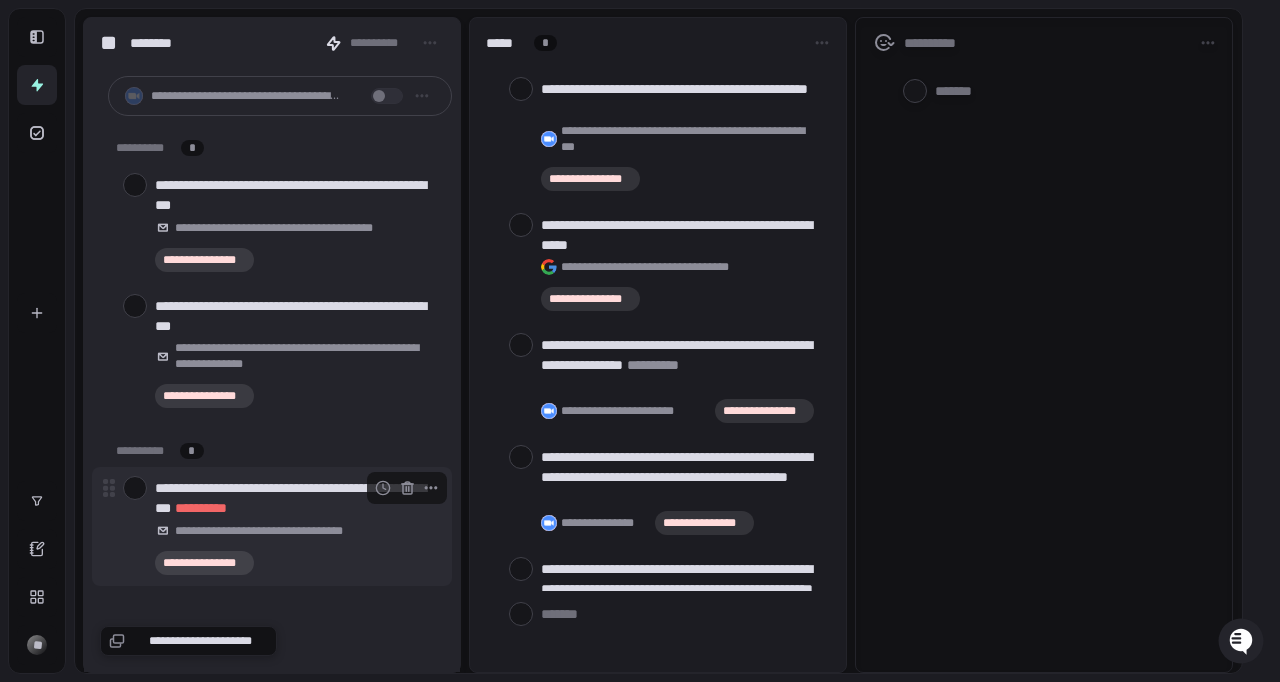 click on "**********" at bounding box center (295, 498) 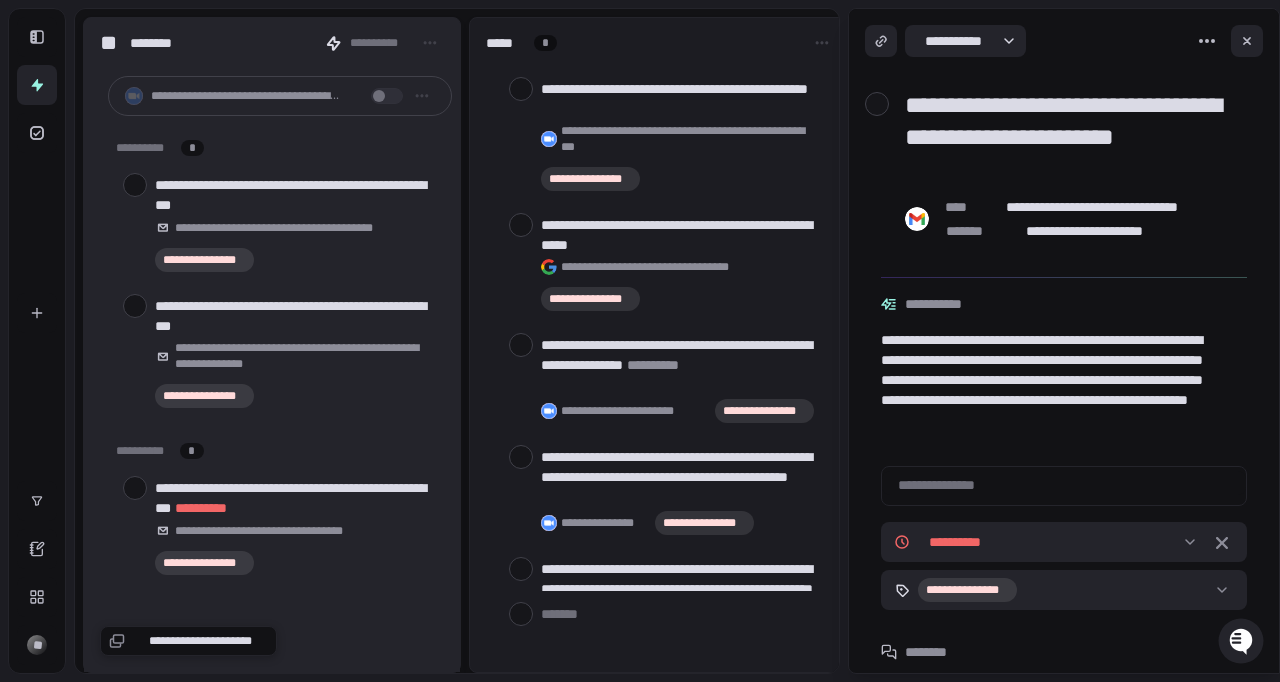 click on "**********" at bounding box center (1072, 137) 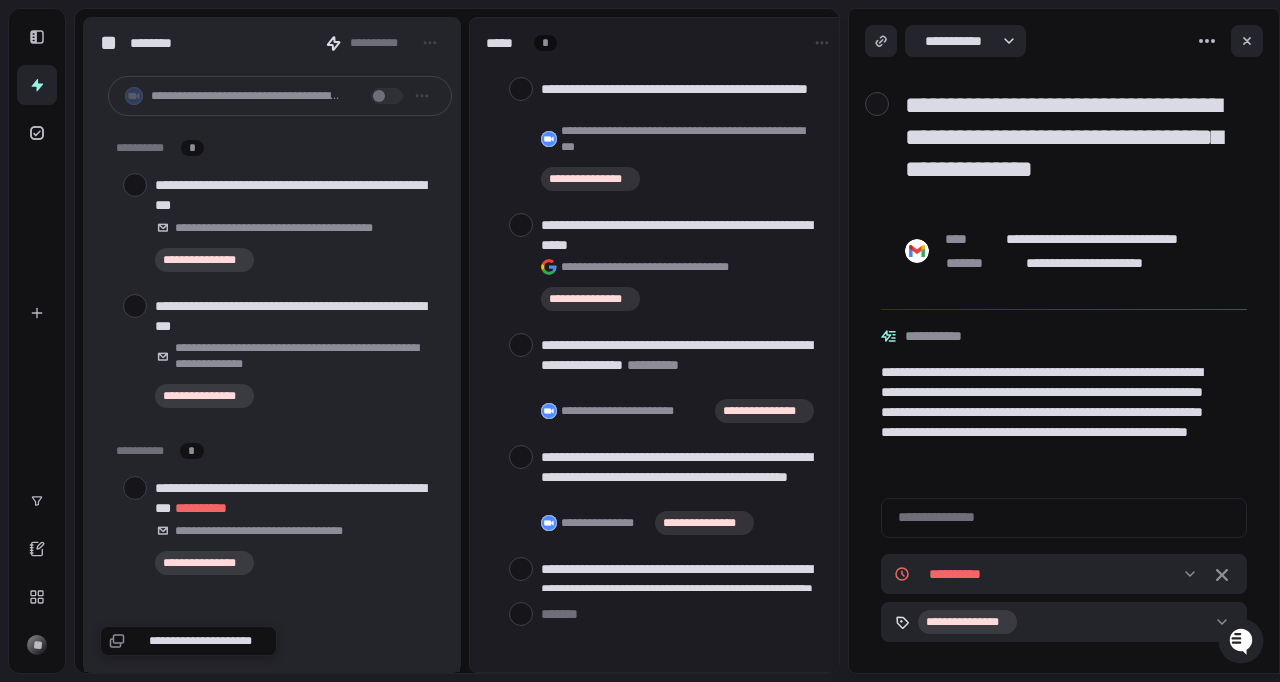 type on "**********" 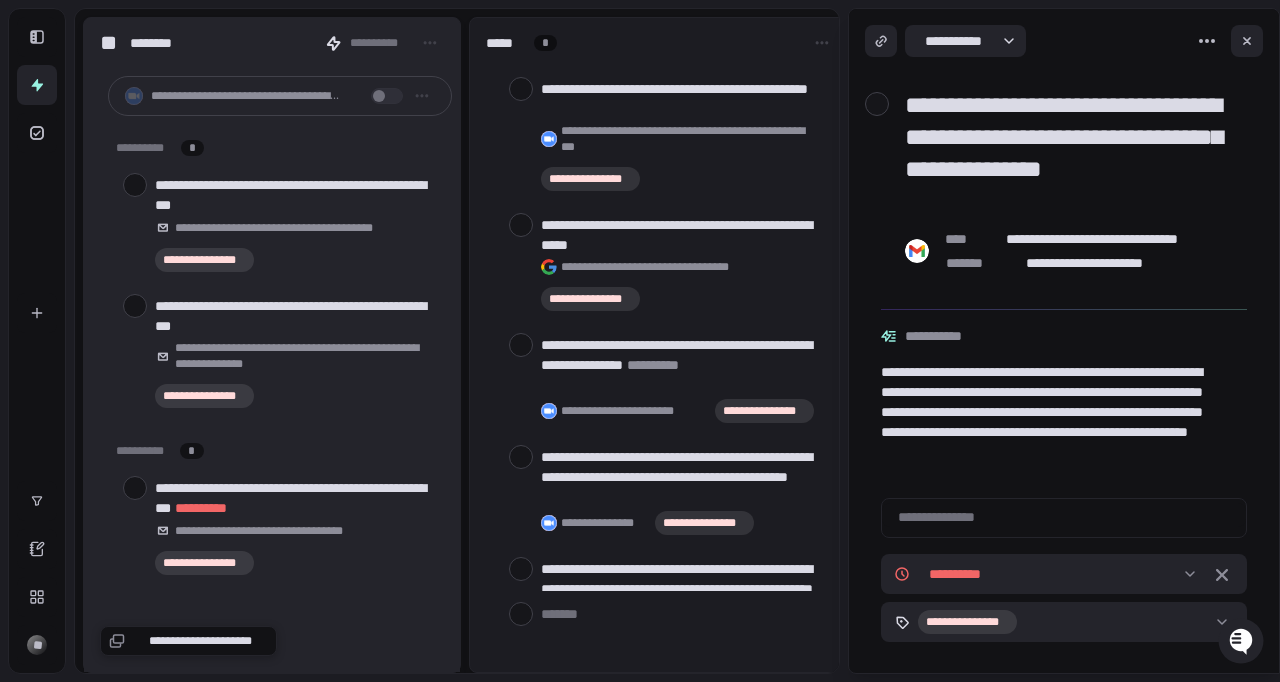 type on "*" 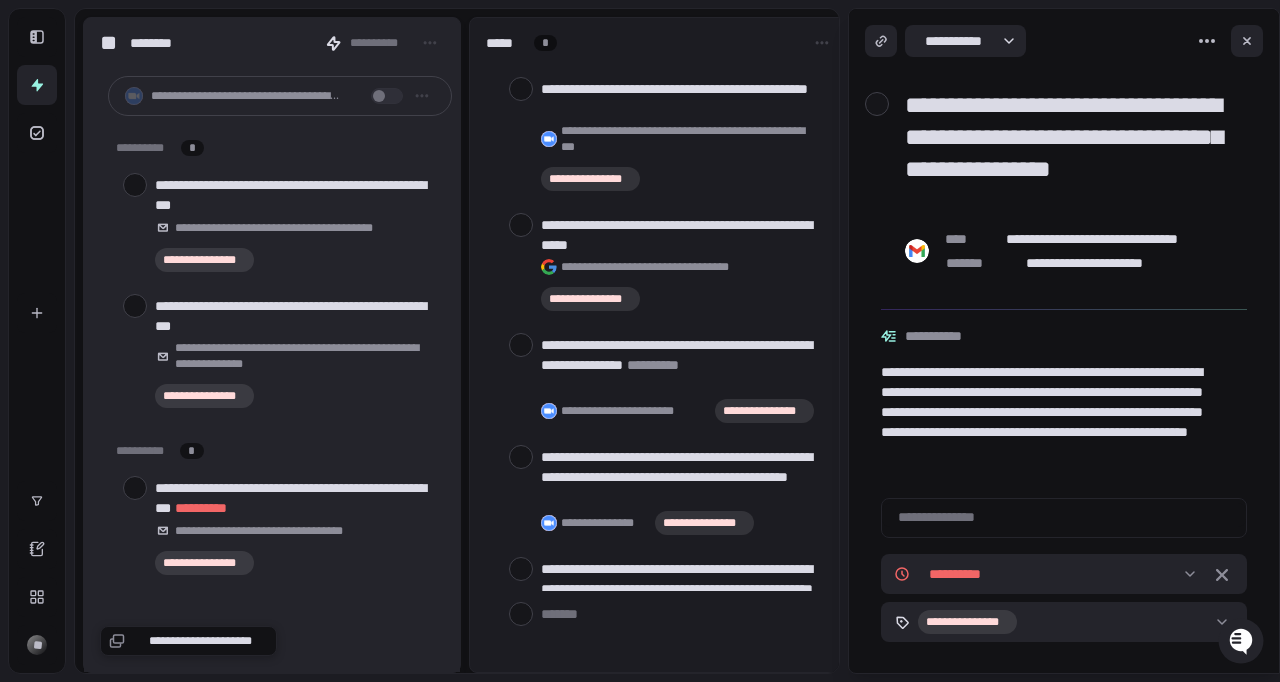 type on "*" 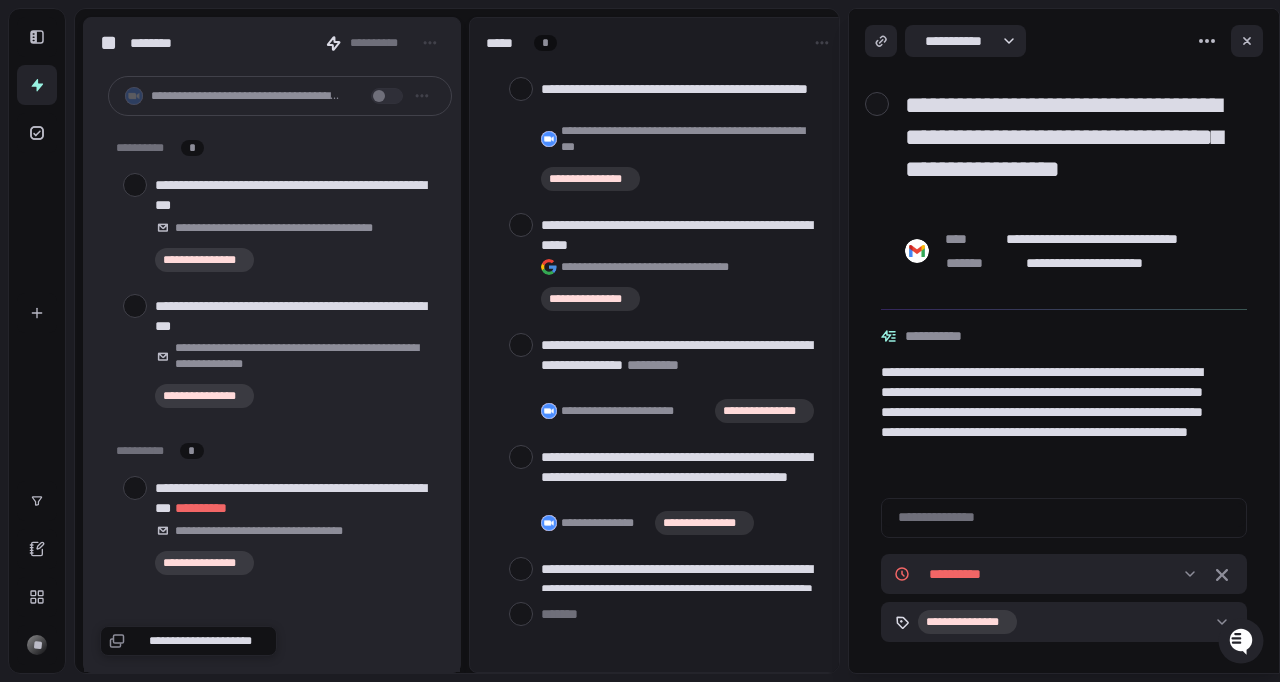 type on "*" 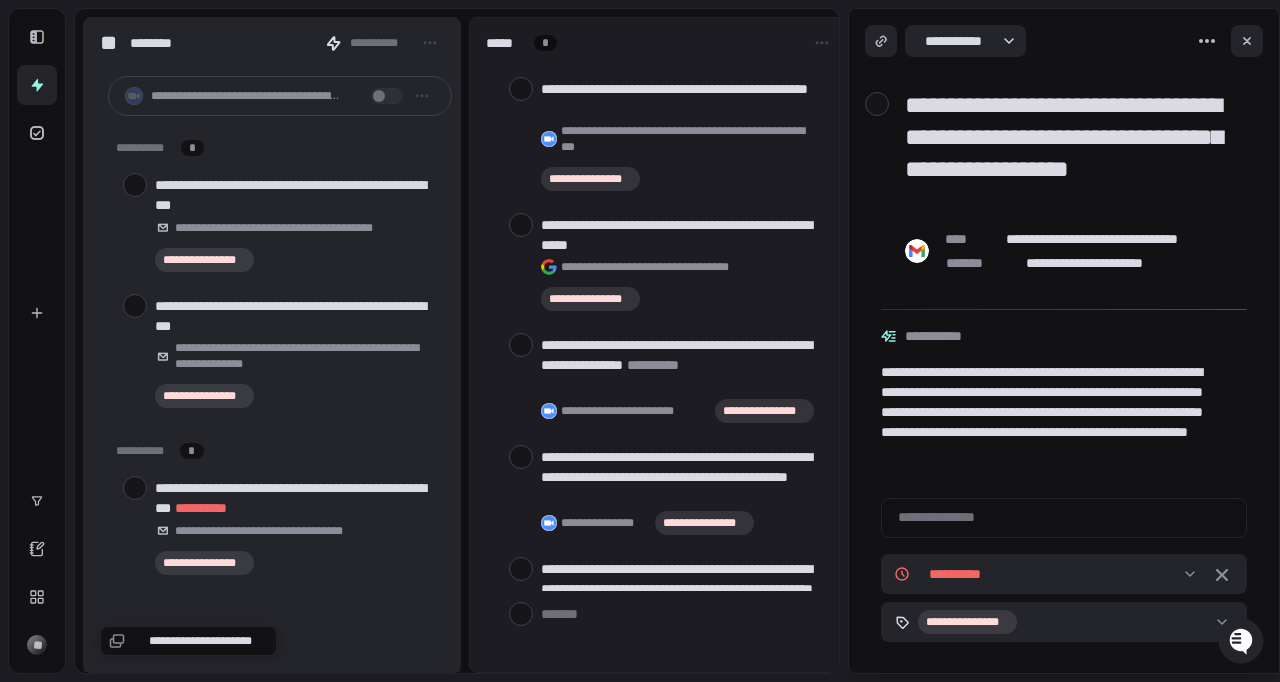 type on "*" 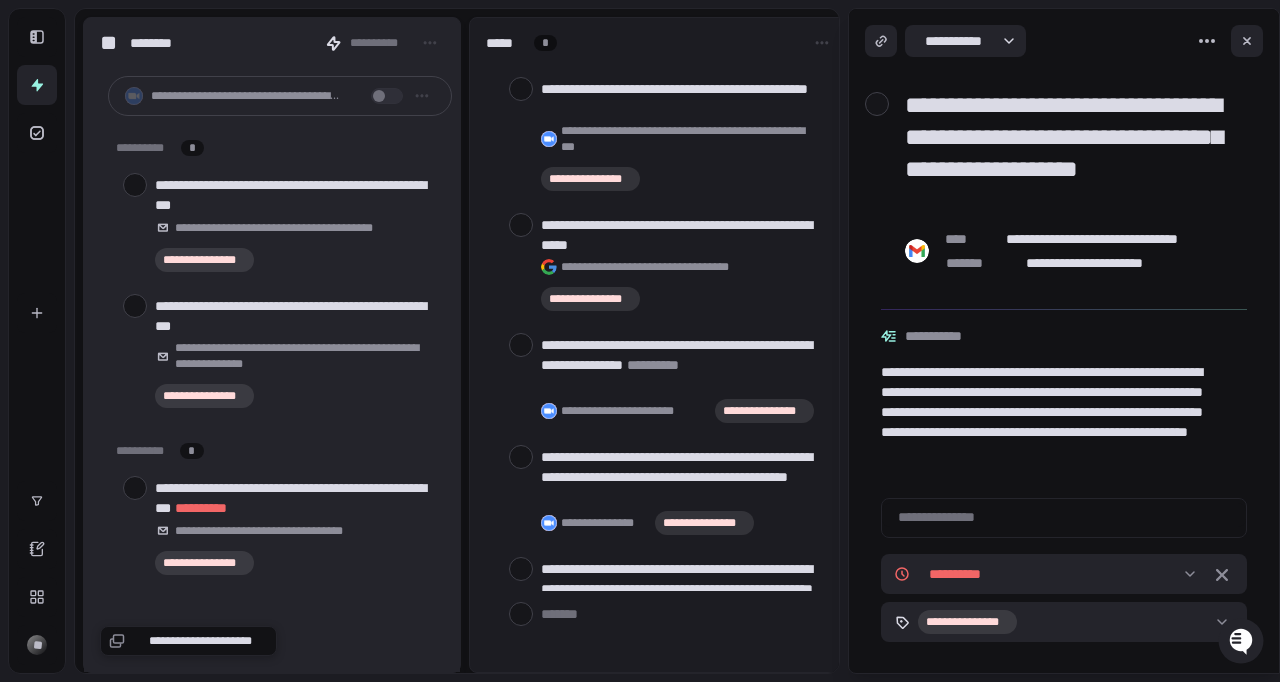 type on "*" 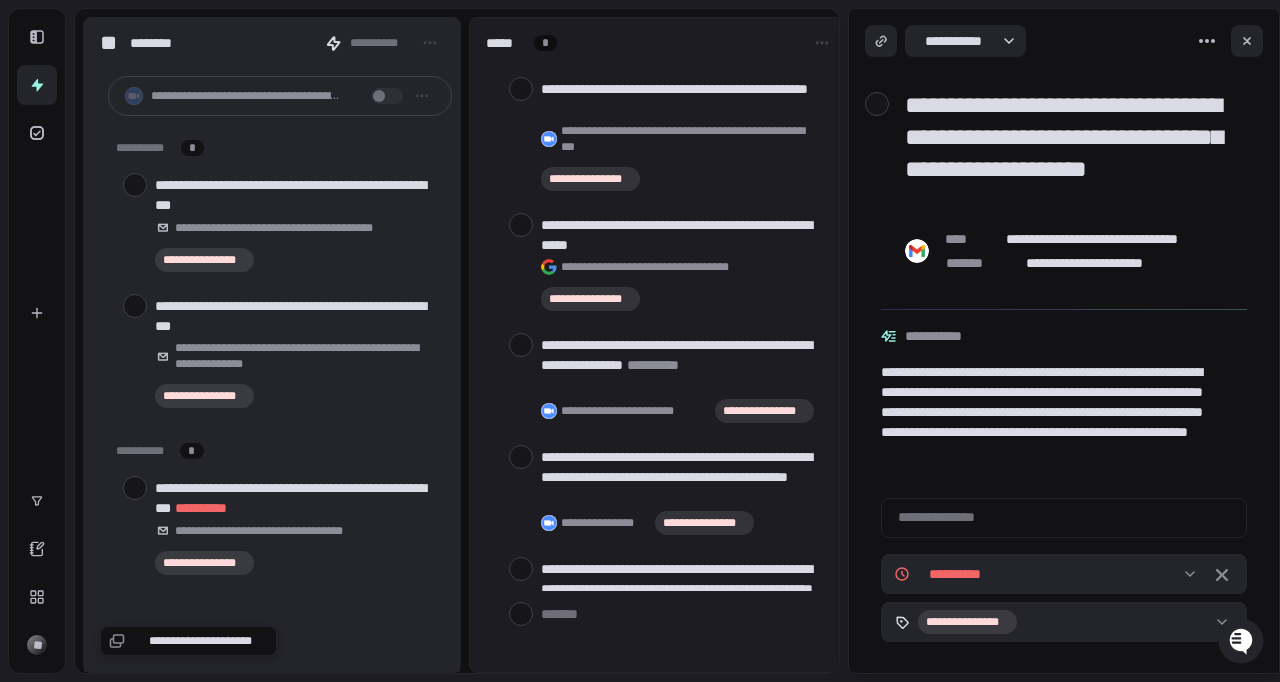 type on "*" 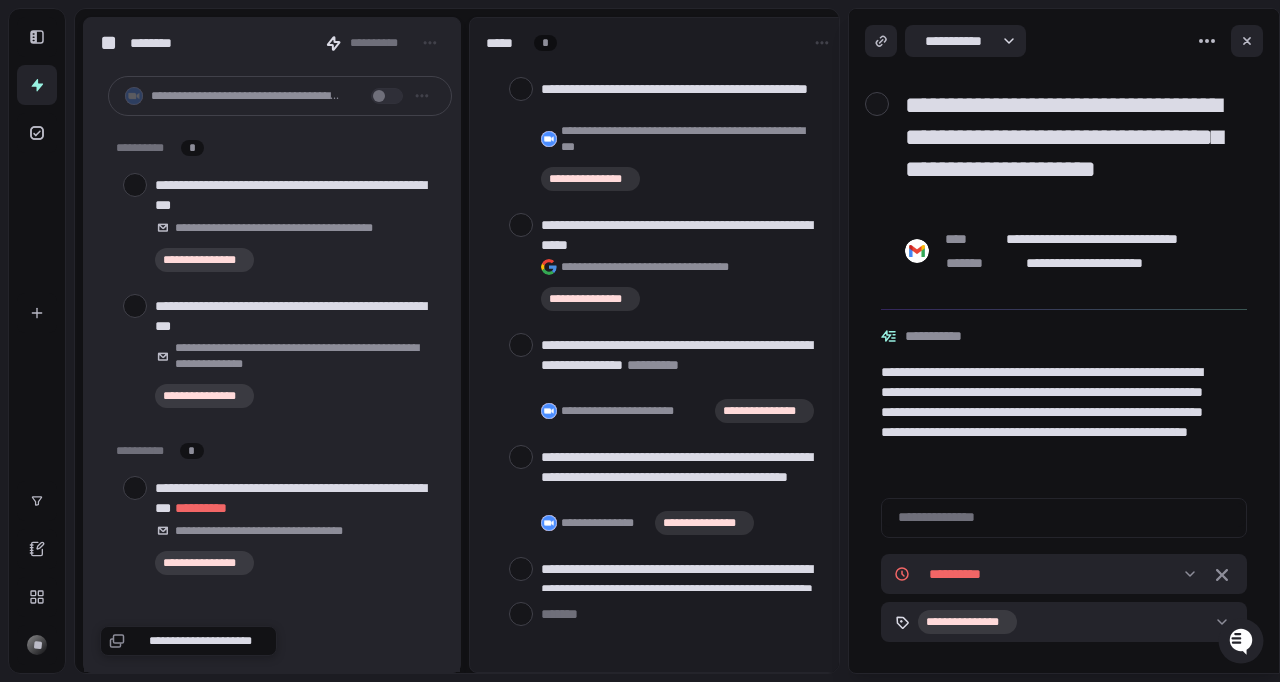 type on "*" 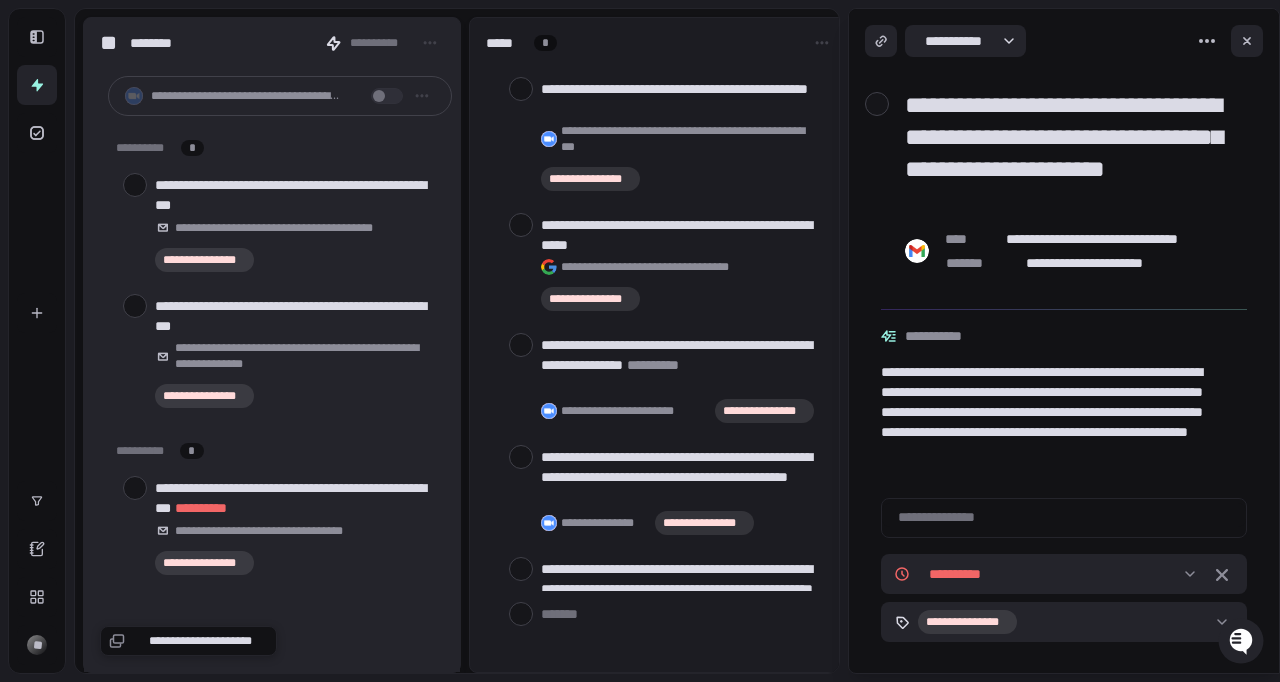 type on "*" 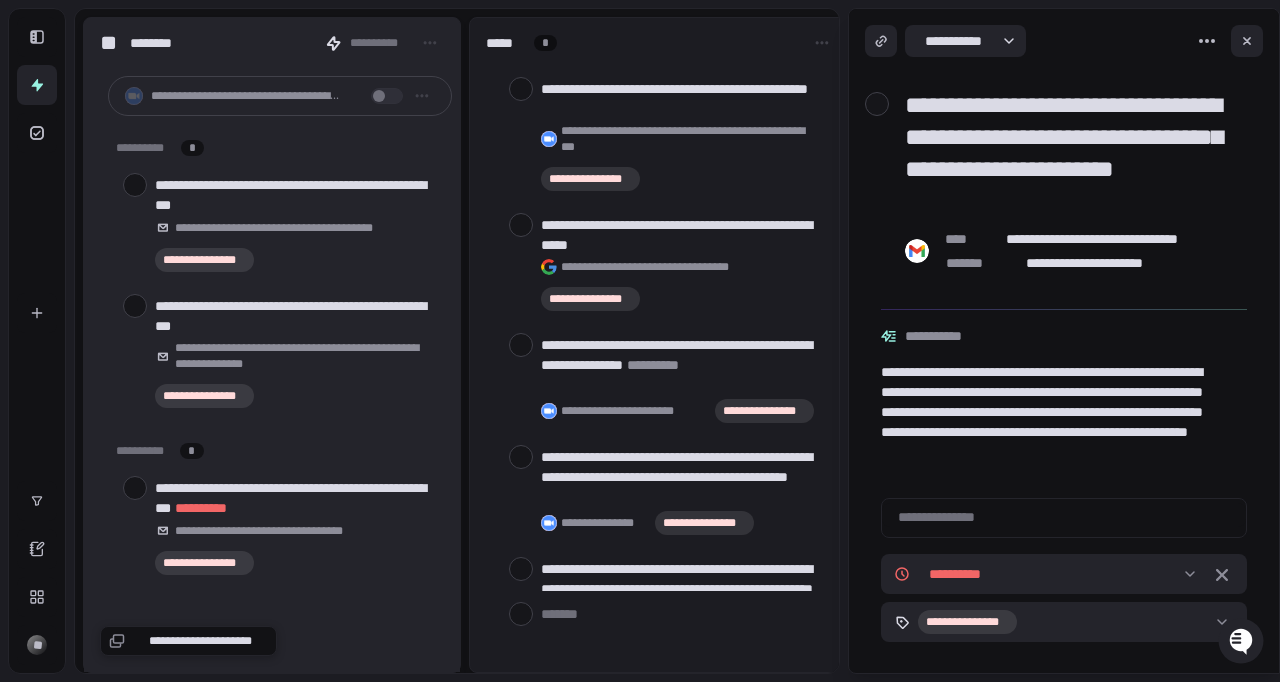 type on "*" 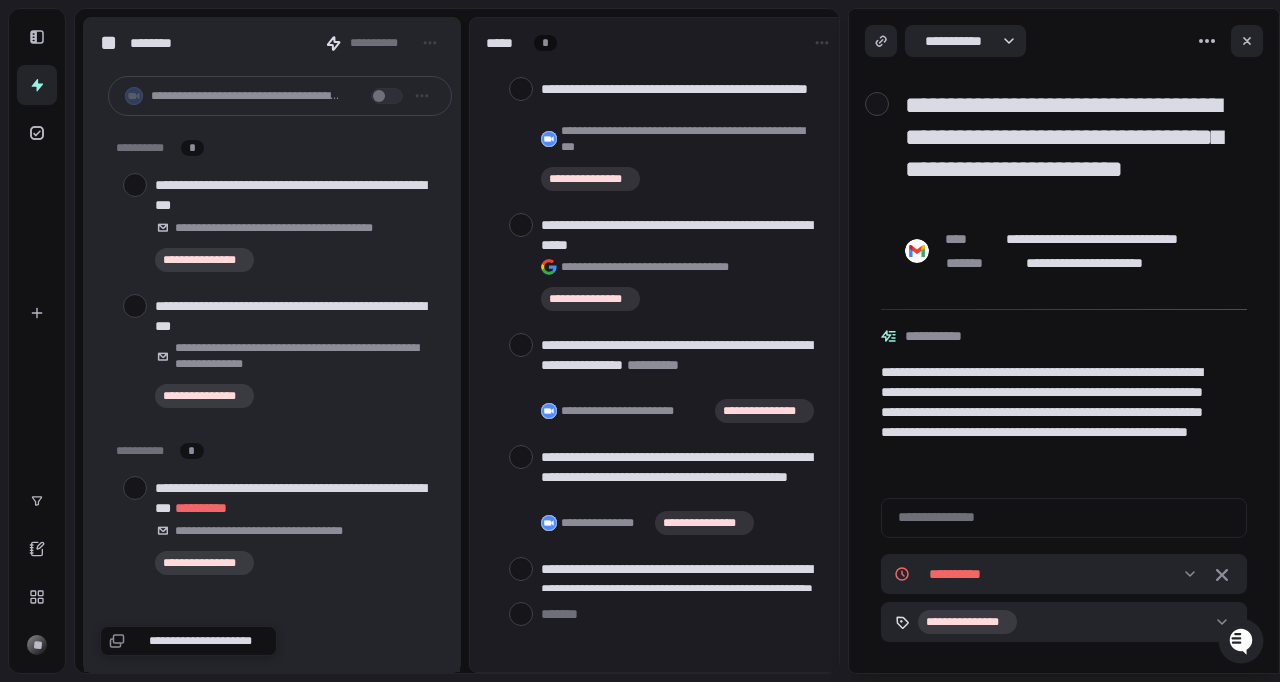 type on "*" 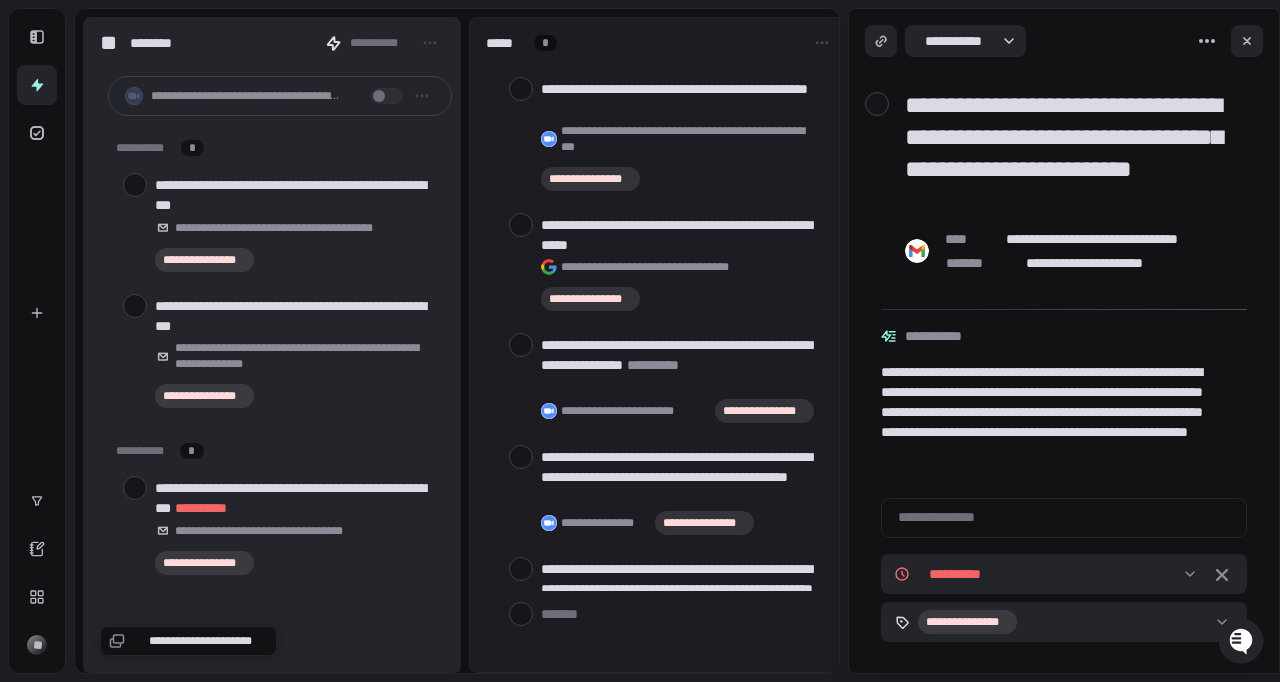 type on "*" 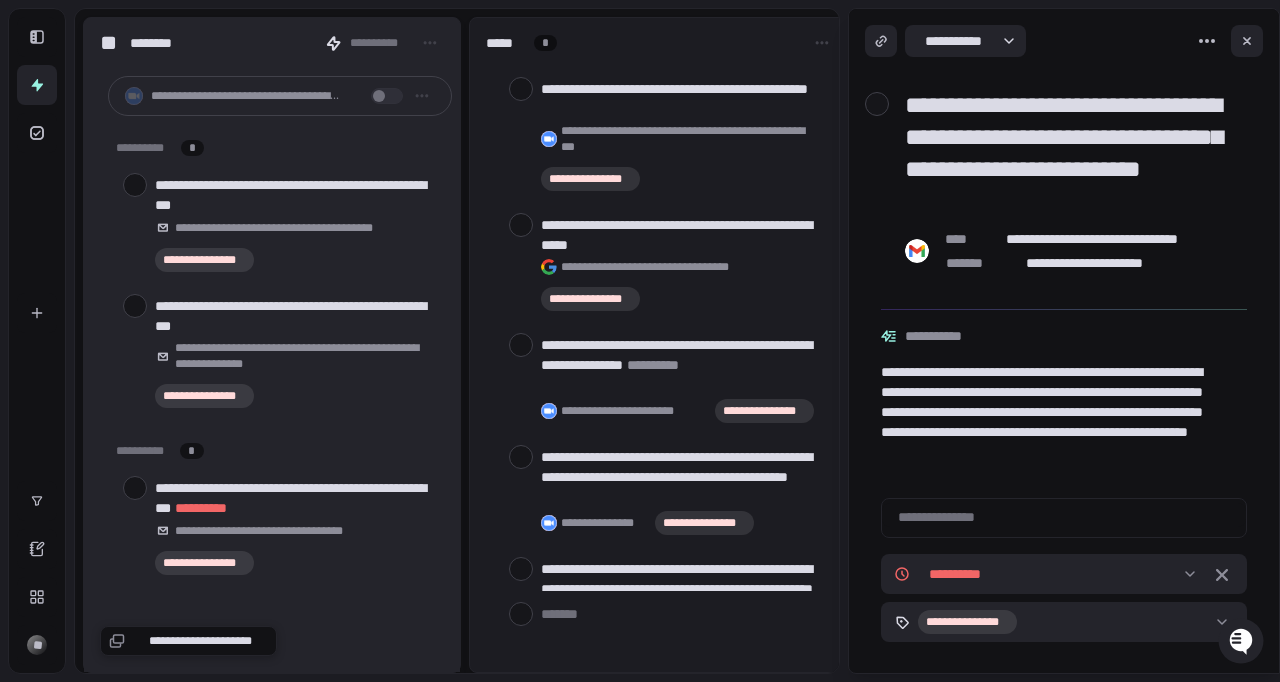 type on "*" 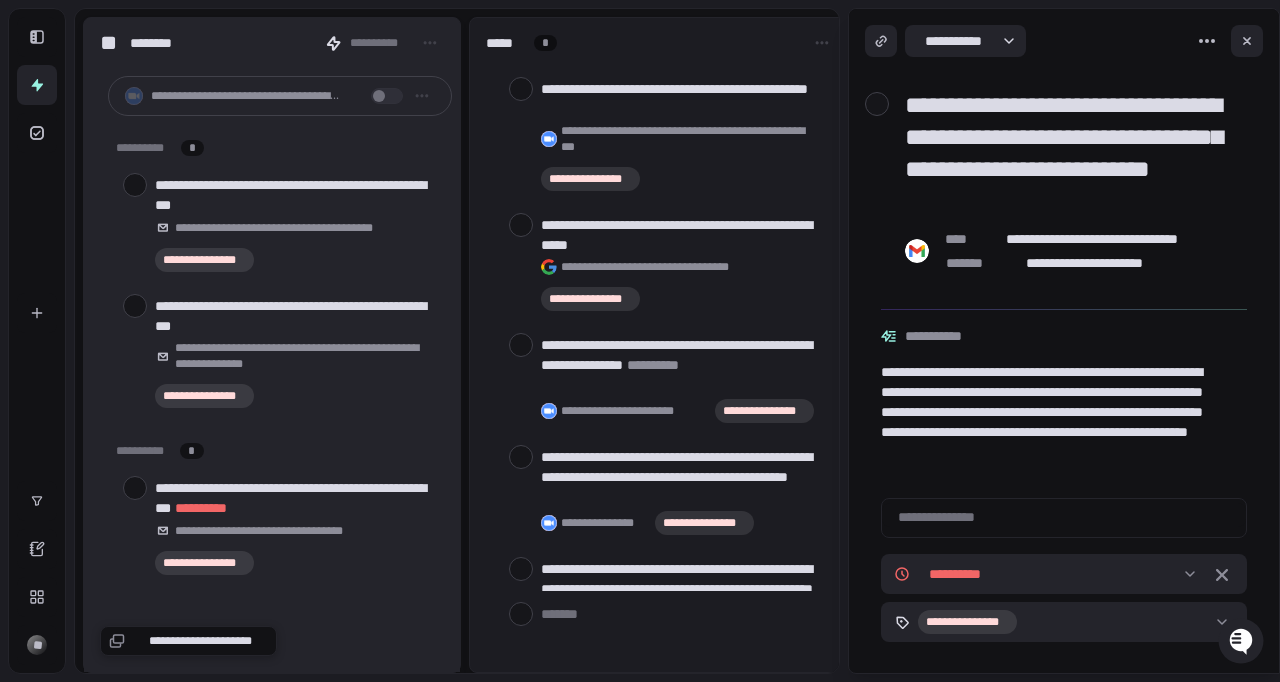 type on "**********" 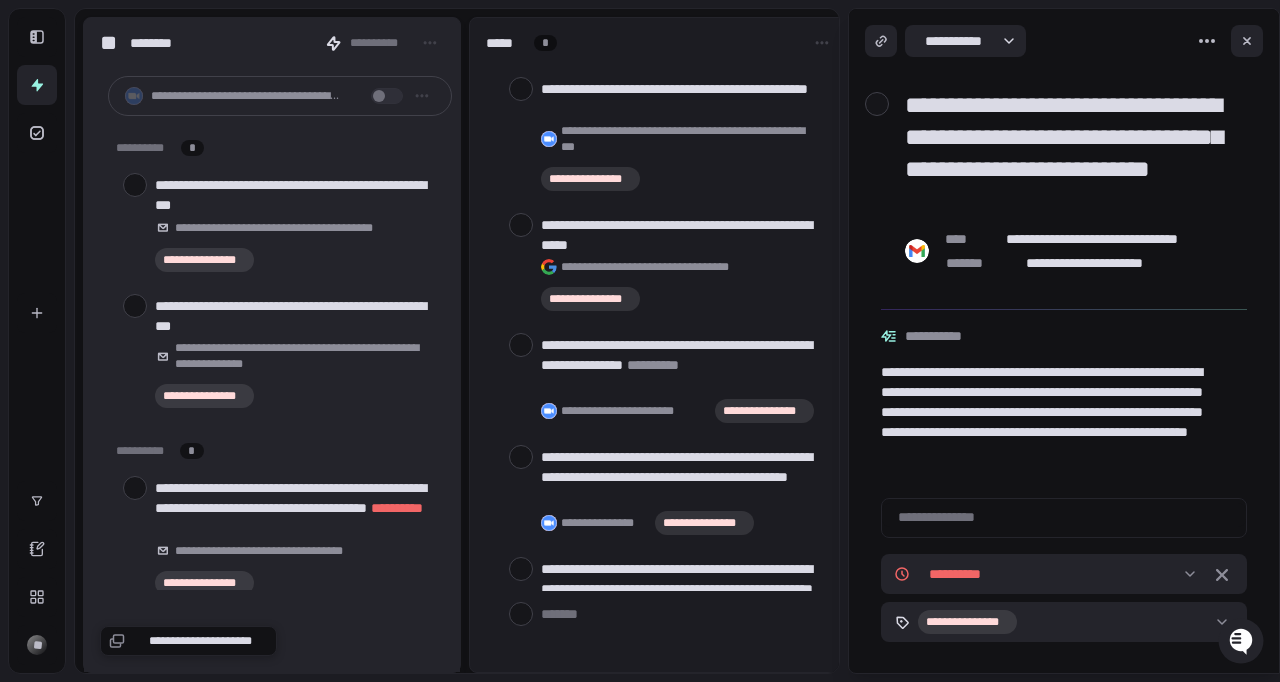 type on "*" 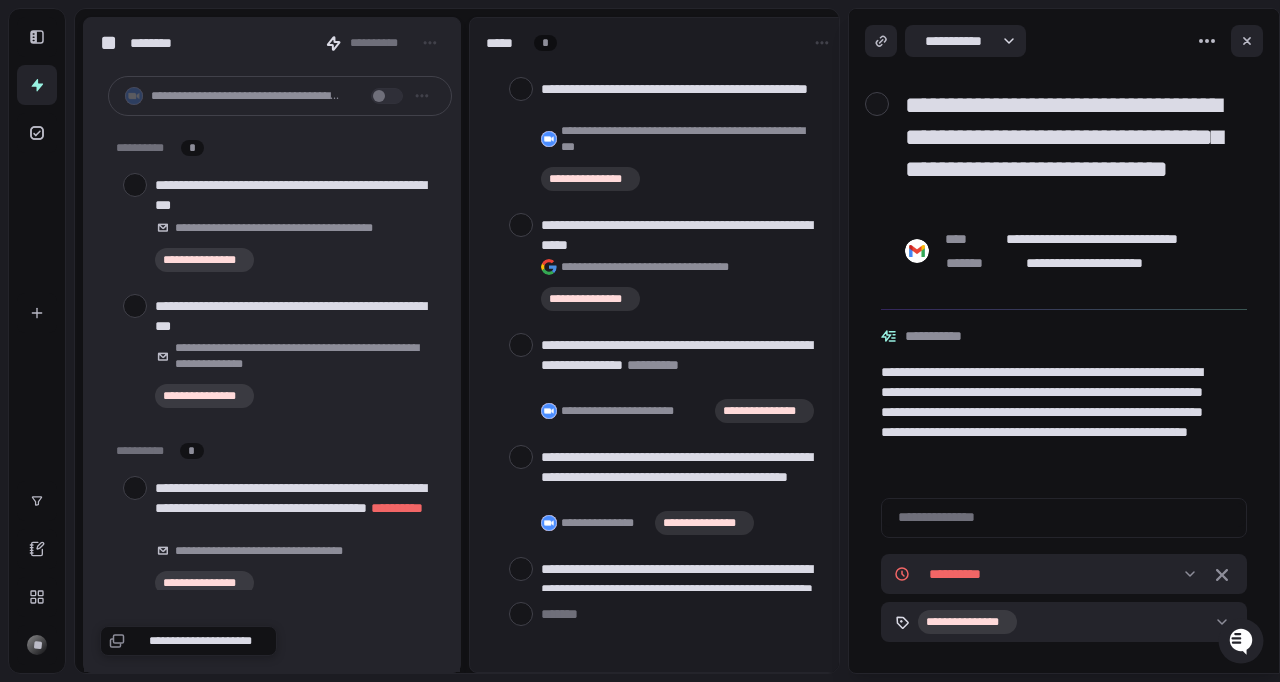type on "**********" 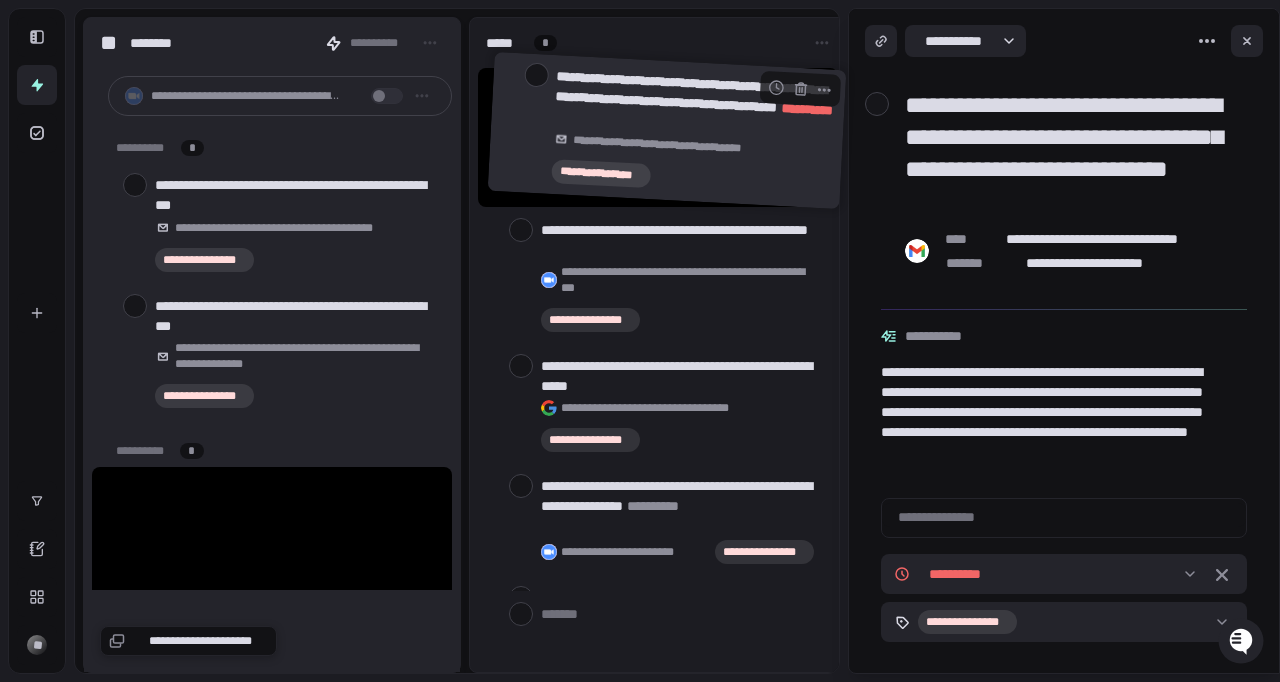 drag, startPoint x: 107, startPoint y: 487, endPoint x: 506, endPoint y: 82, distance: 568.52966 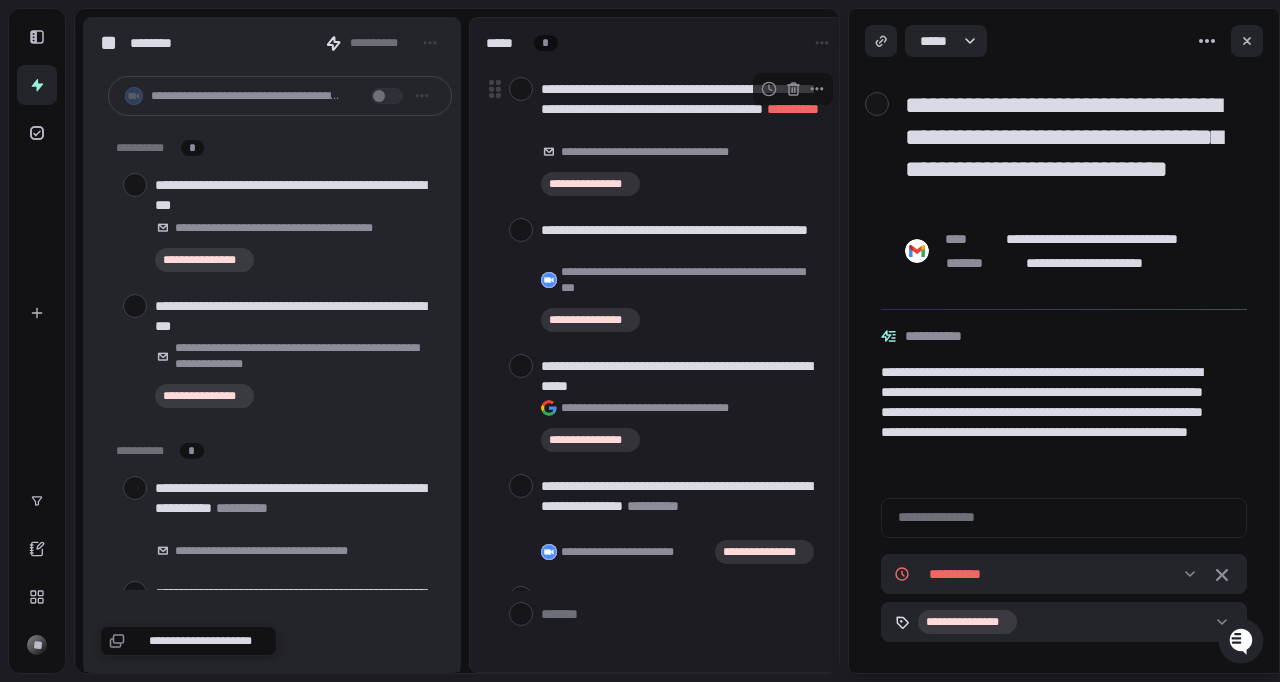click on "**********" at bounding box center [681, 109] 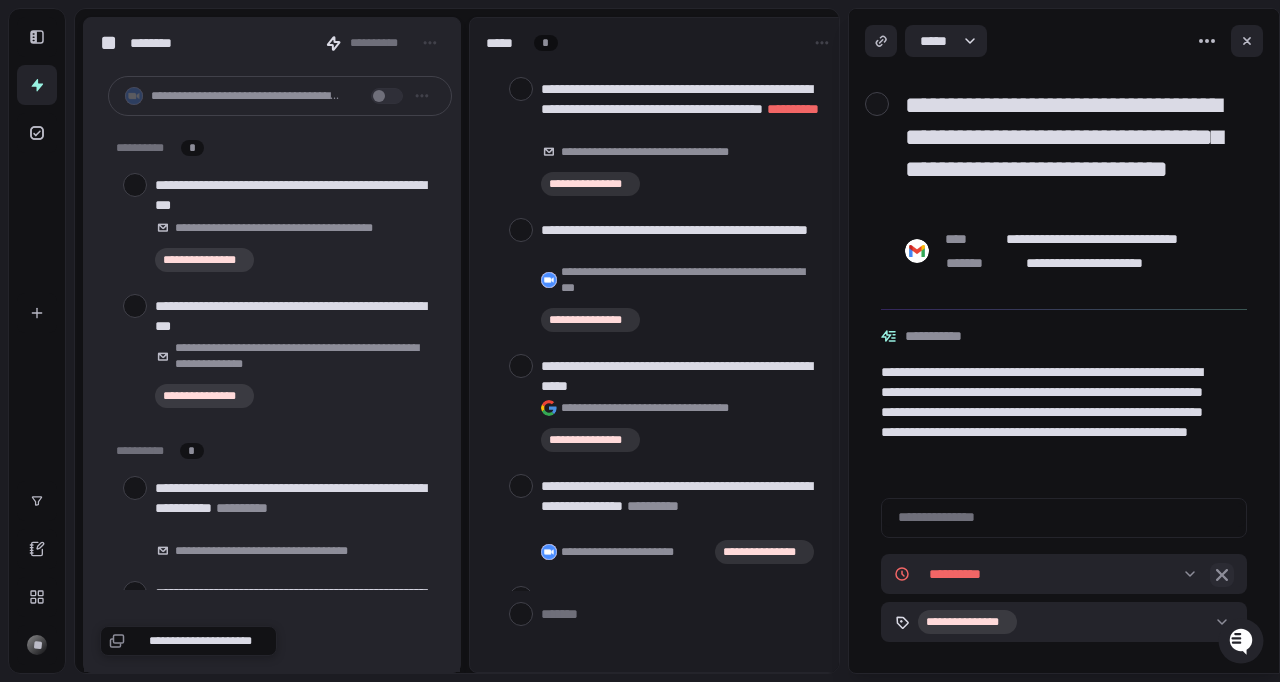 click at bounding box center [1222, 575] 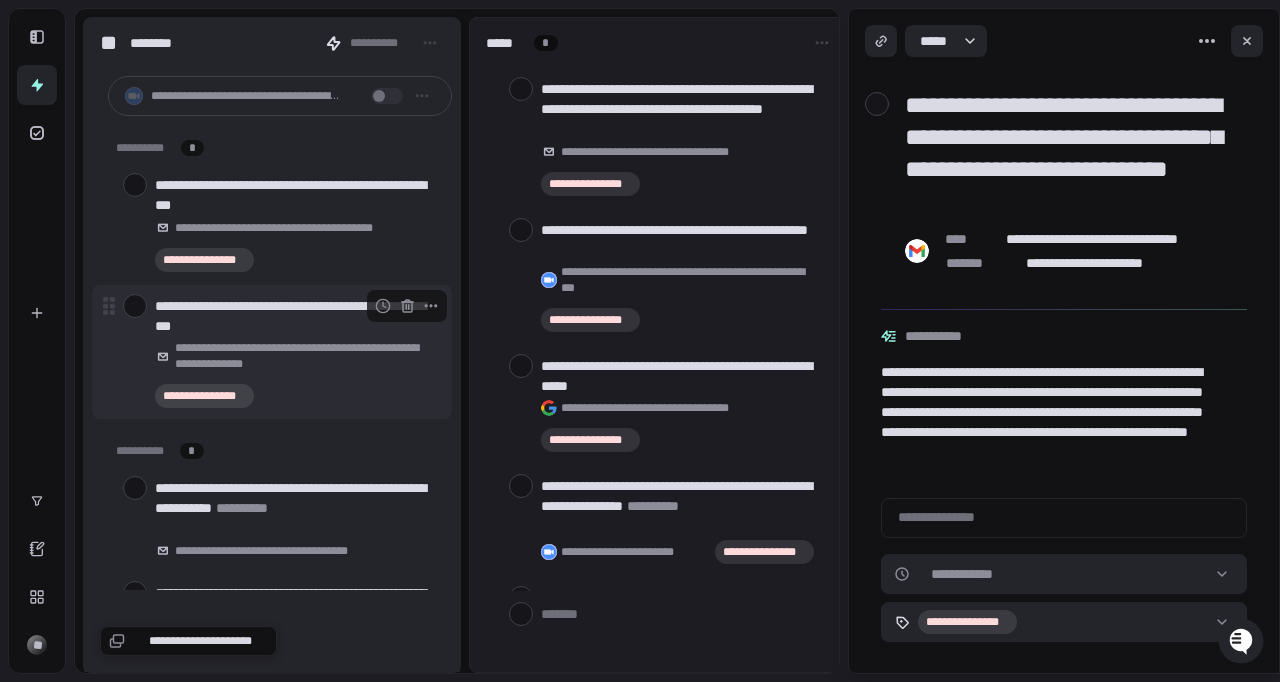 click on "**********" at bounding box center (295, 316) 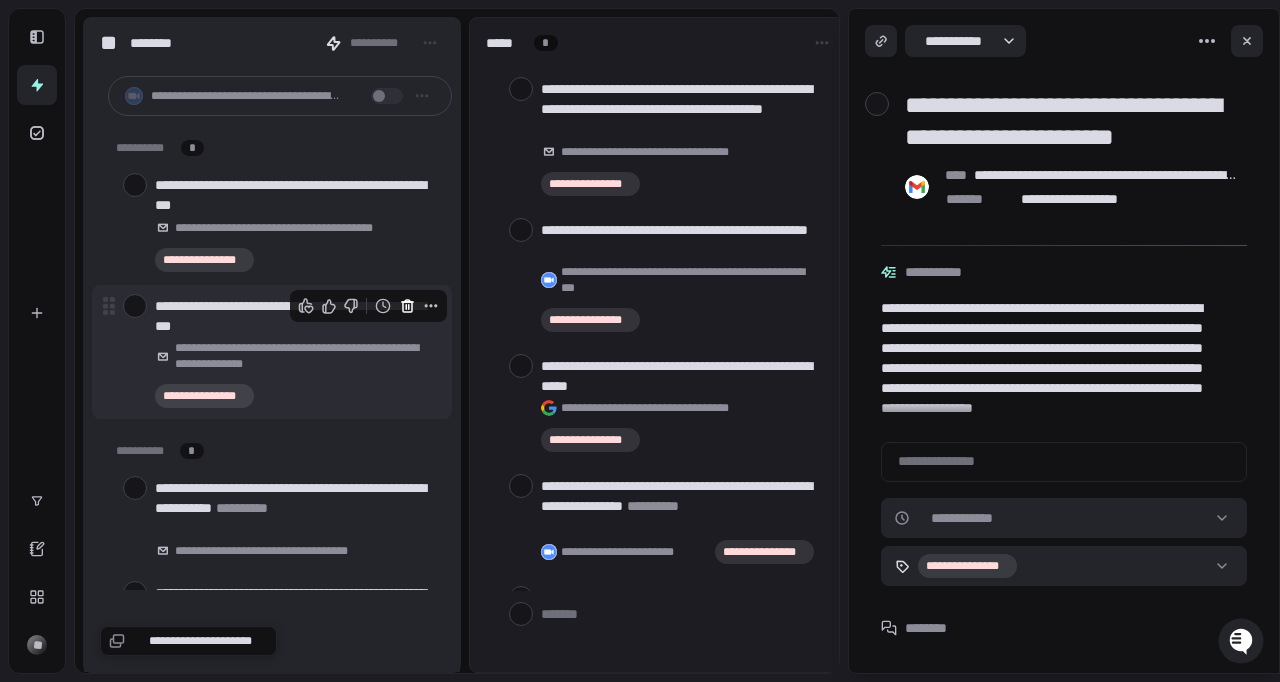 click 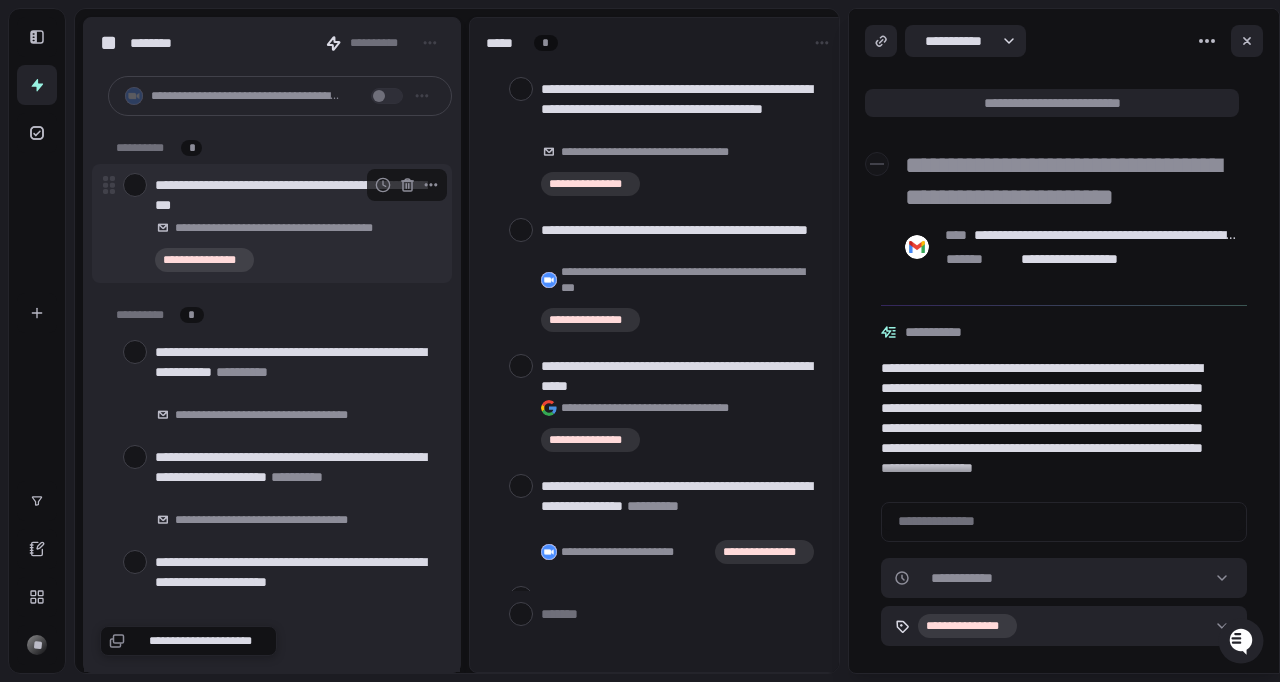 click on "**********" at bounding box center [295, 195] 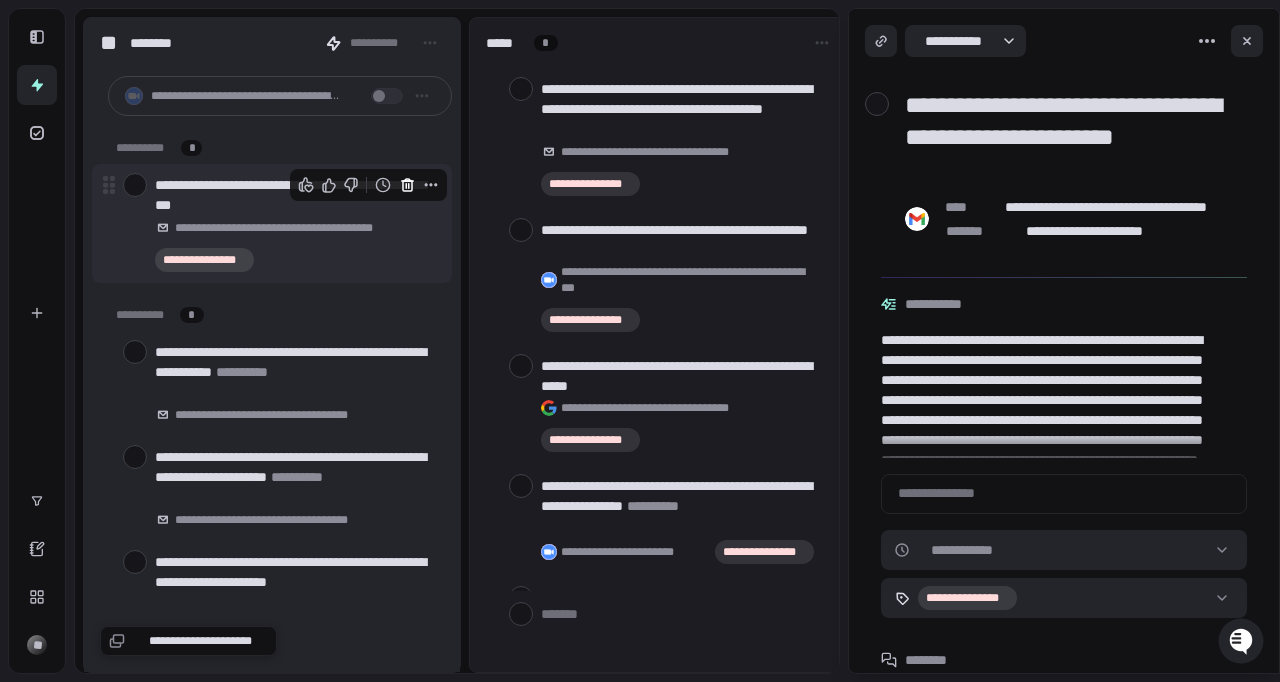 click 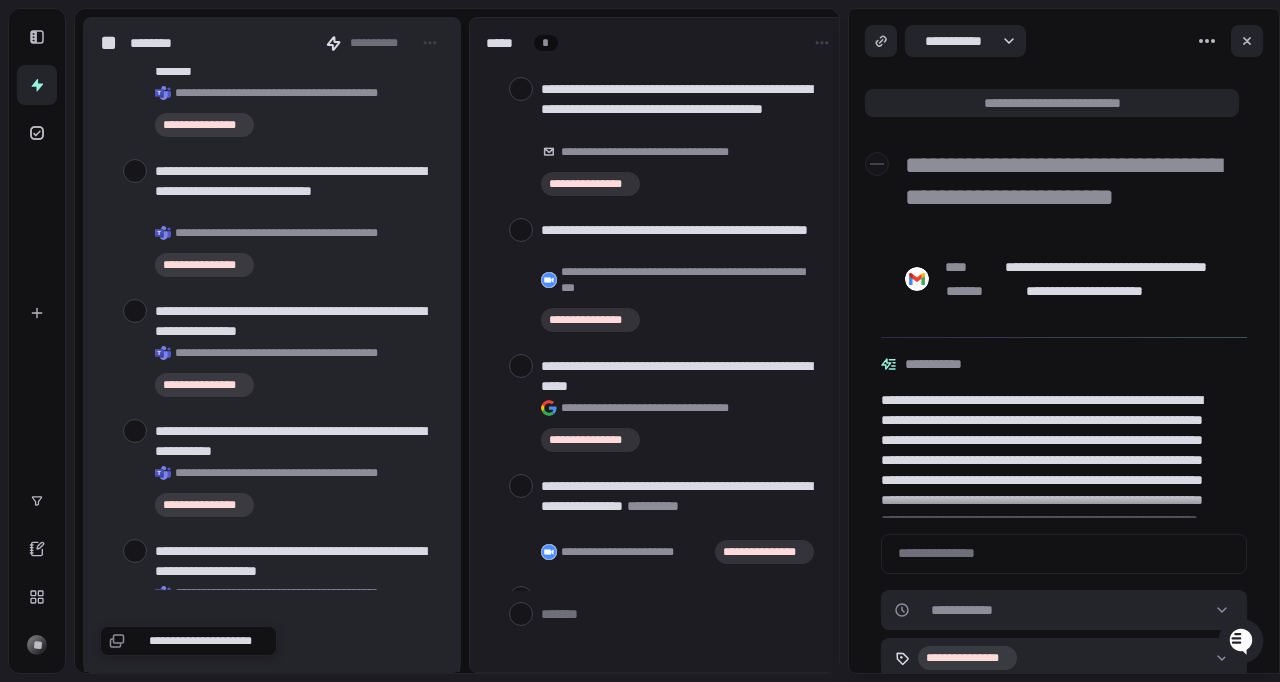 scroll, scrollTop: 5519, scrollLeft: 0, axis: vertical 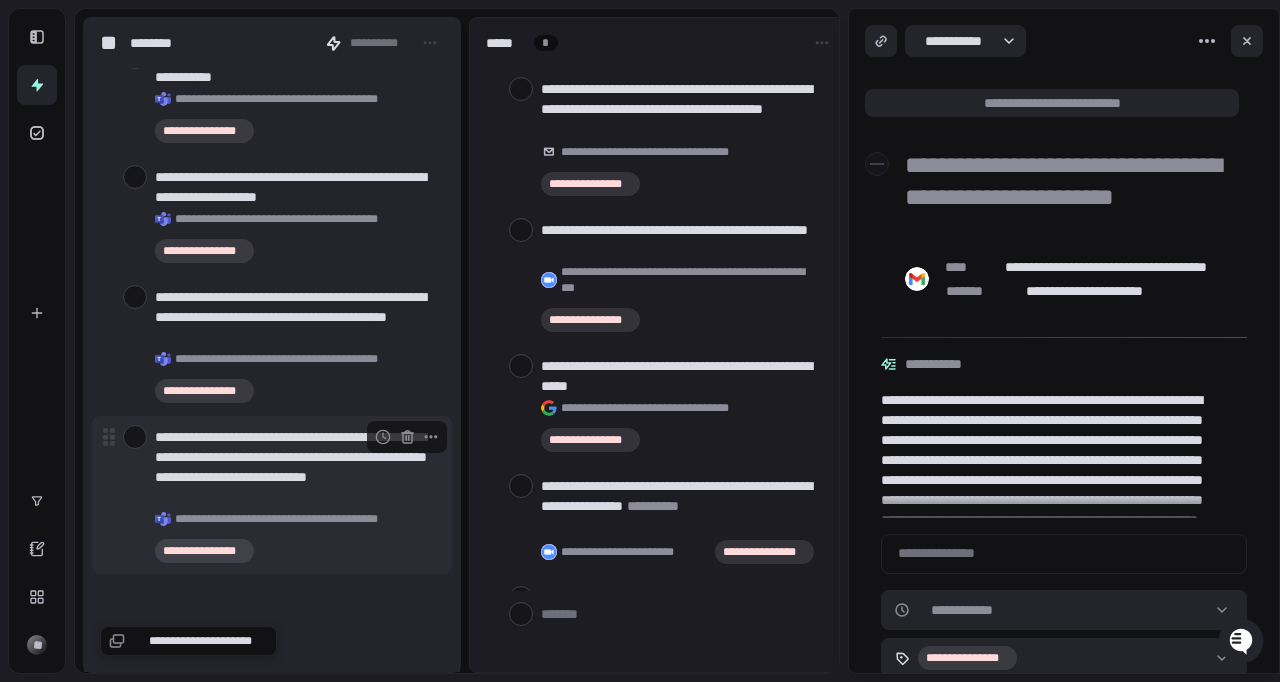 click on "**********" at bounding box center (295, 467) 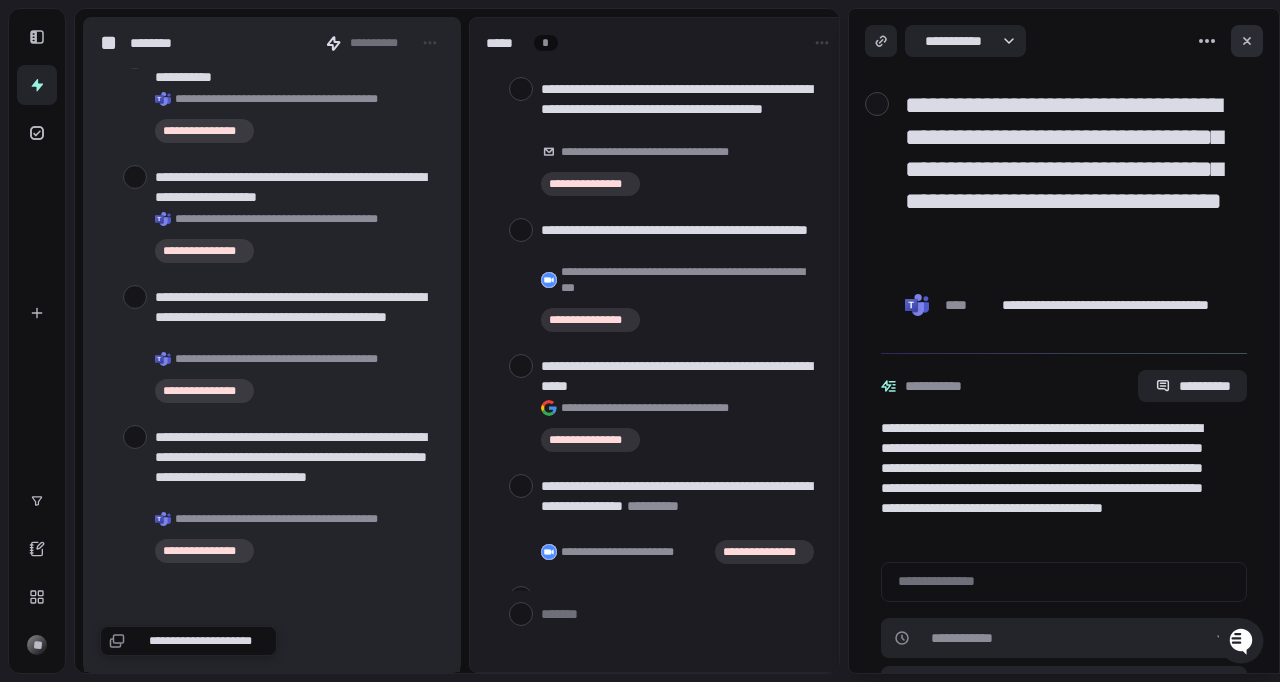 click at bounding box center [1247, 41] 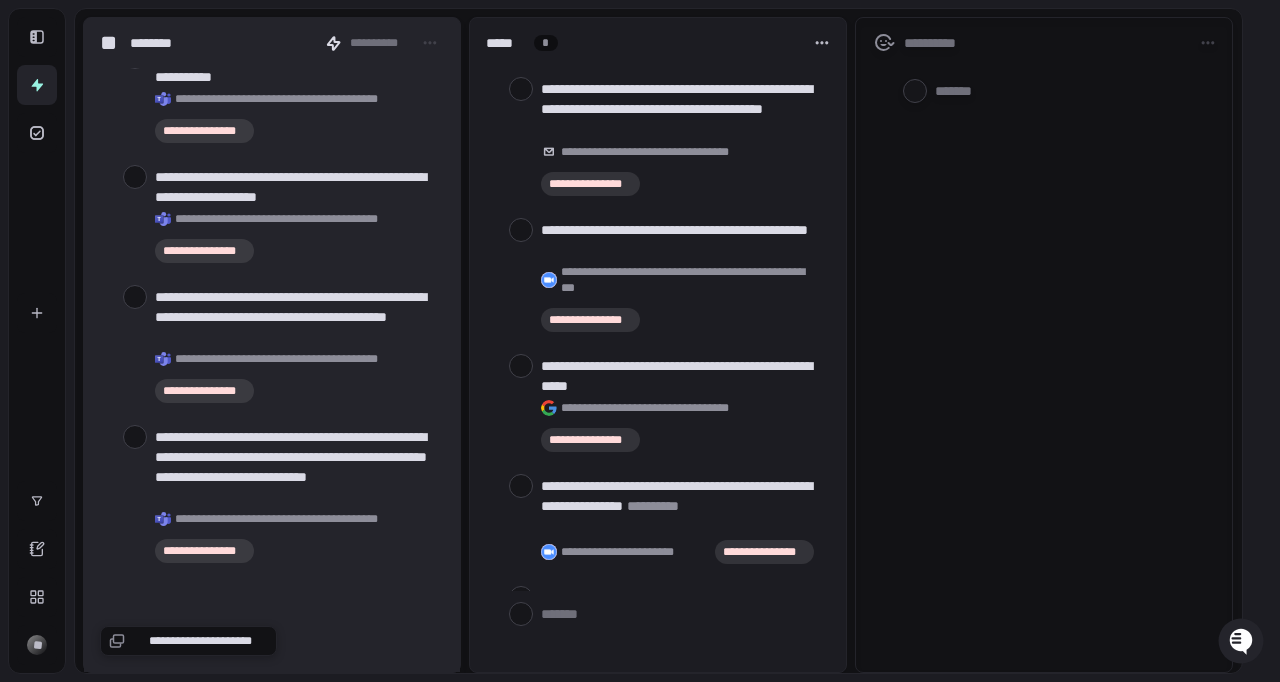 click 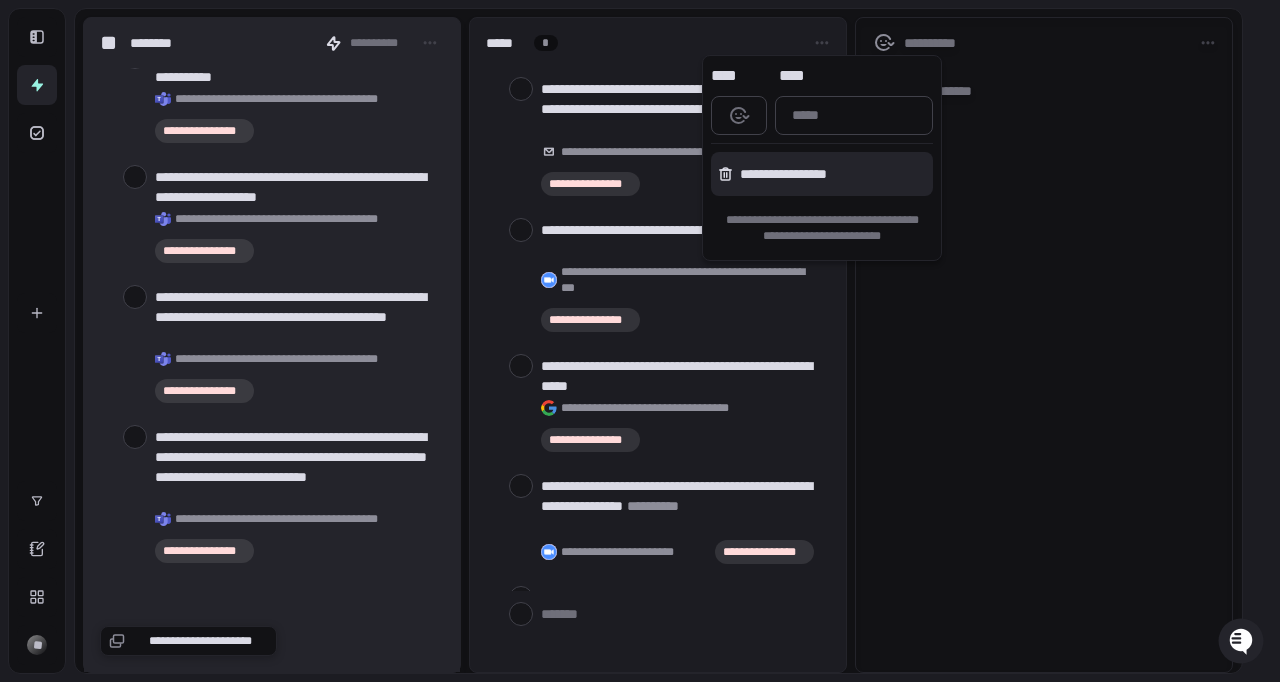 click at bounding box center (640, 341) 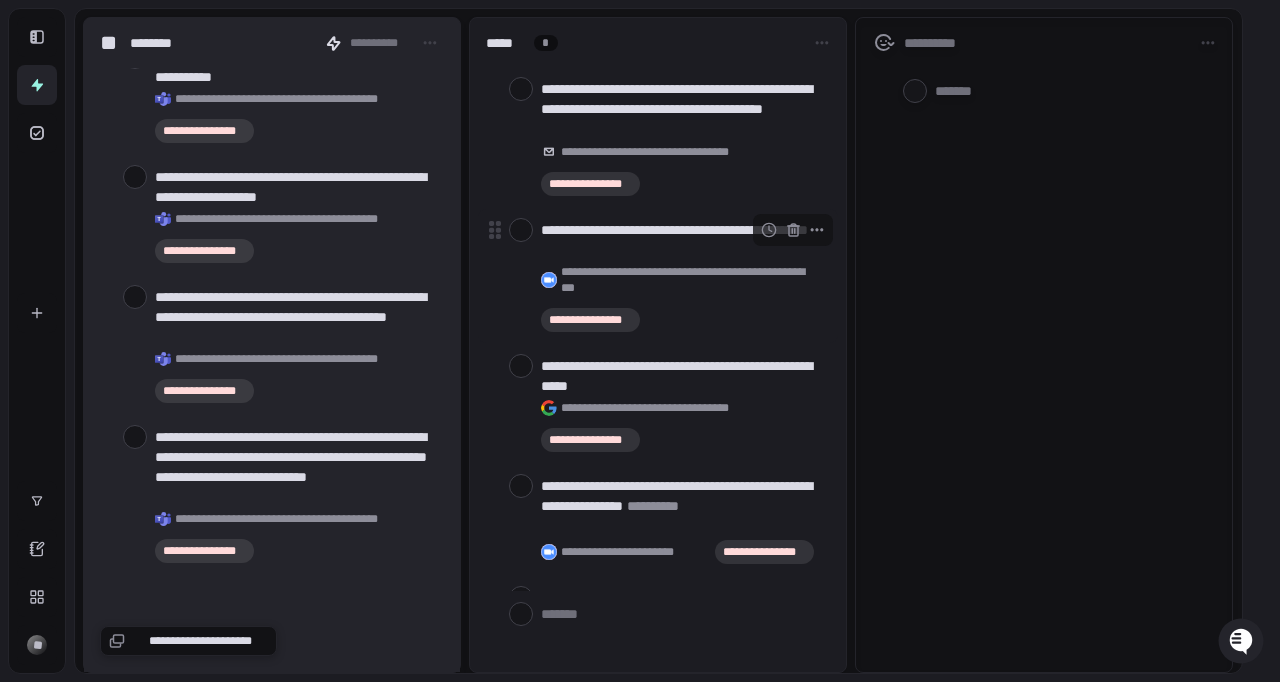 click on "**********" at bounding box center [681, 240] 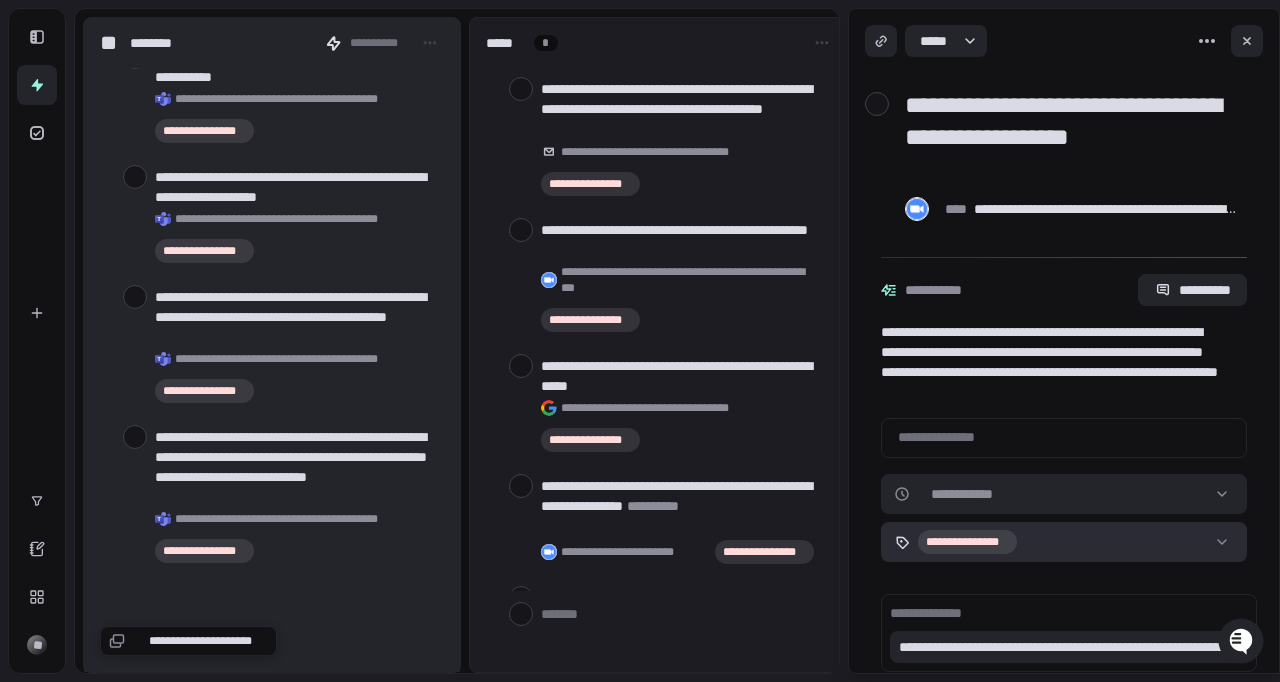 click on "**********" at bounding box center [640, 341] 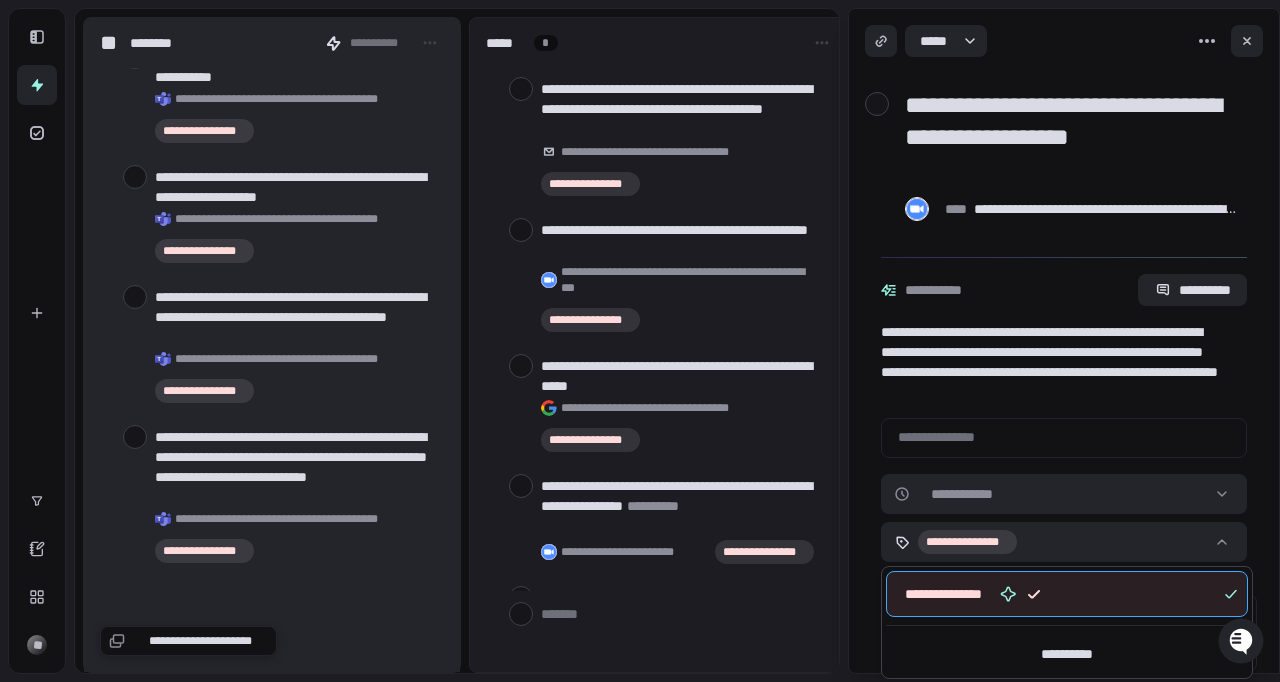 click on "**********" at bounding box center [640, 341] 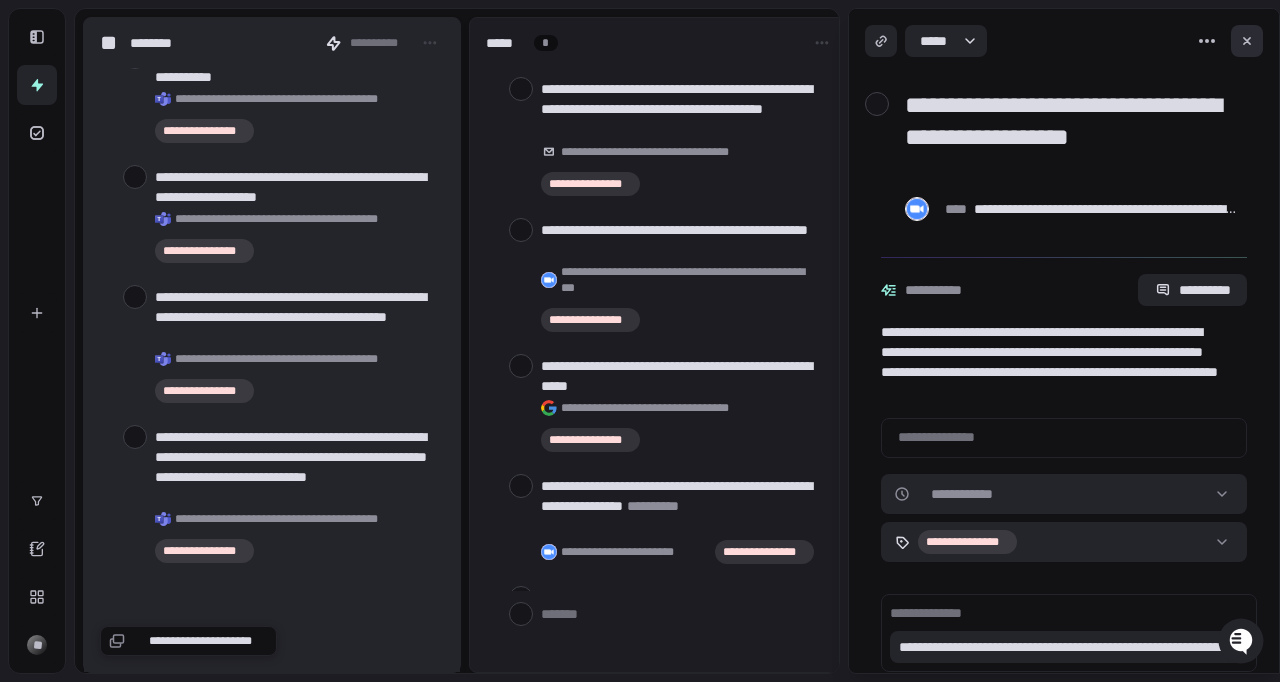 click at bounding box center (1247, 41) 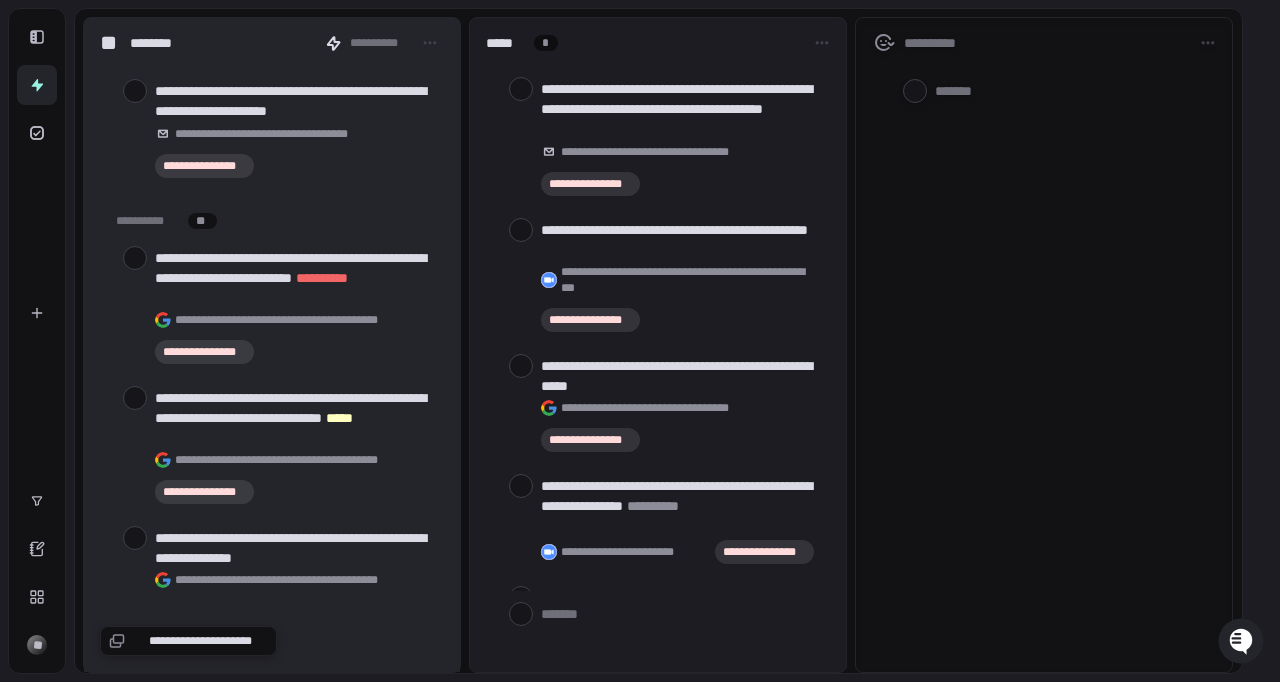 scroll, scrollTop: 0, scrollLeft: 0, axis: both 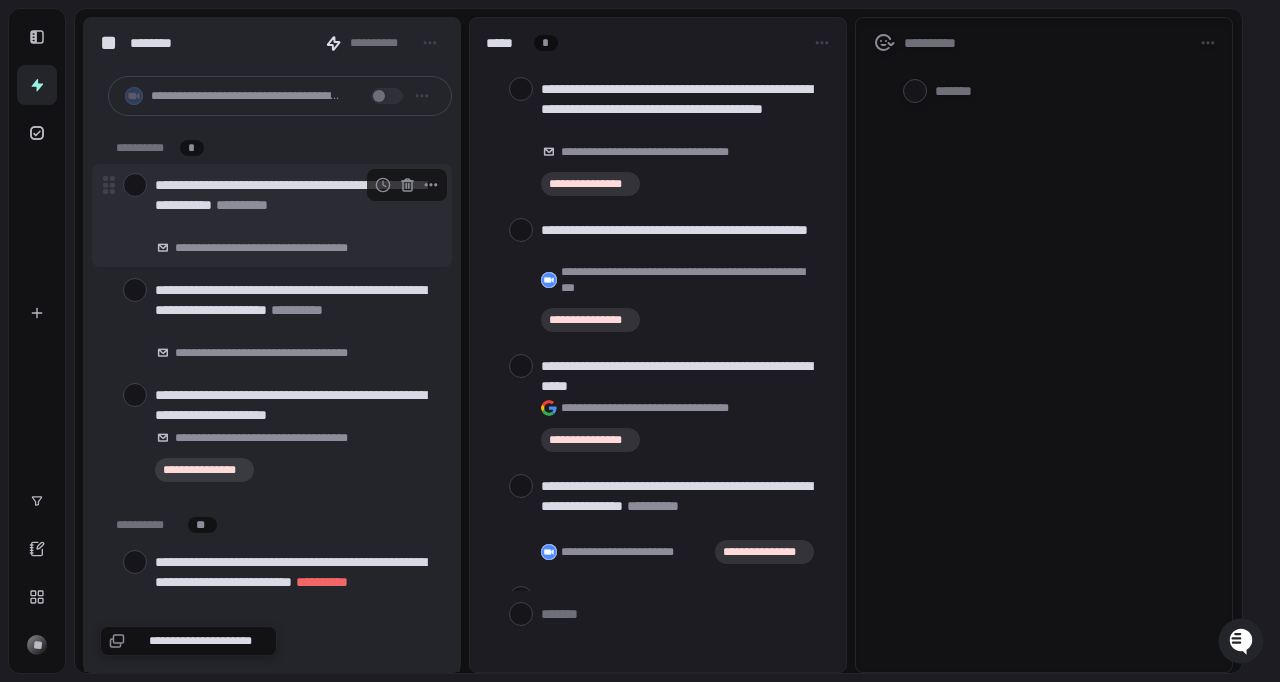 click on "**********" at bounding box center [295, 205] 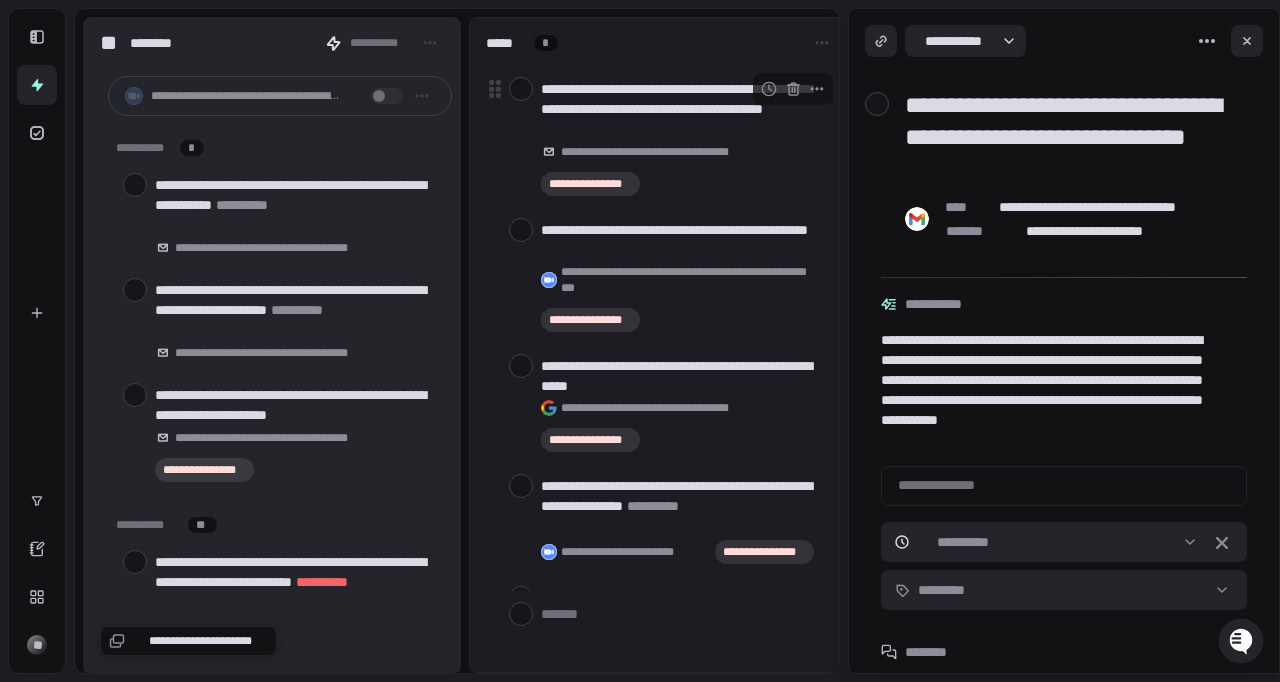 click on "**********" at bounding box center (681, 109) 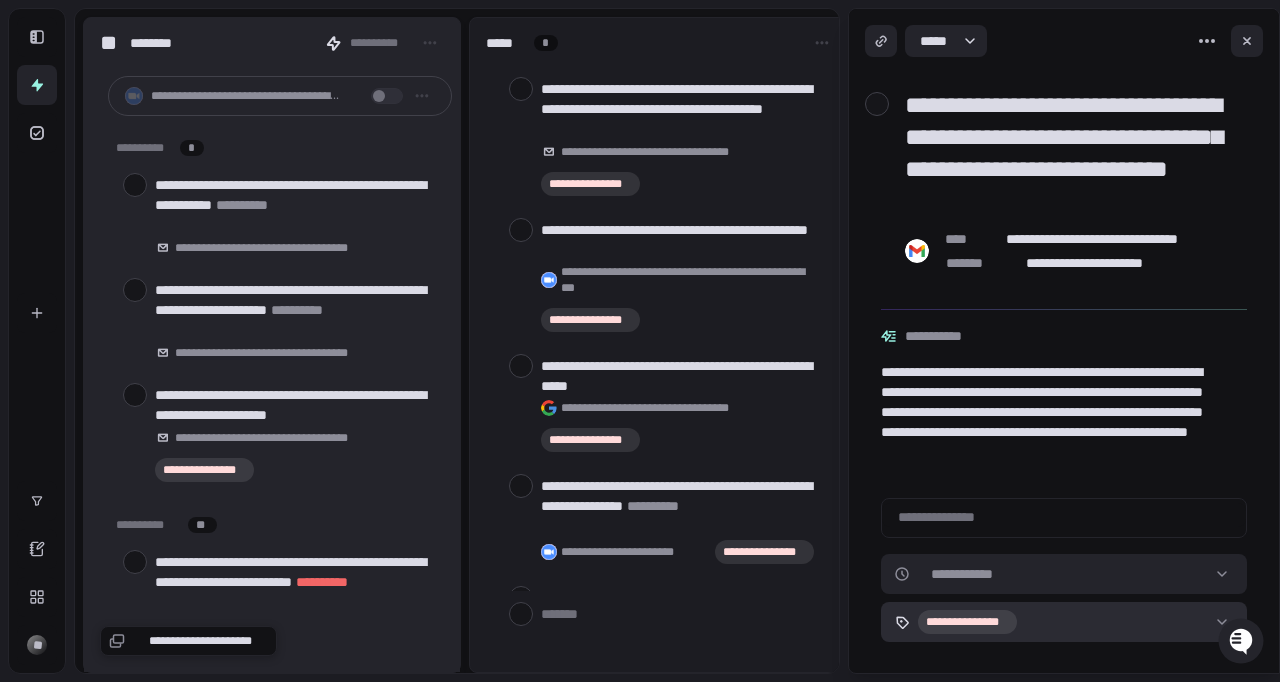 click on "**********" at bounding box center (640, 341) 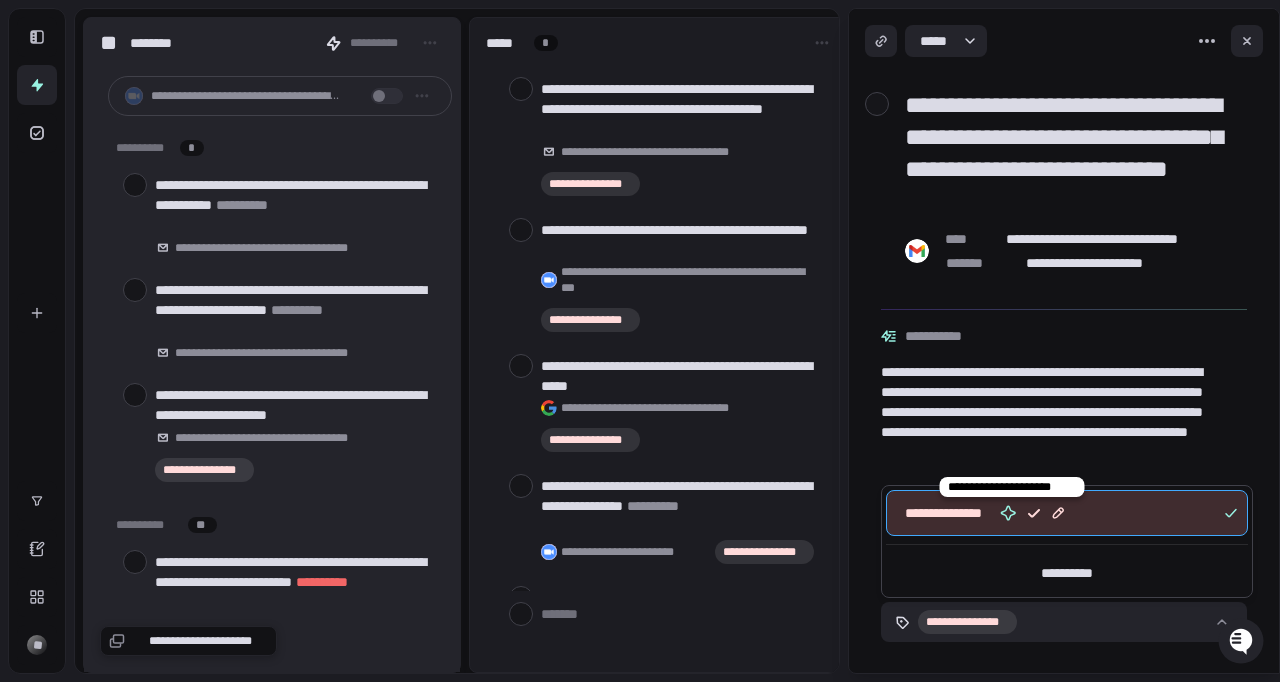 click 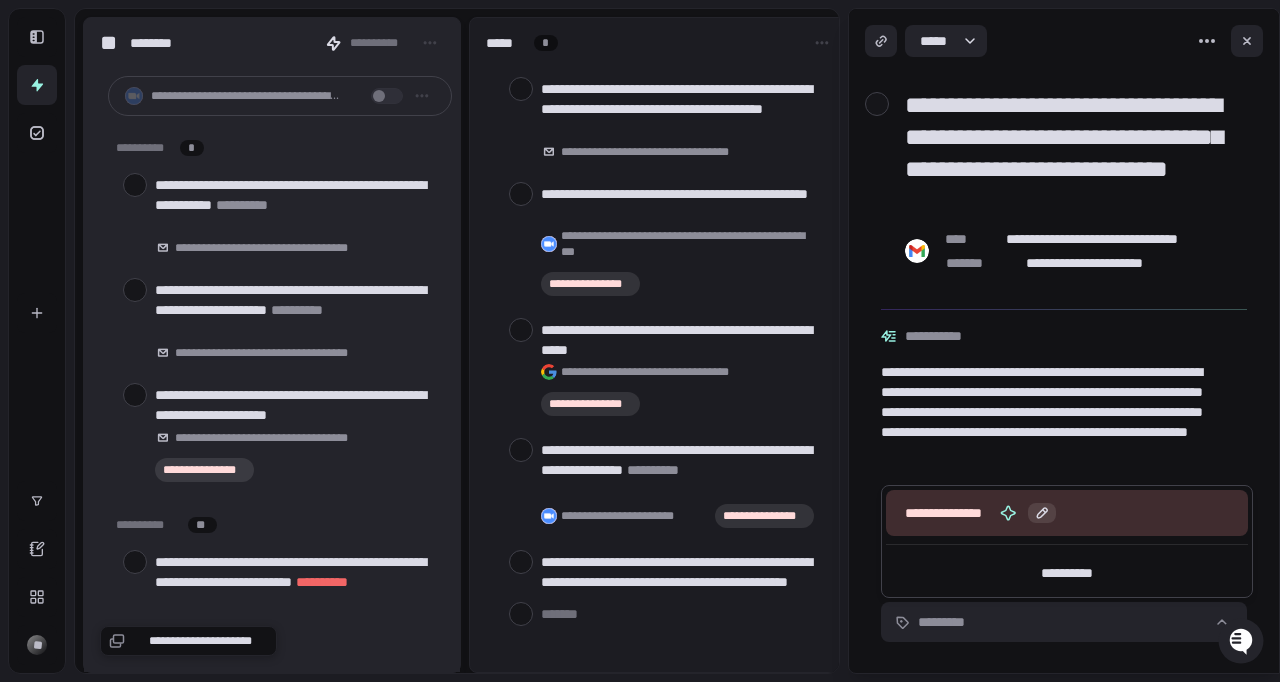 click 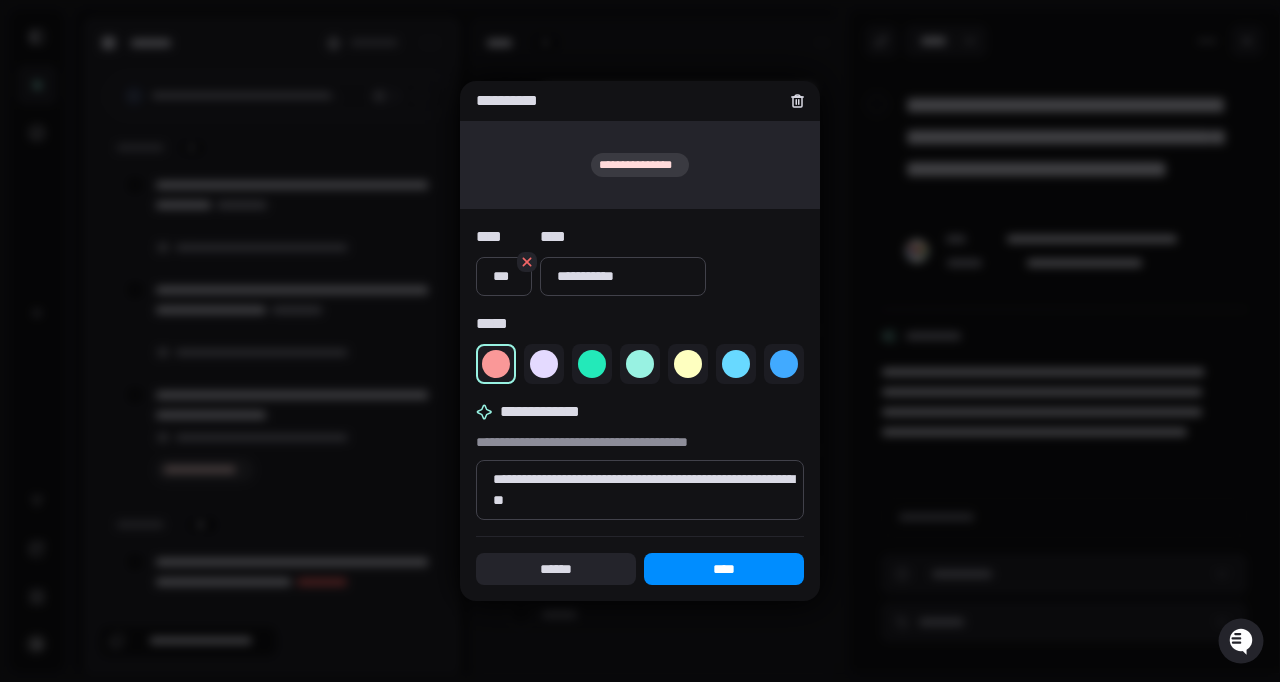 click on "**********" at bounding box center [640, 490] 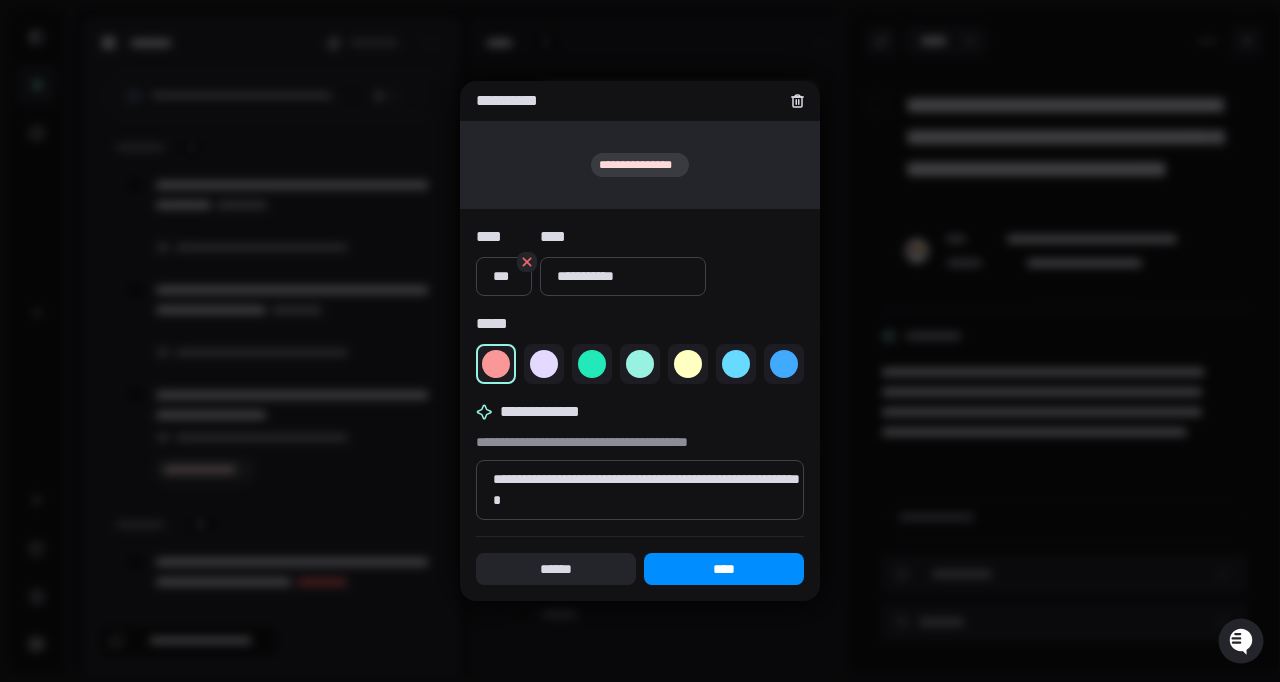 type on "*" 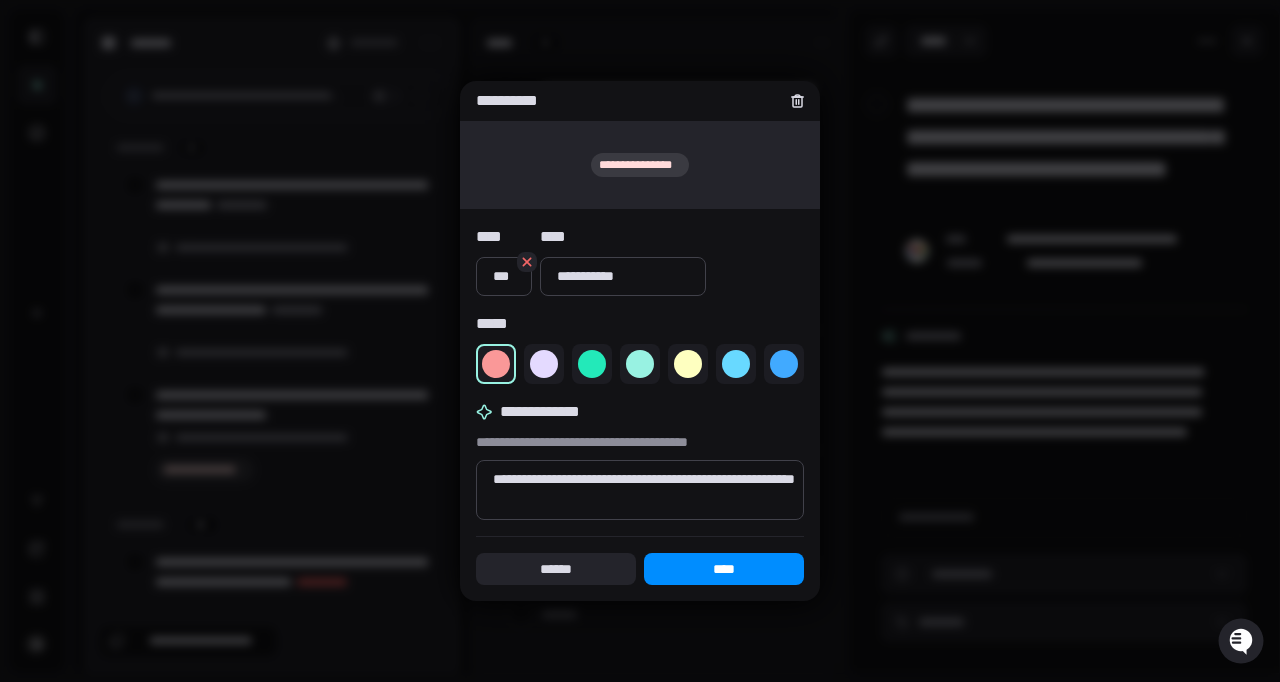 type on "*" 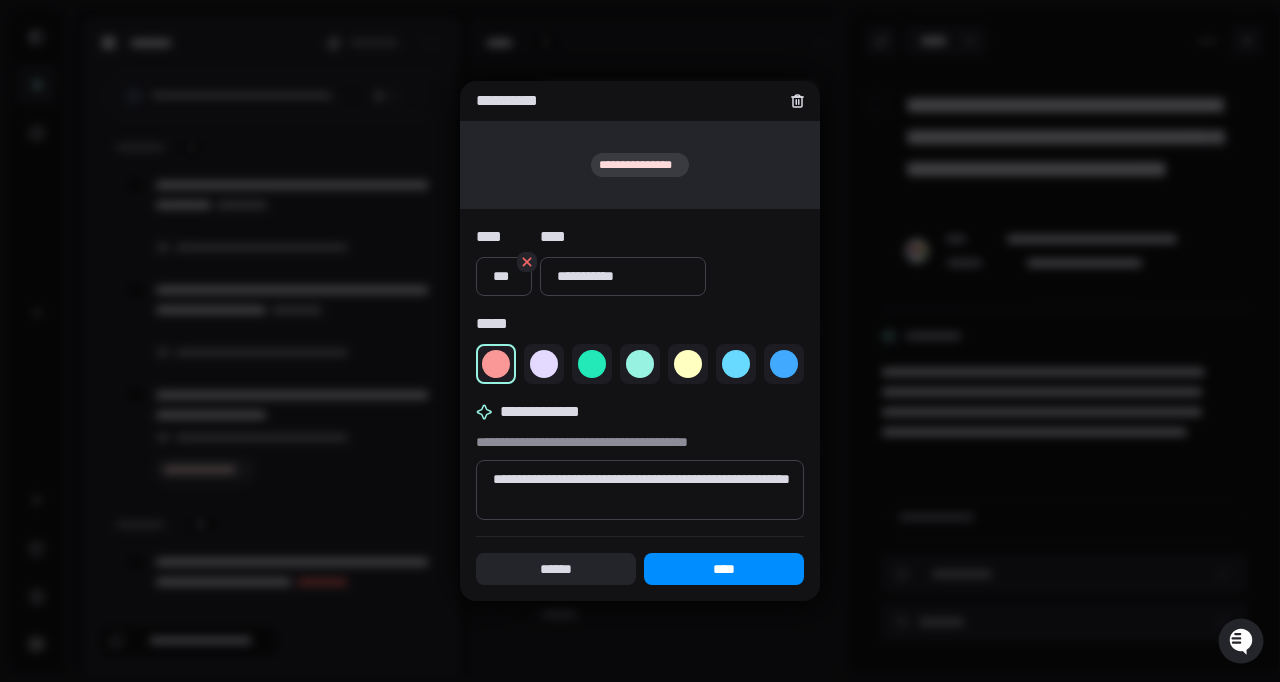 type on "*" 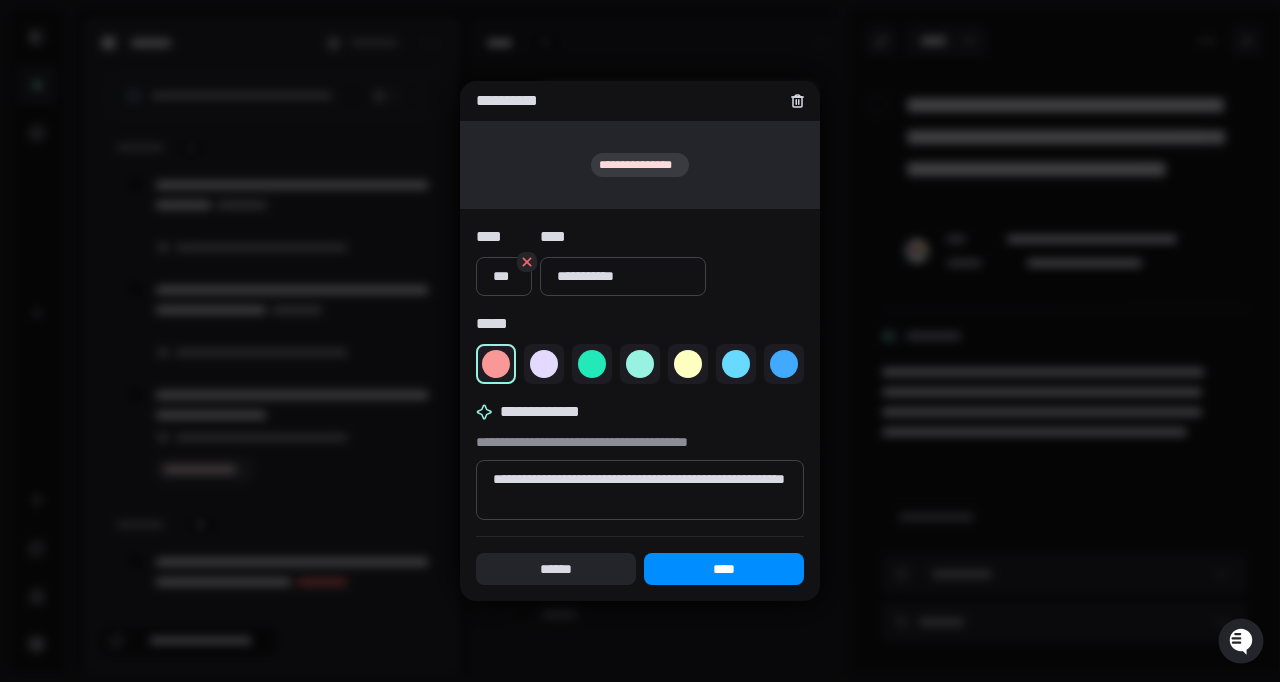 type on "*" 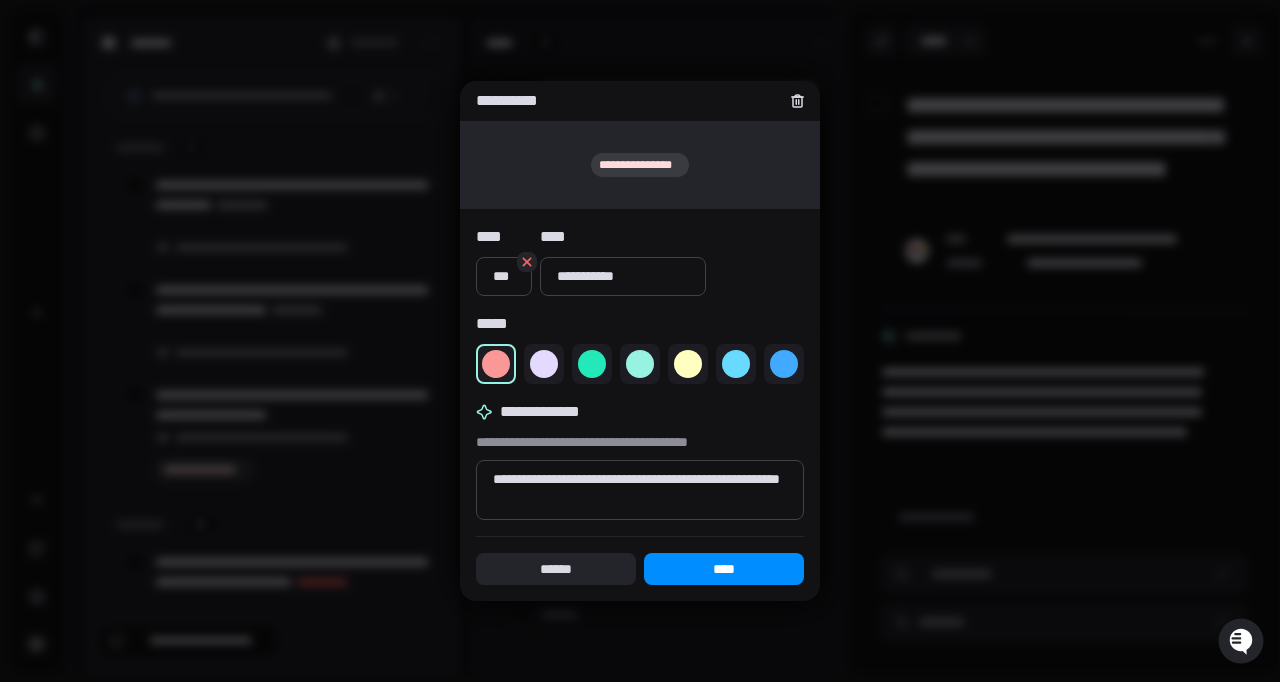 type on "*" 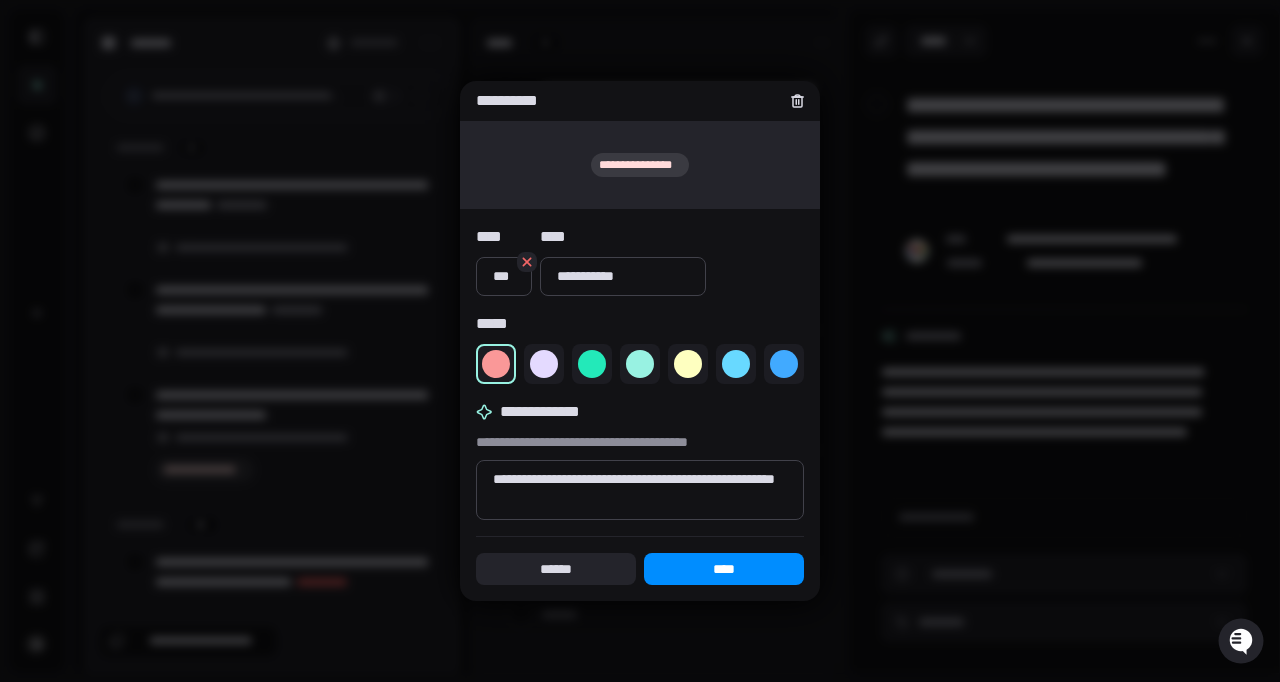type on "*" 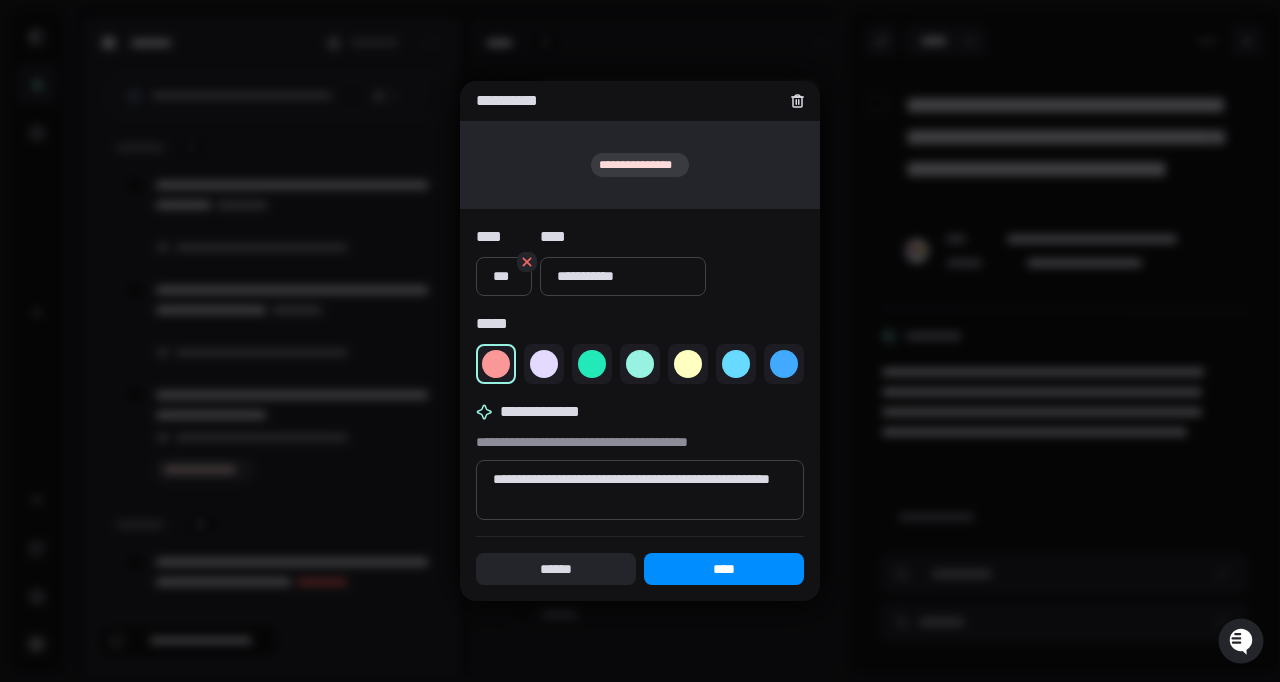 type on "*" 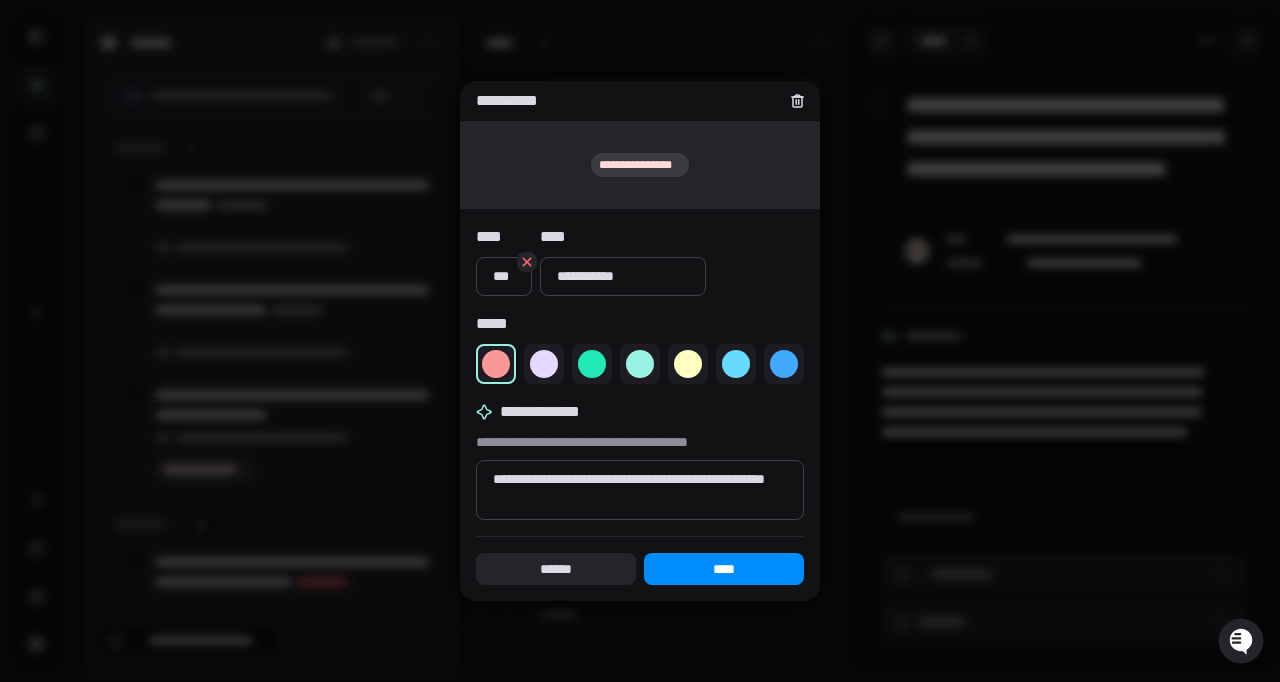type on "*" 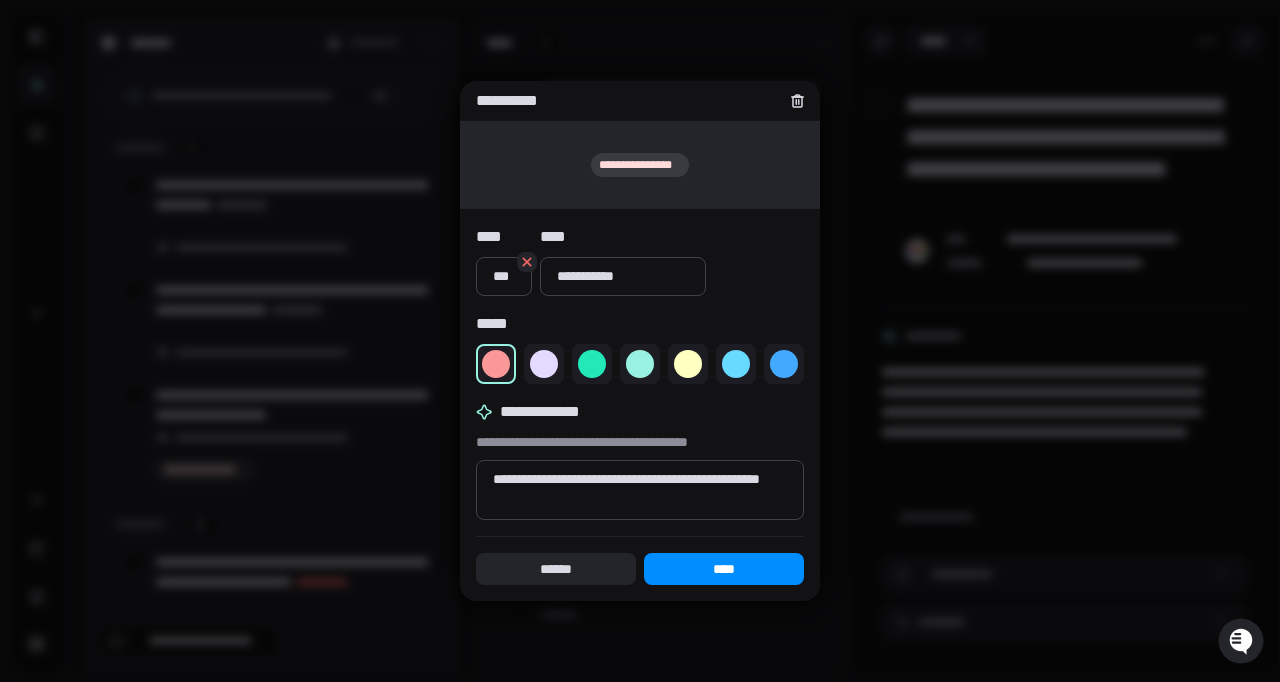 type on "*" 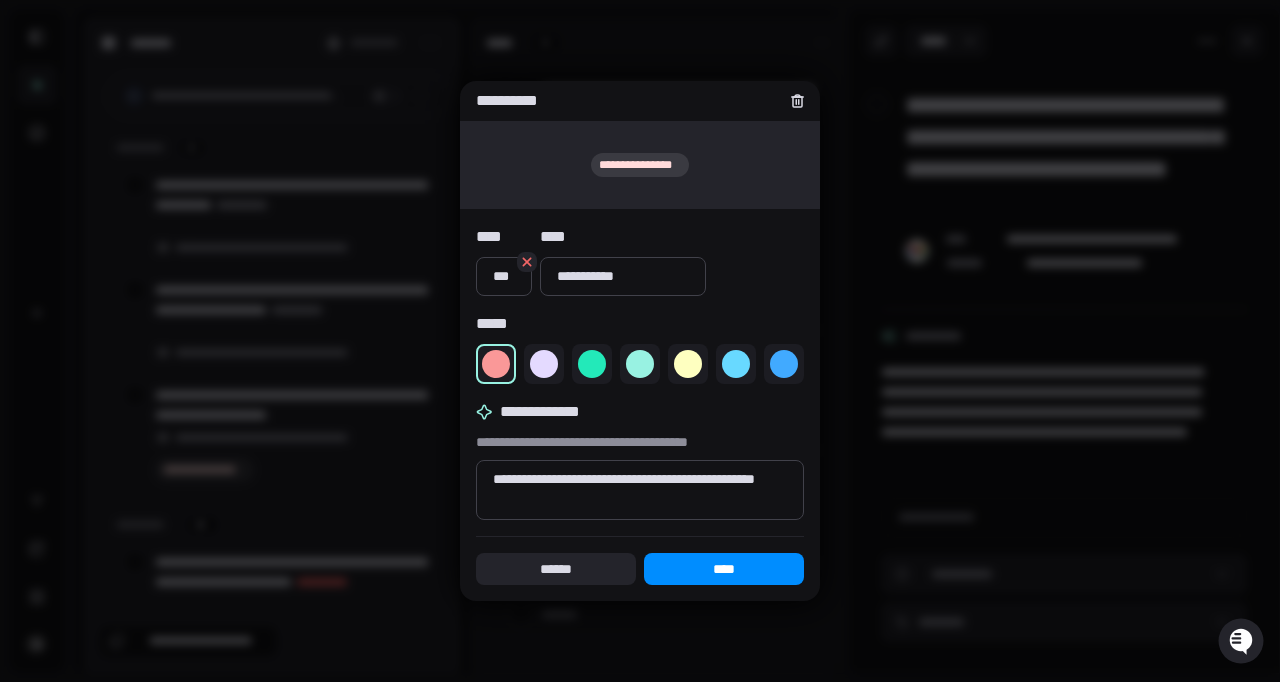 type on "*" 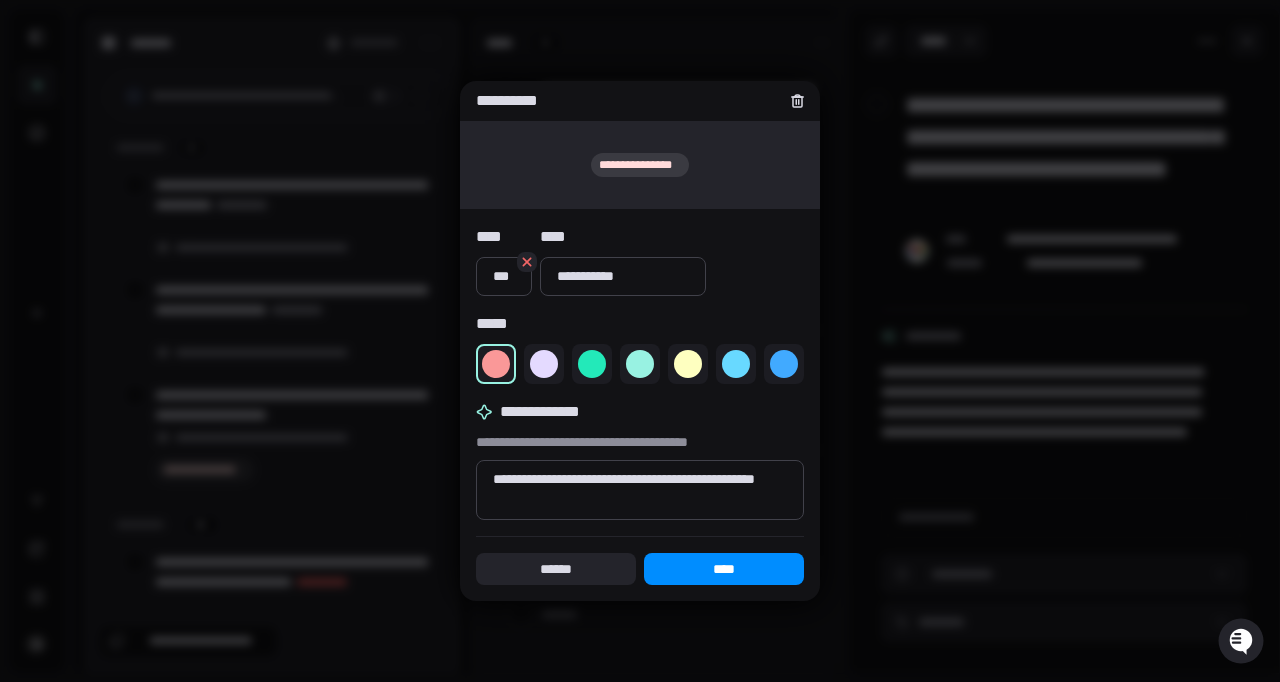 type on "**********" 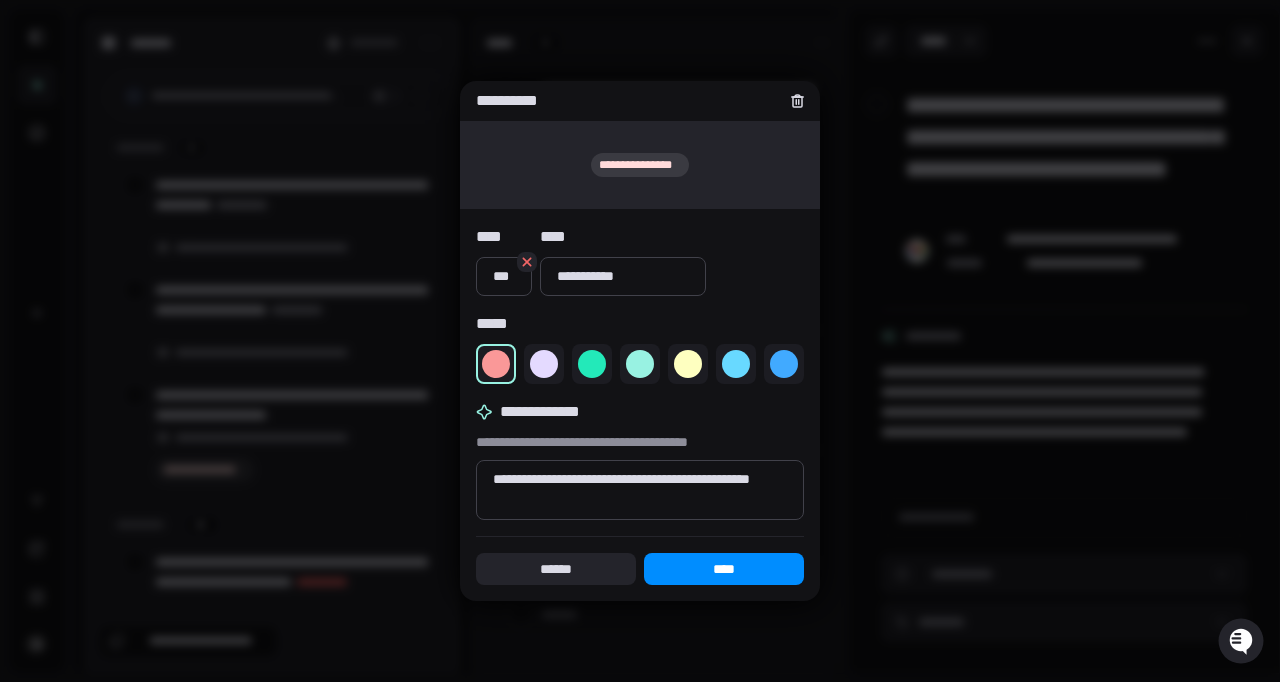 type on "*" 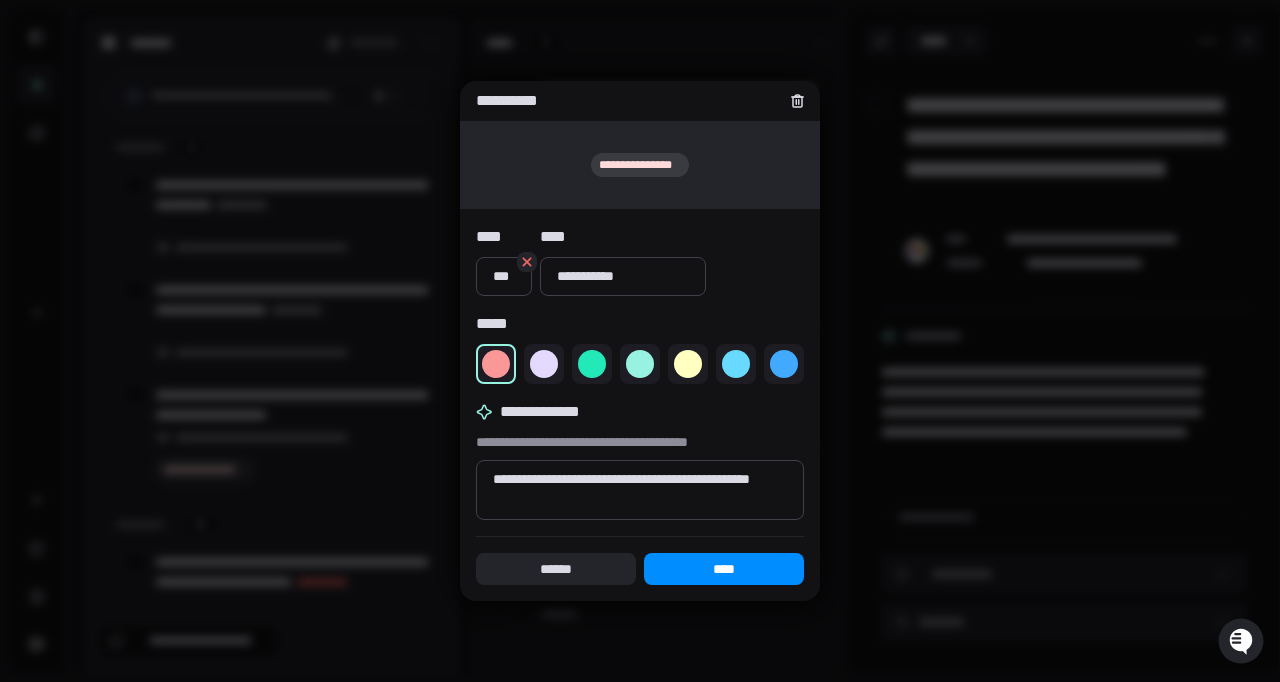 type on "**********" 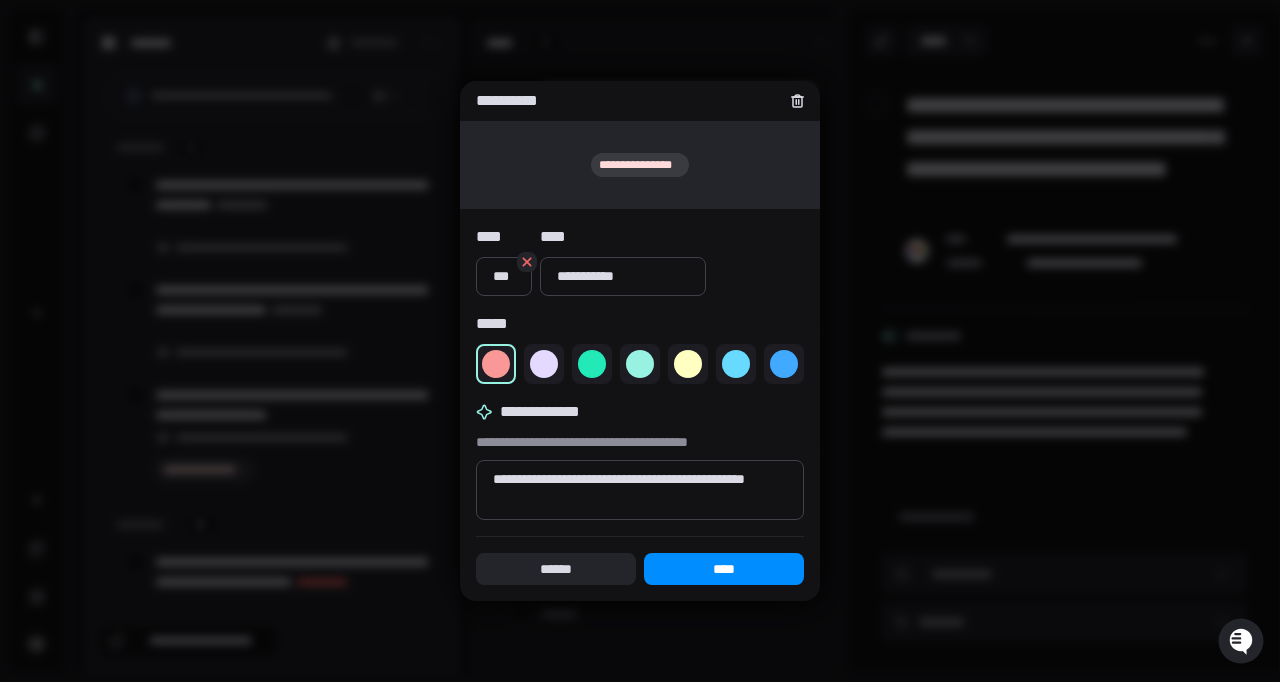 type on "*" 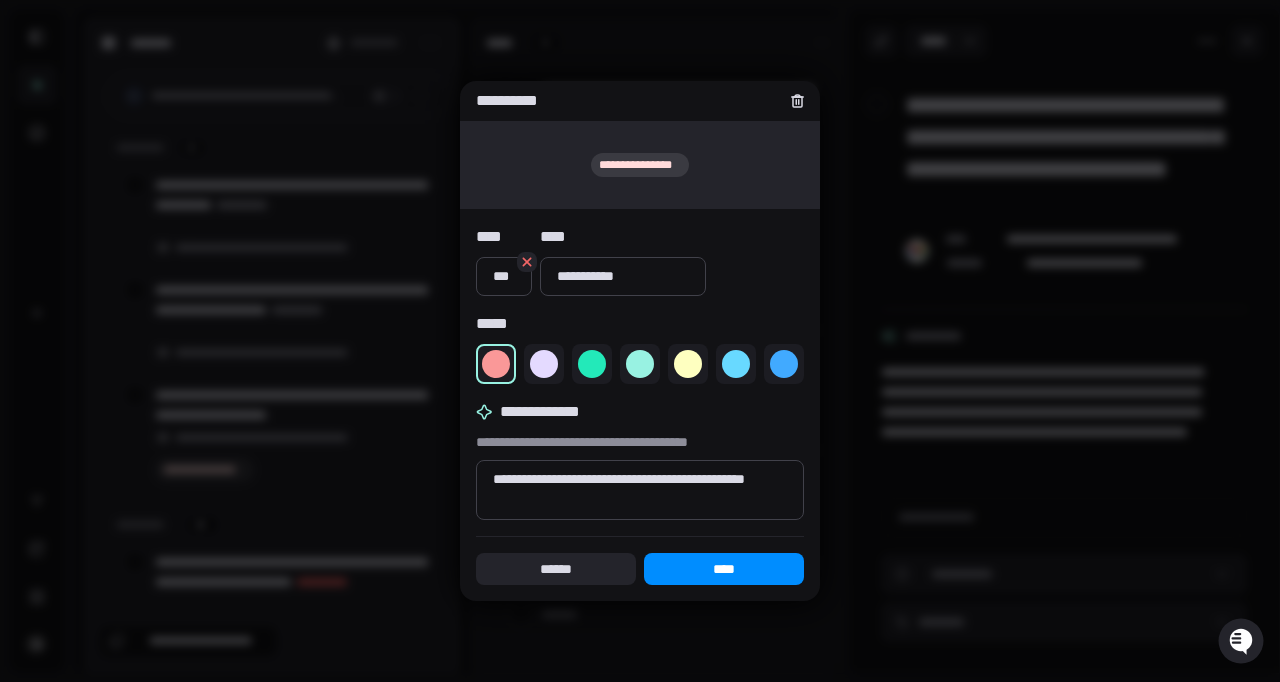 type on "**********" 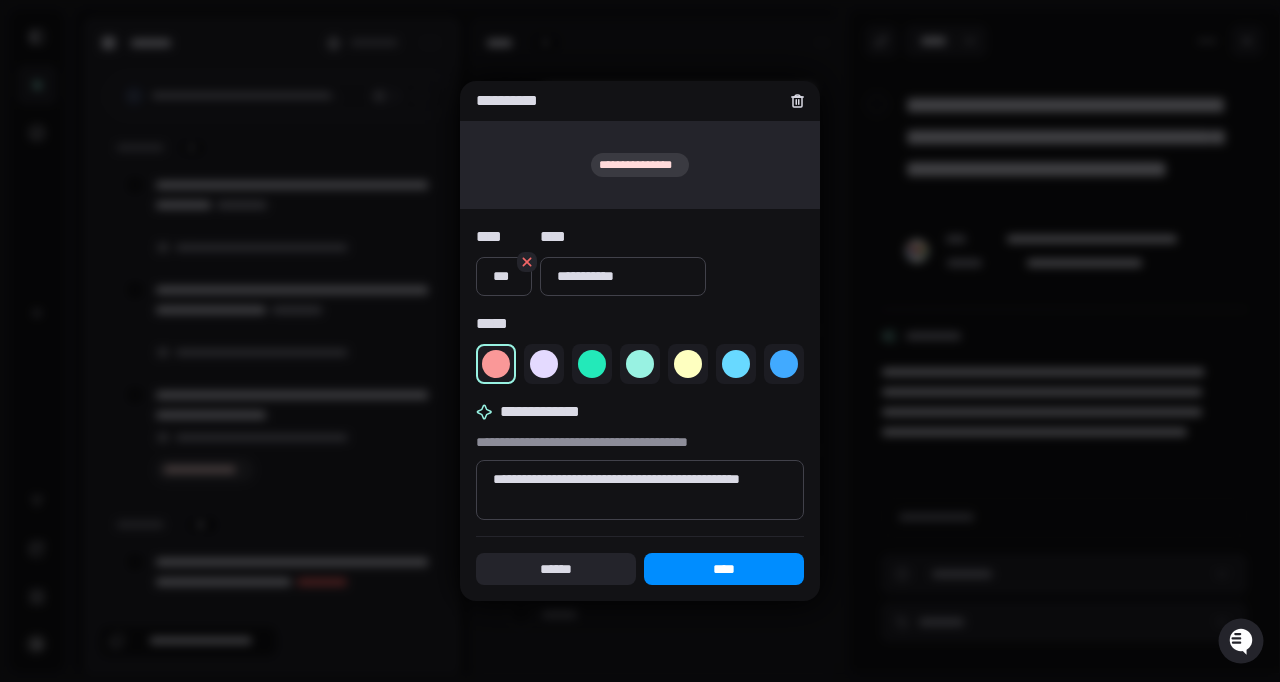 type on "*" 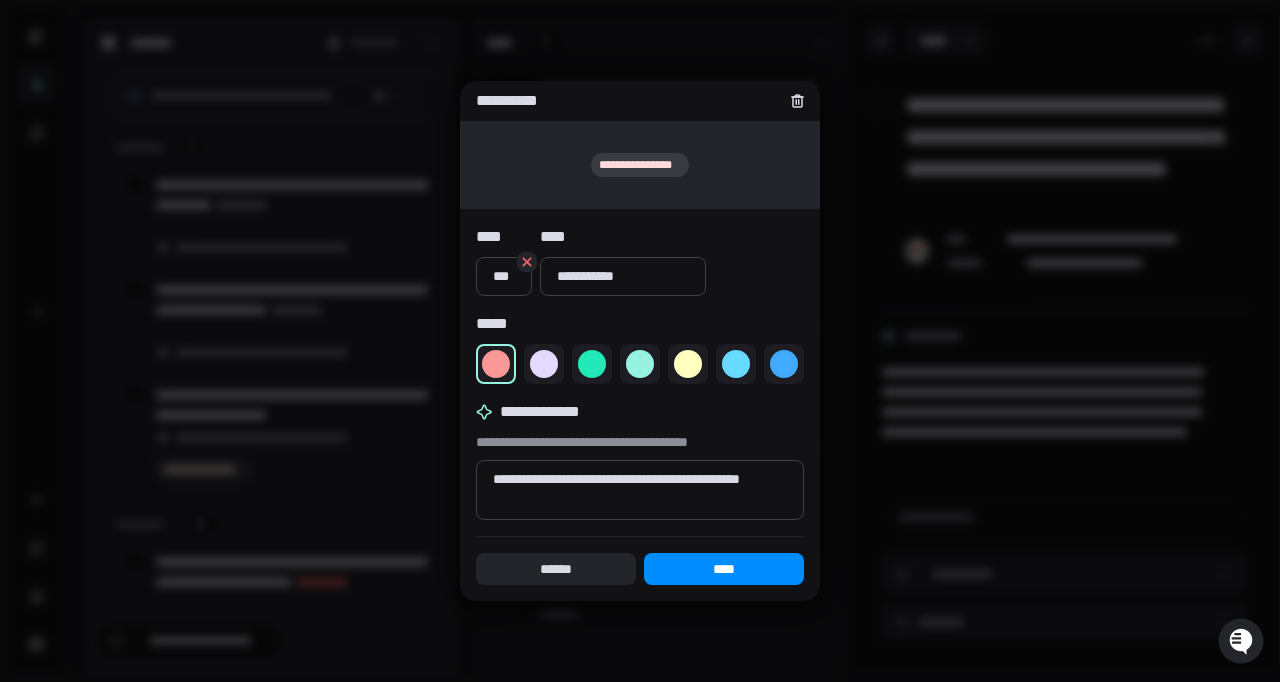 type on "**********" 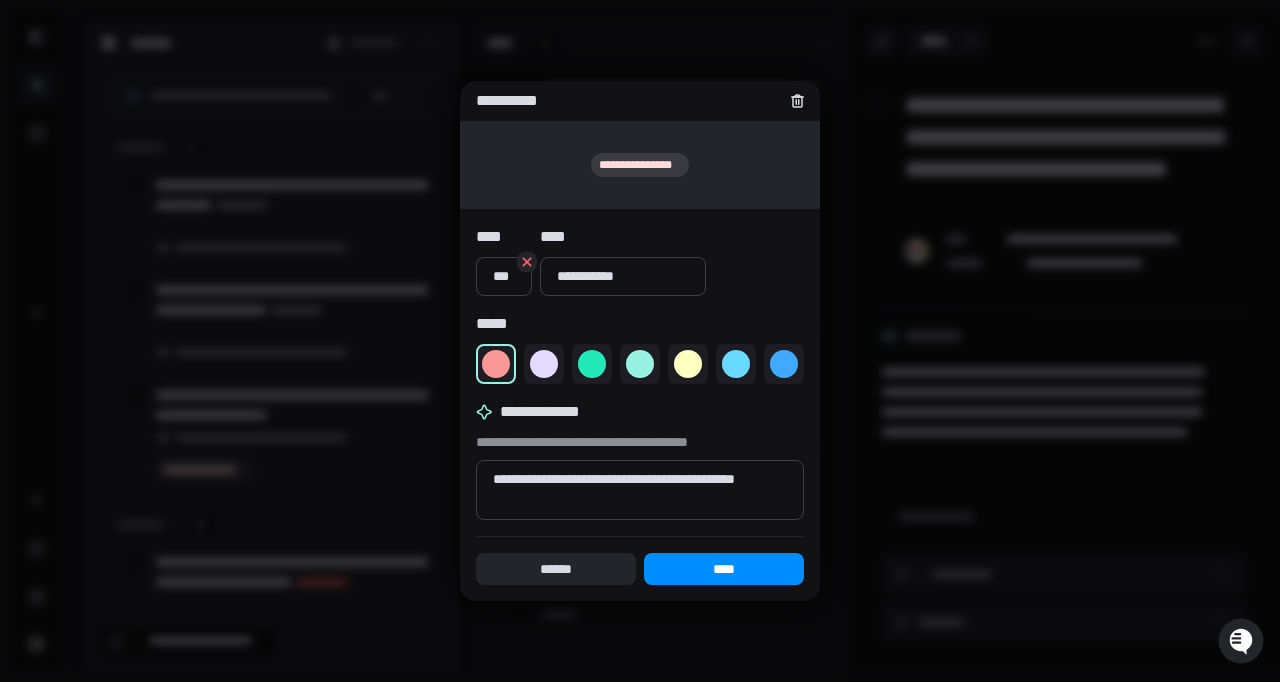 type on "*" 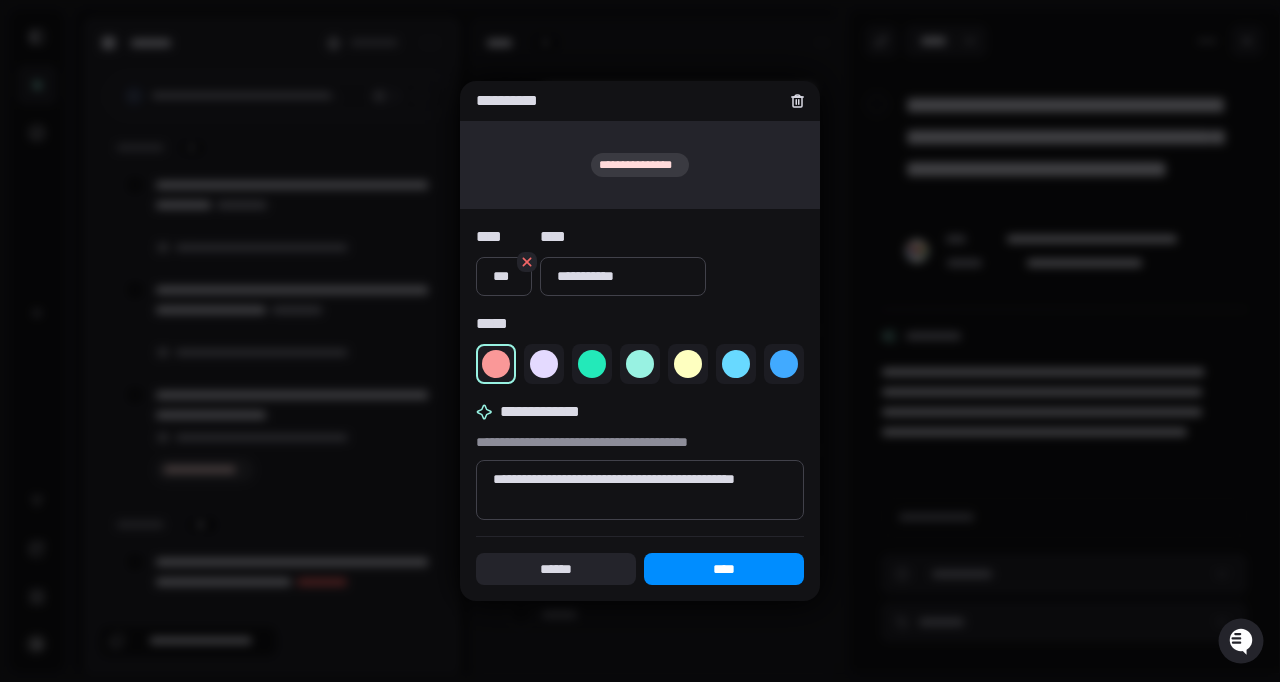 type on "**********" 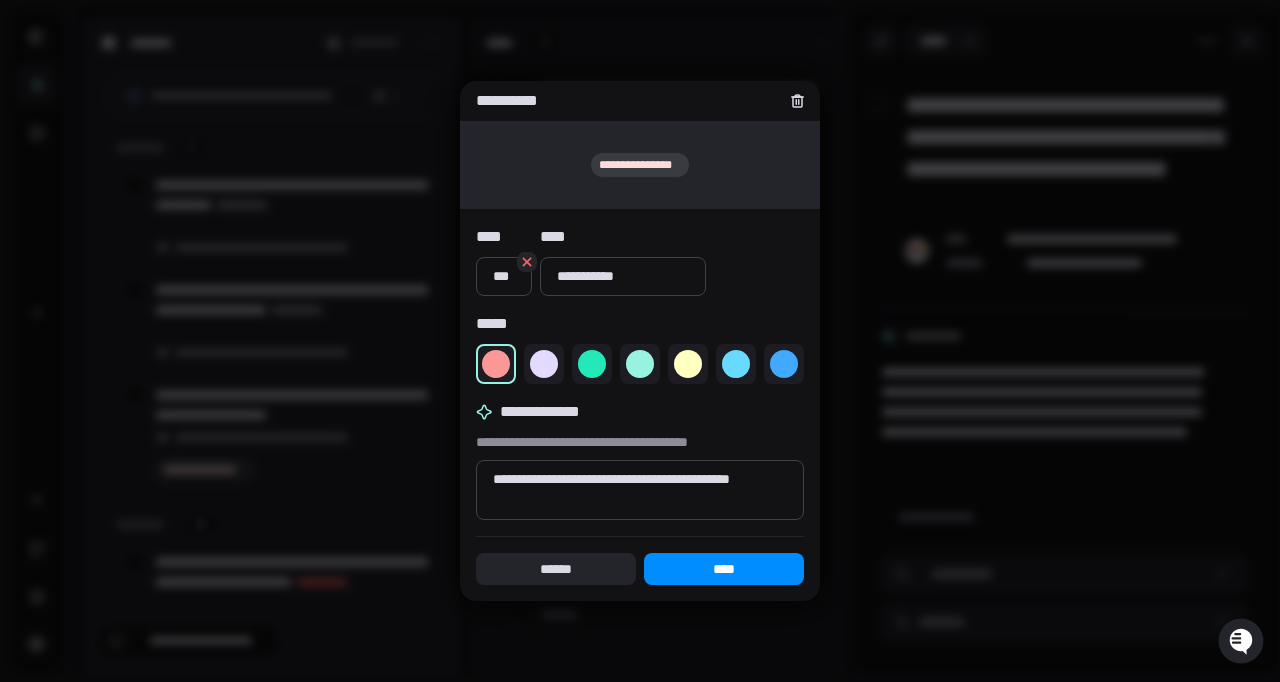 type on "*" 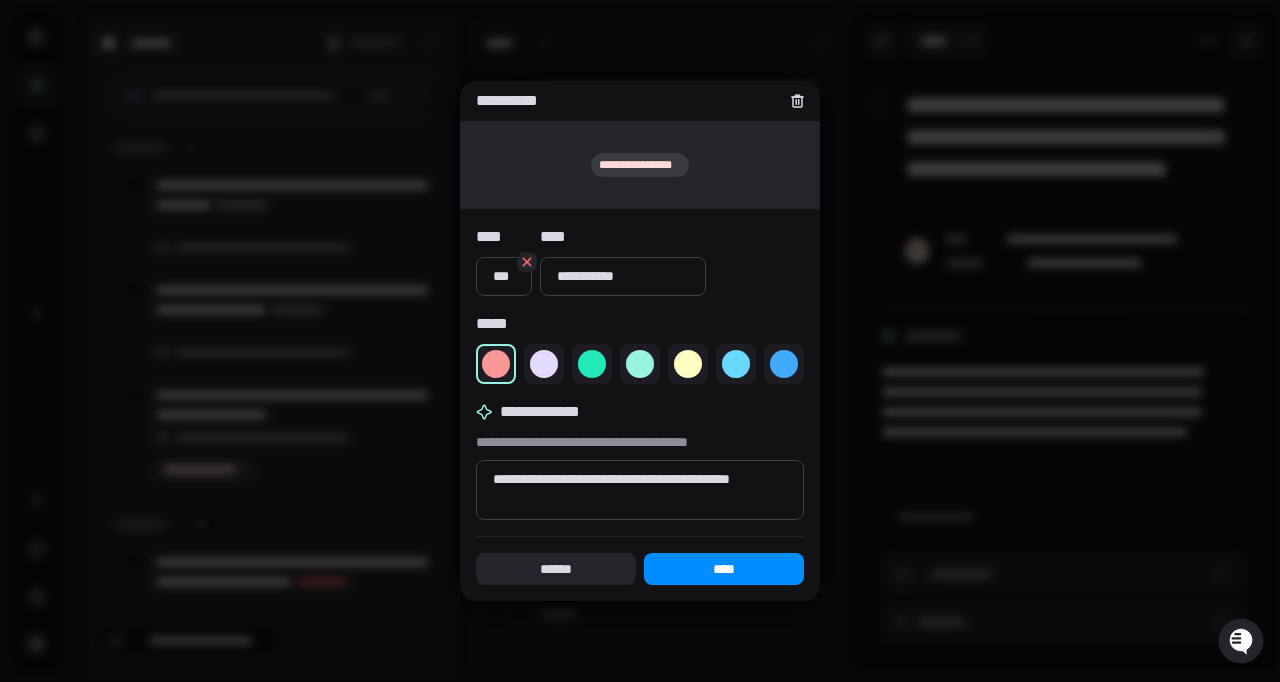 type on "**********" 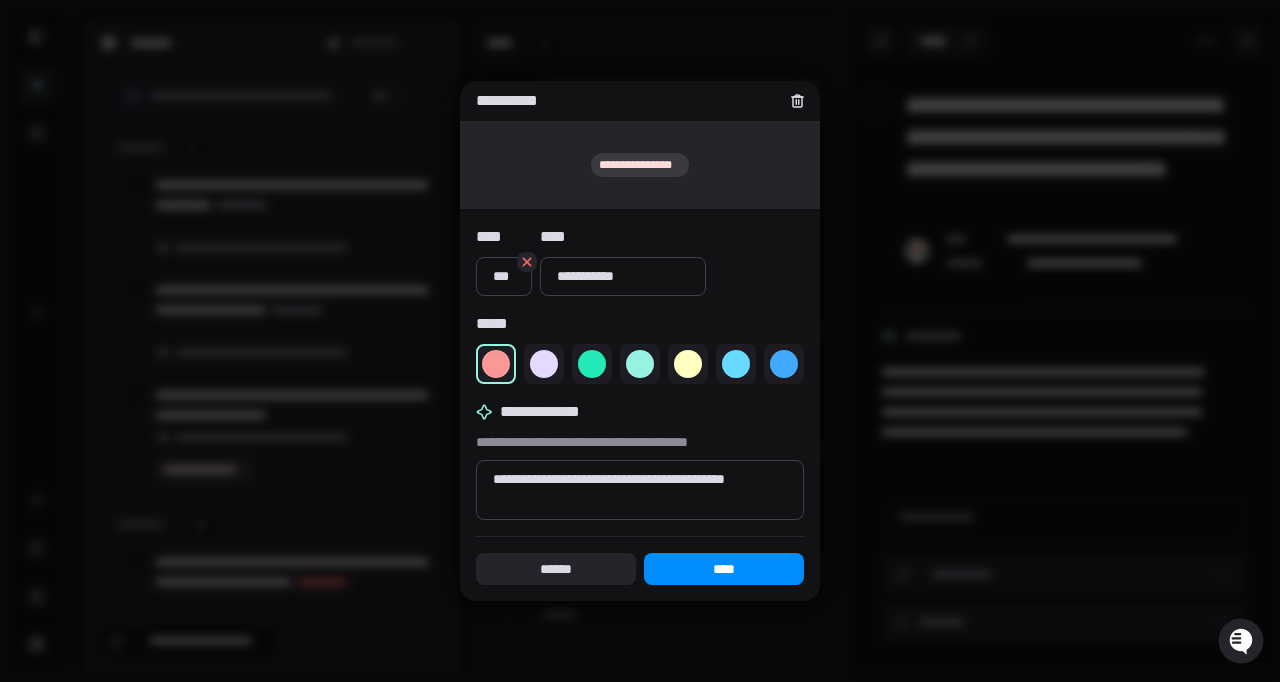 type on "*" 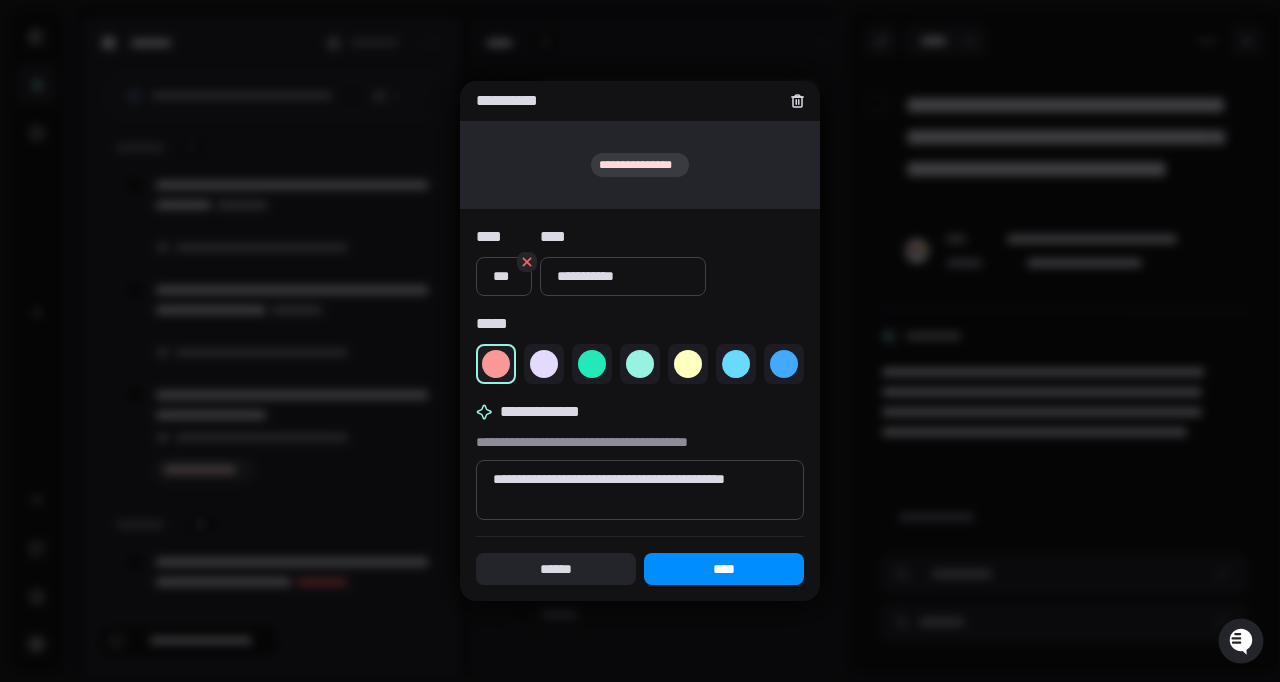 type on "**********" 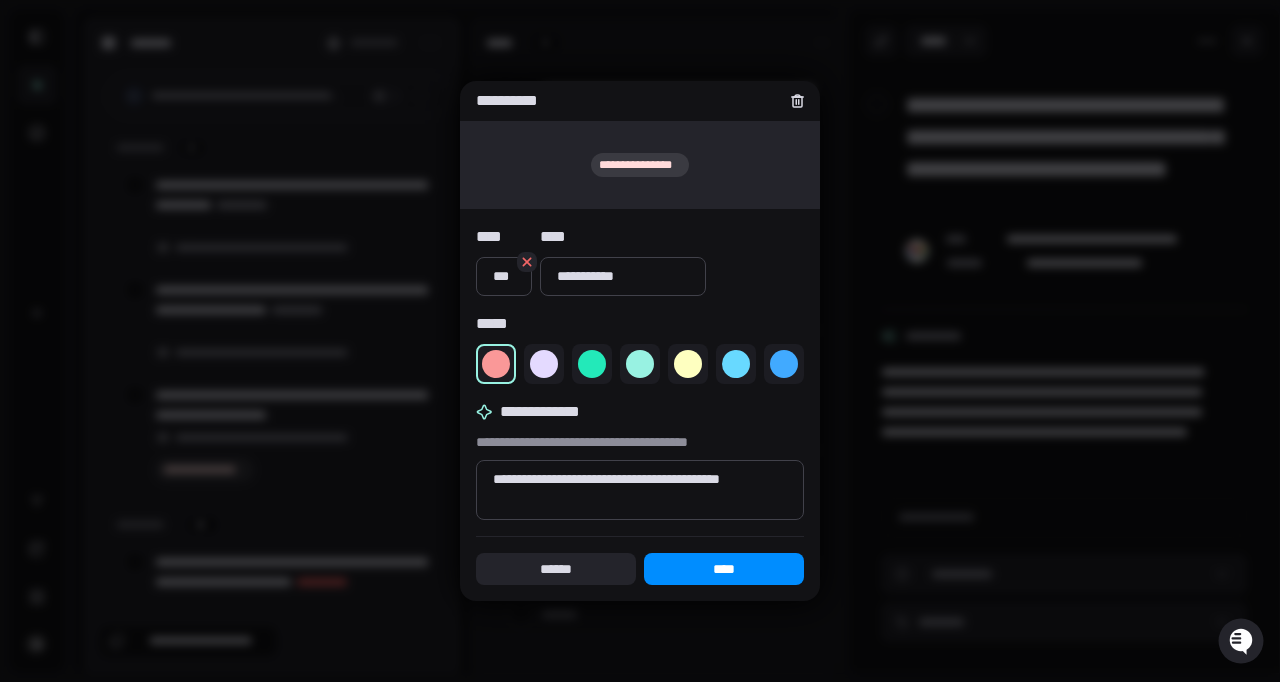 type on "*" 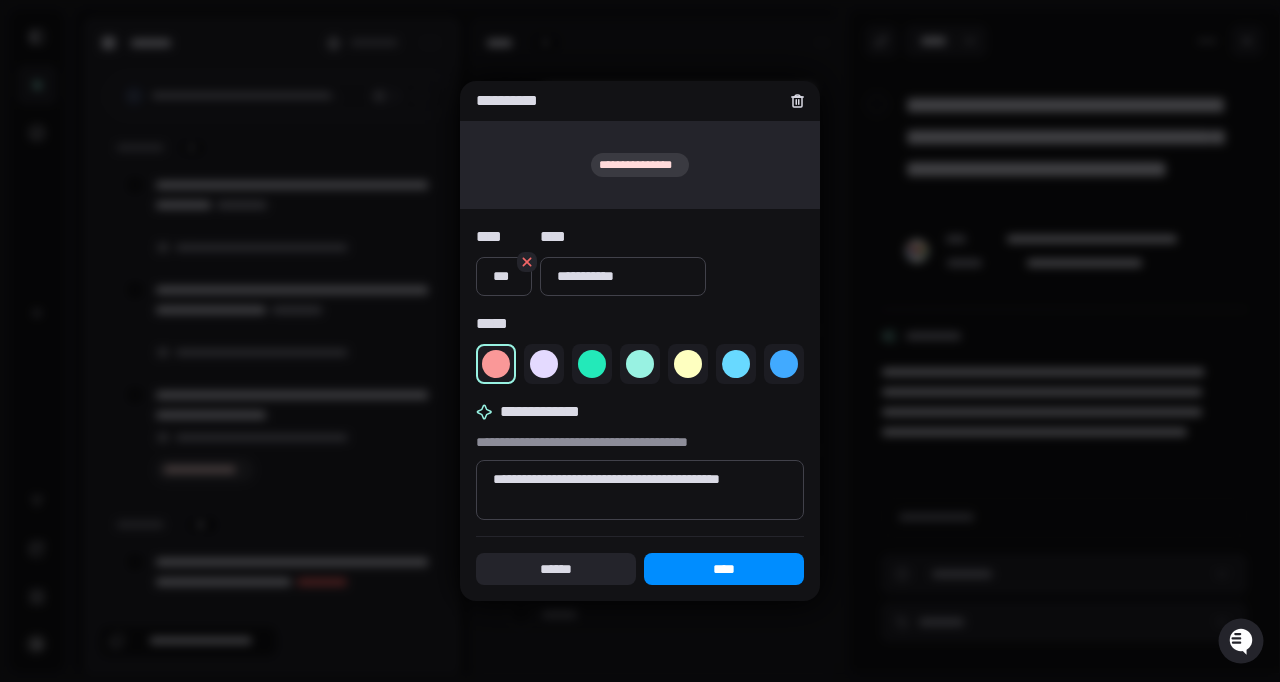 type on "**********" 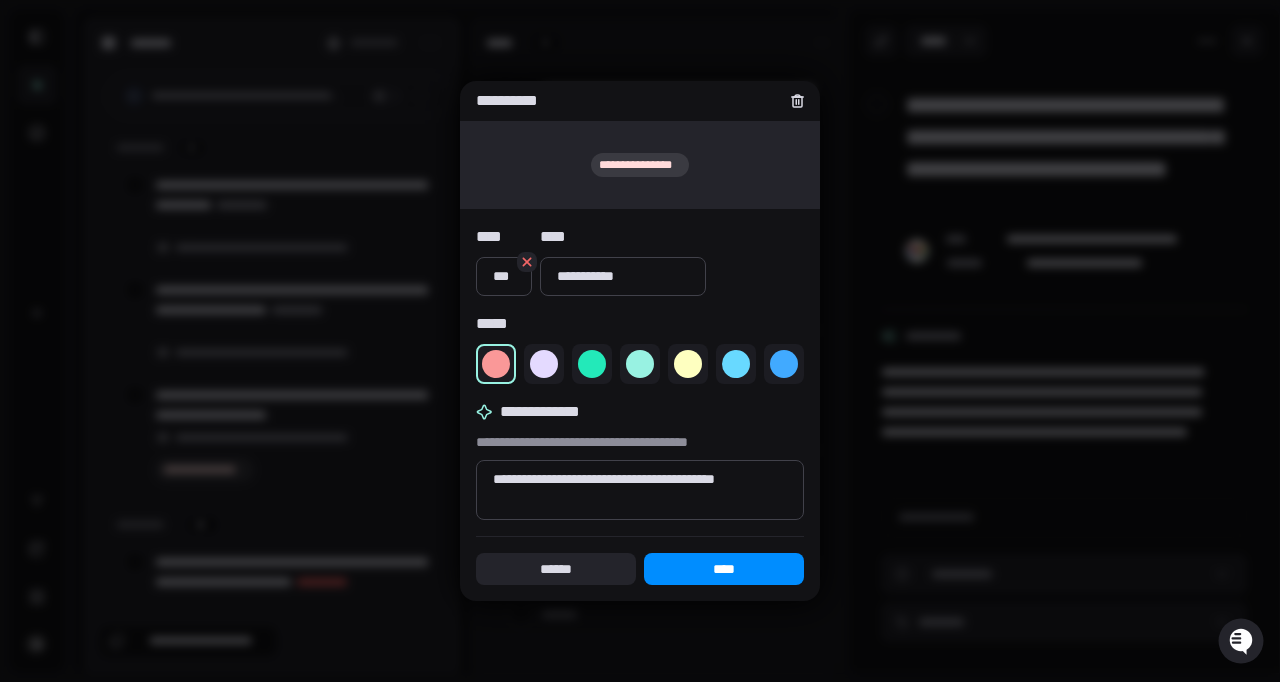 type on "*" 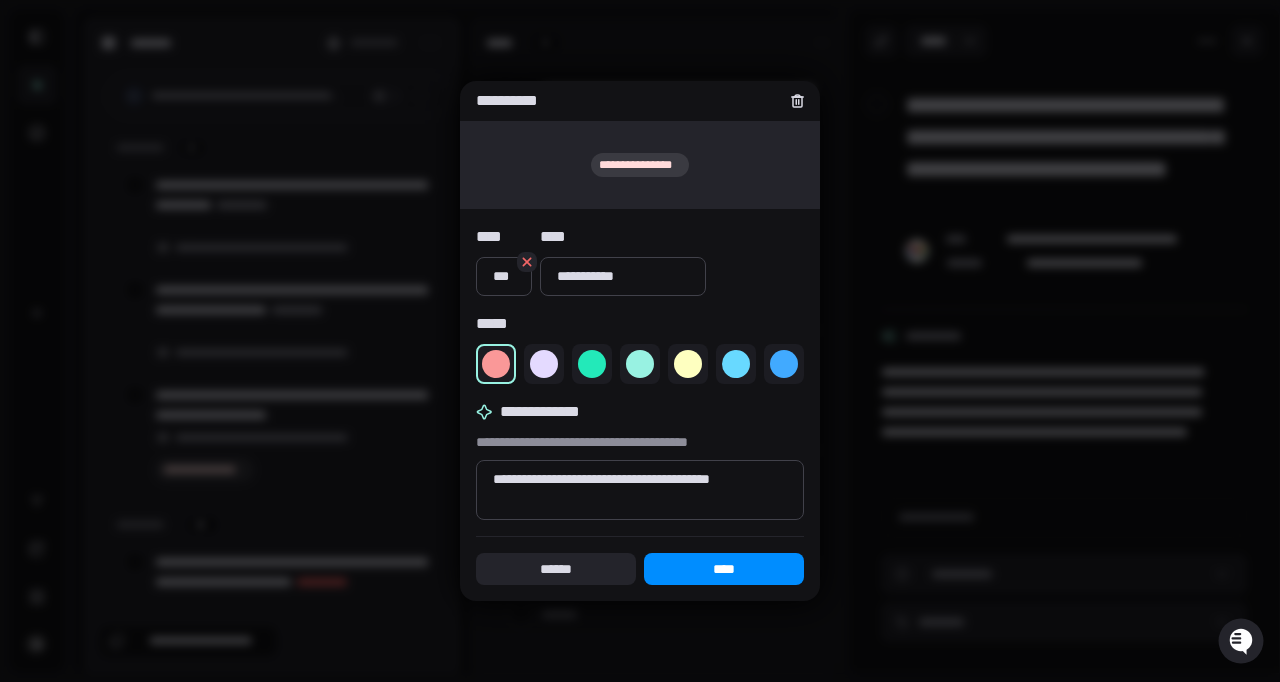 type on "*" 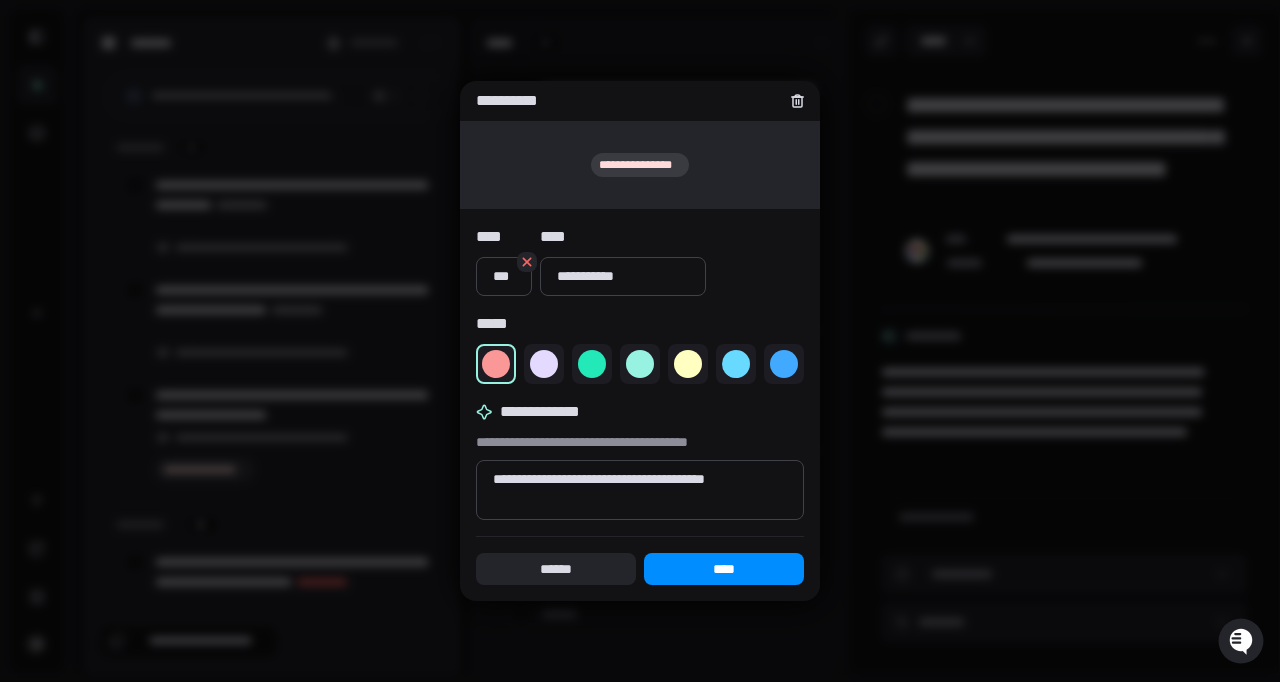 type on "*" 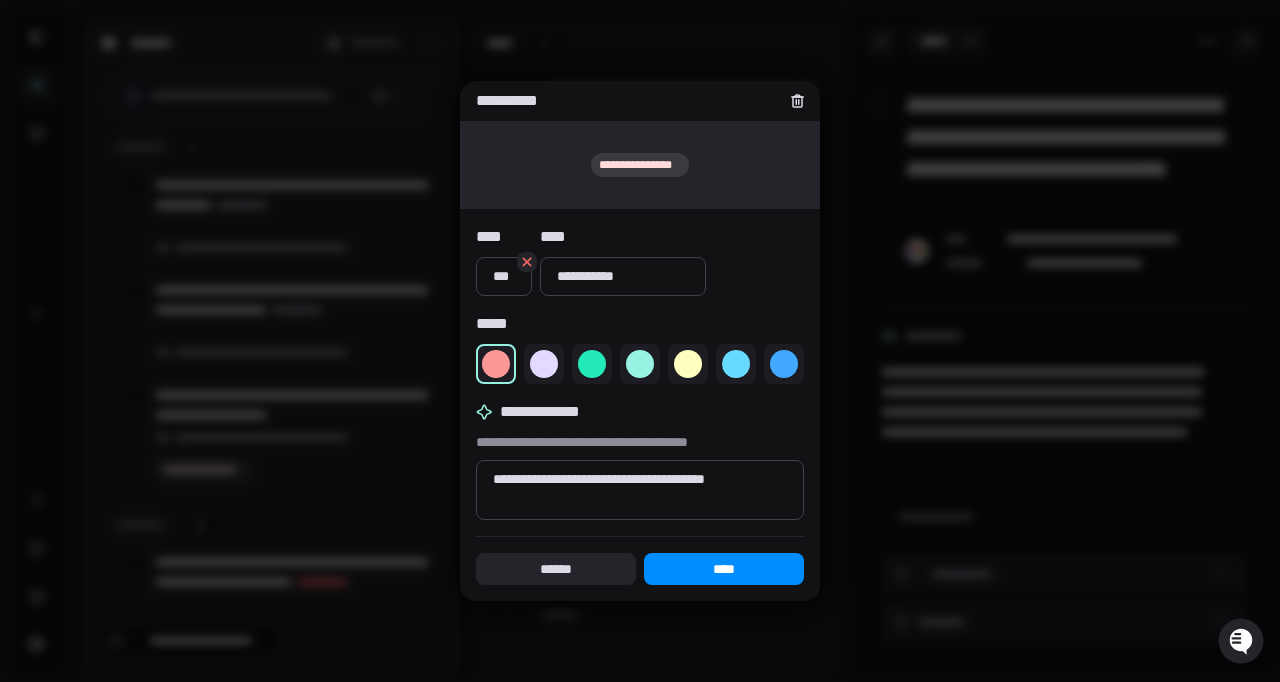 type on "**********" 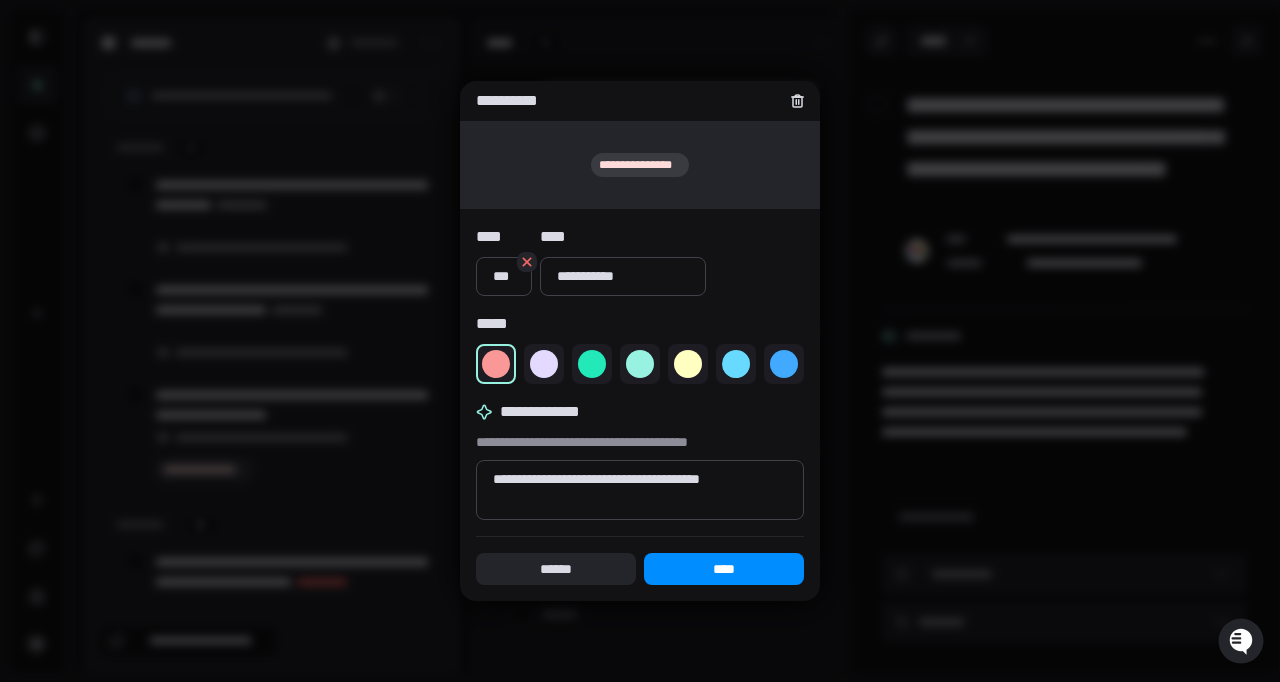 type on "*" 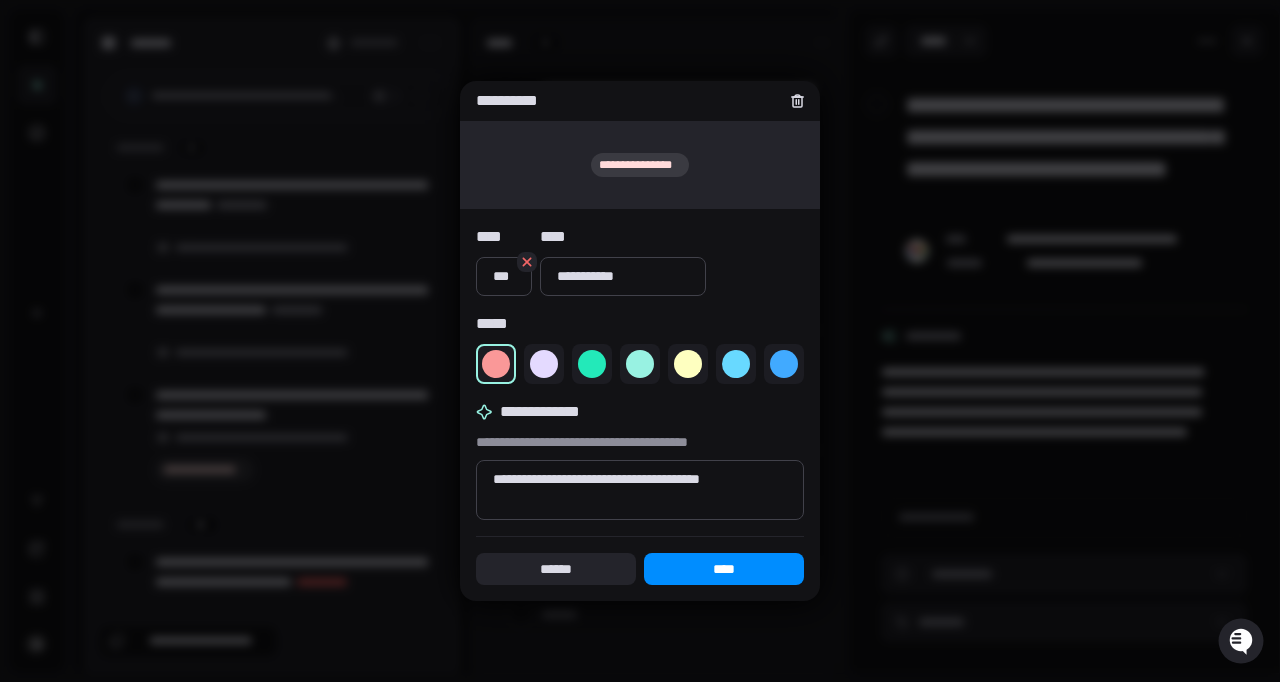 type on "**********" 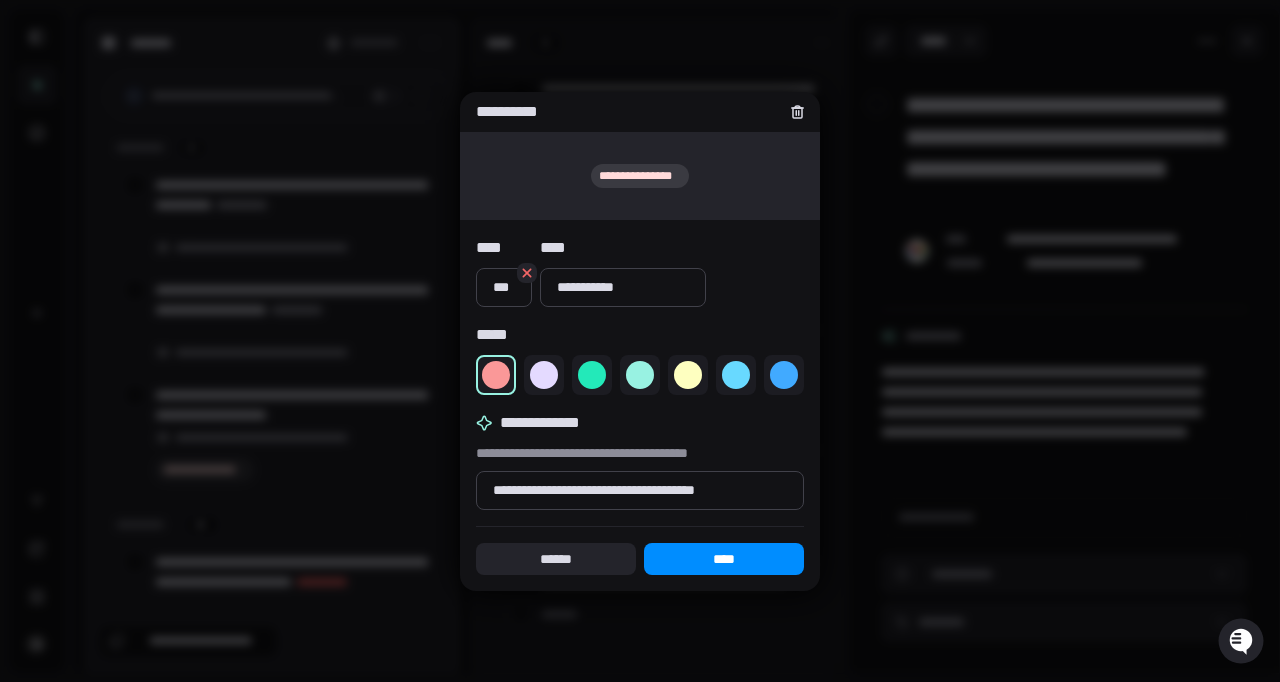 type 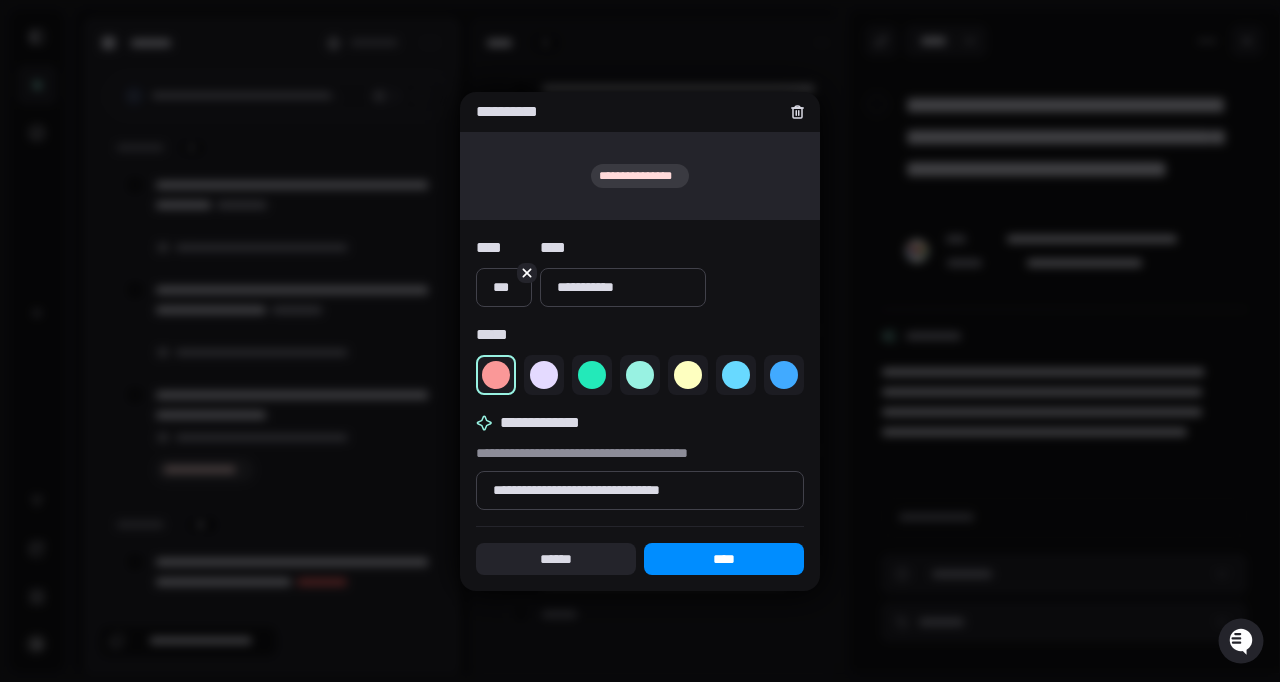 click 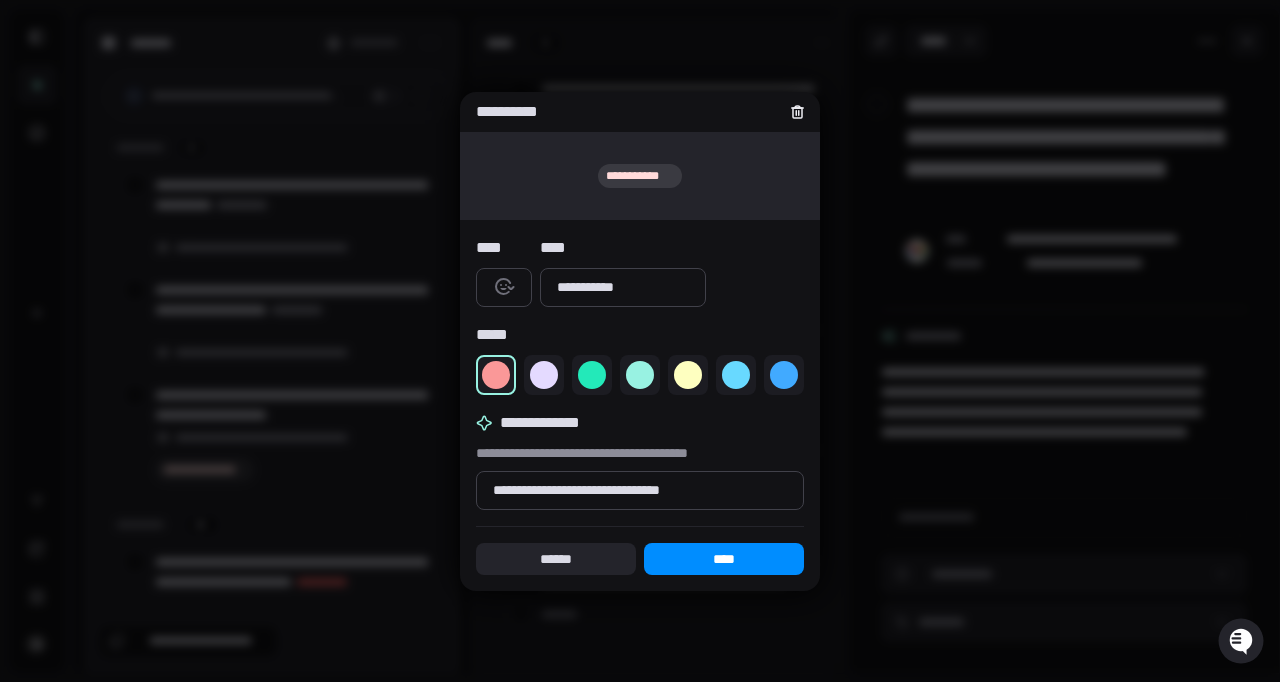 click 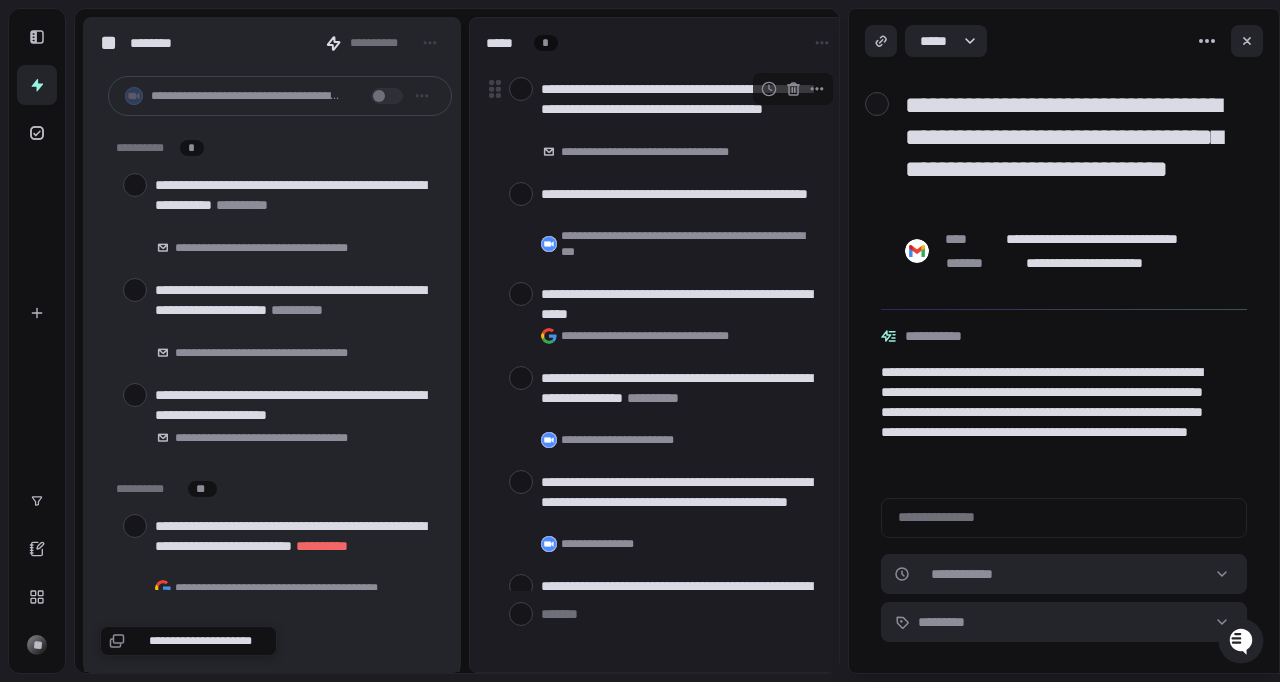 click on "**********" at bounding box center [681, 109] 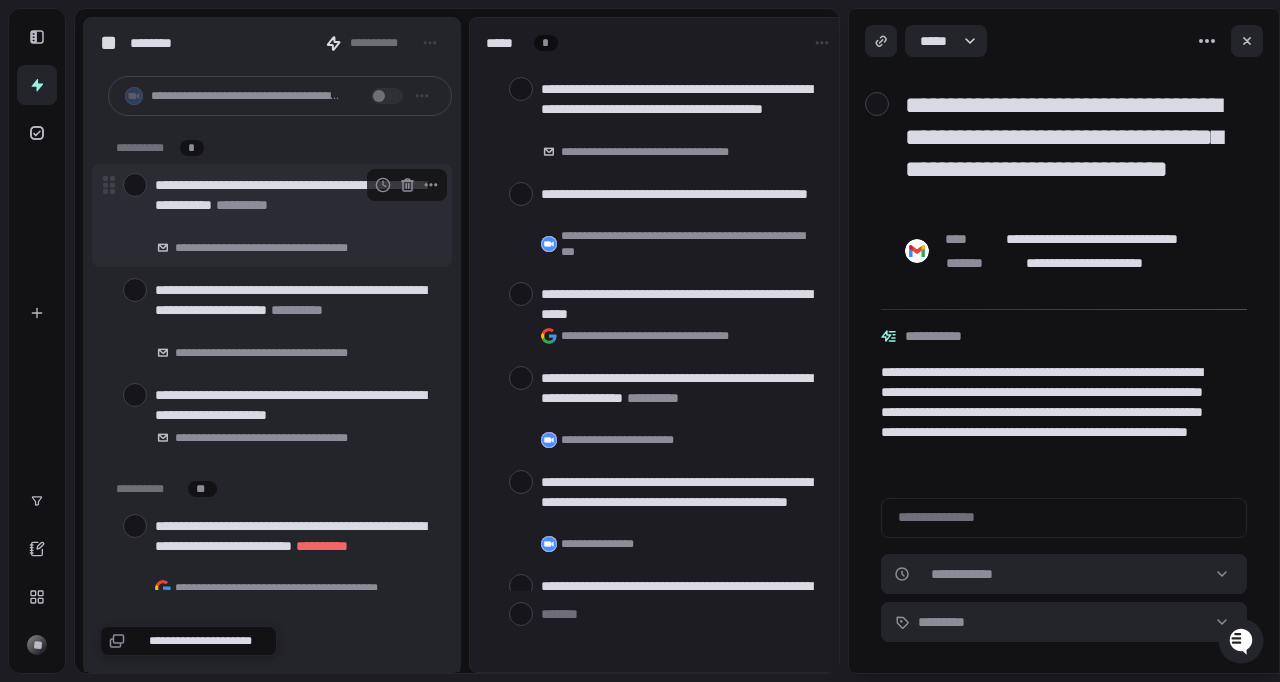 click on "**********" at bounding box center (295, 205) 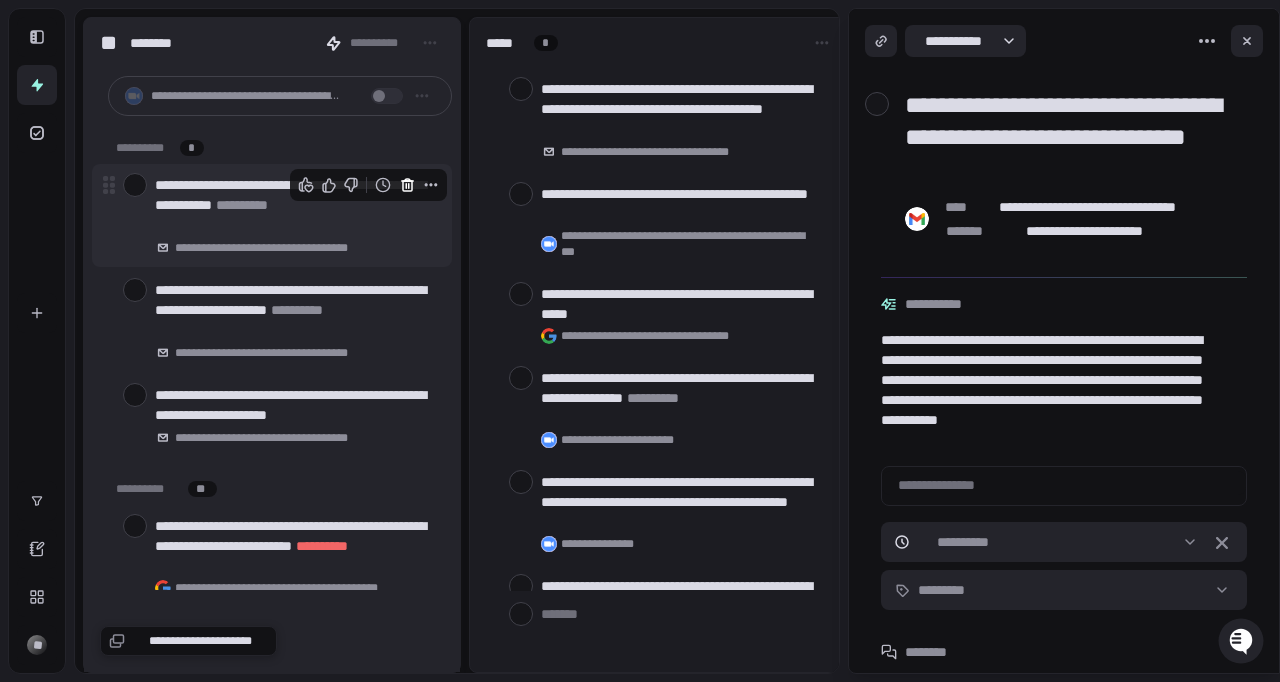 click 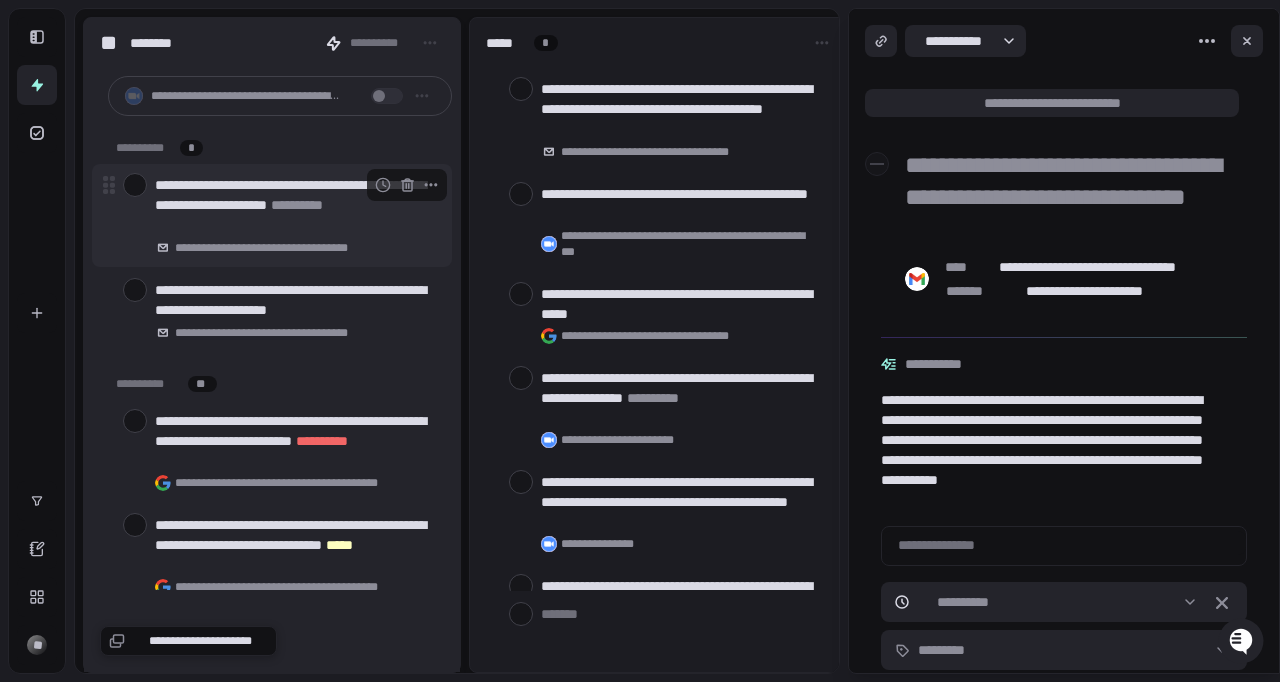 click on "**********" at bounding box center [295, 205] 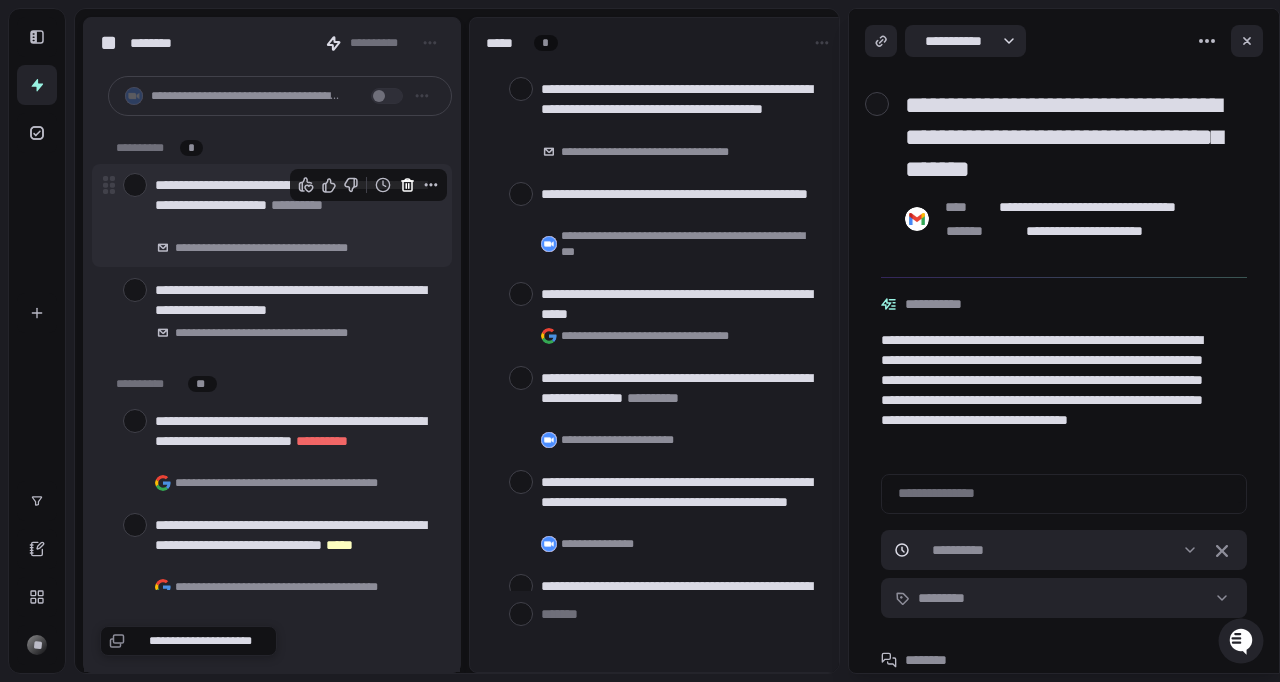 click 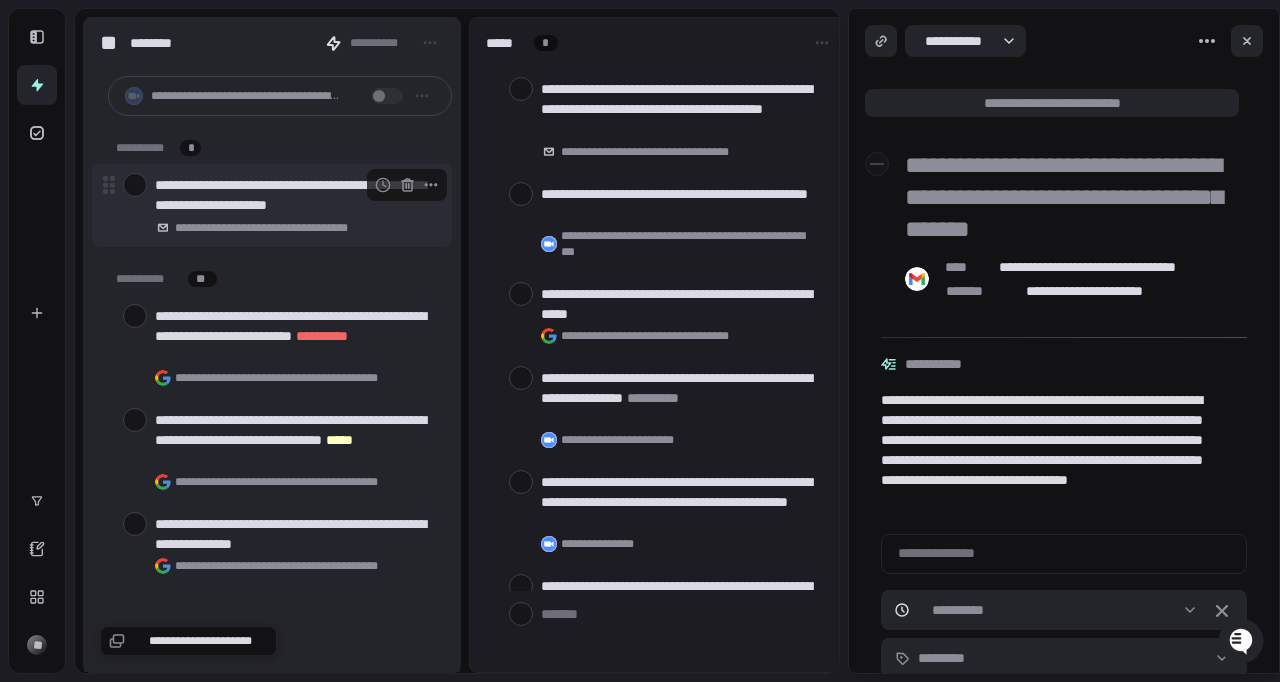 click on "**********" at bounding box center [295, 195] 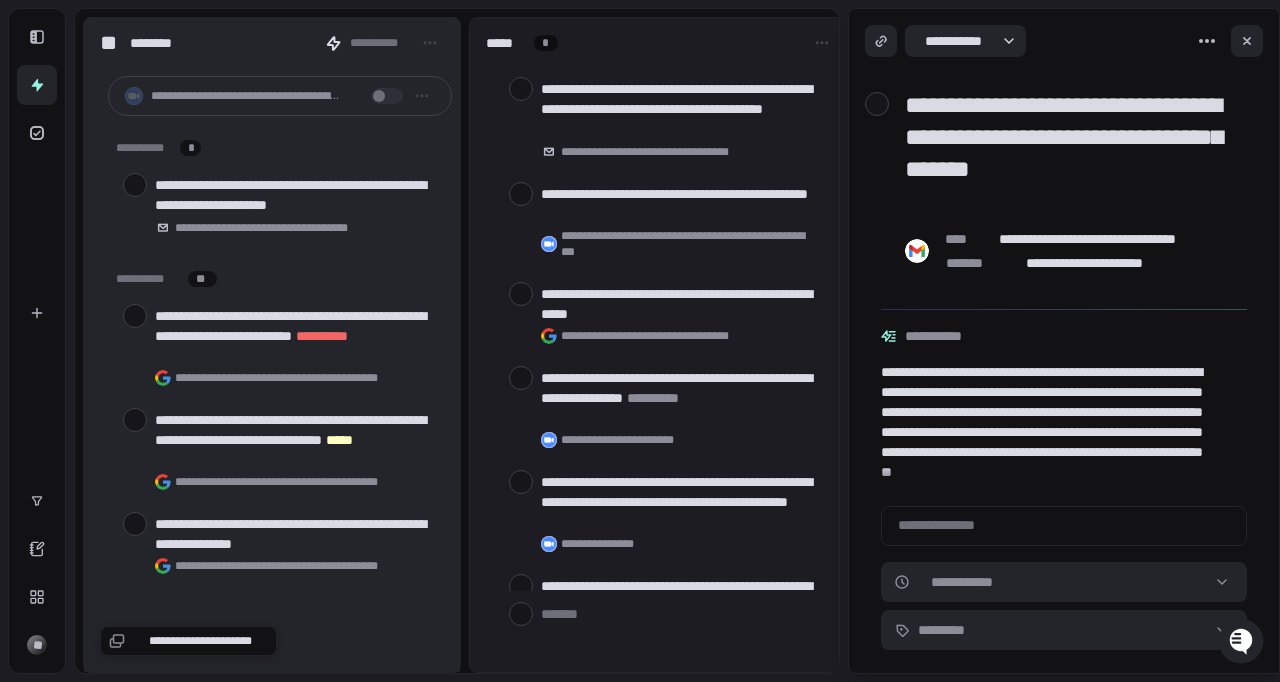 click on "**********" at bounding box center (1072, 153) 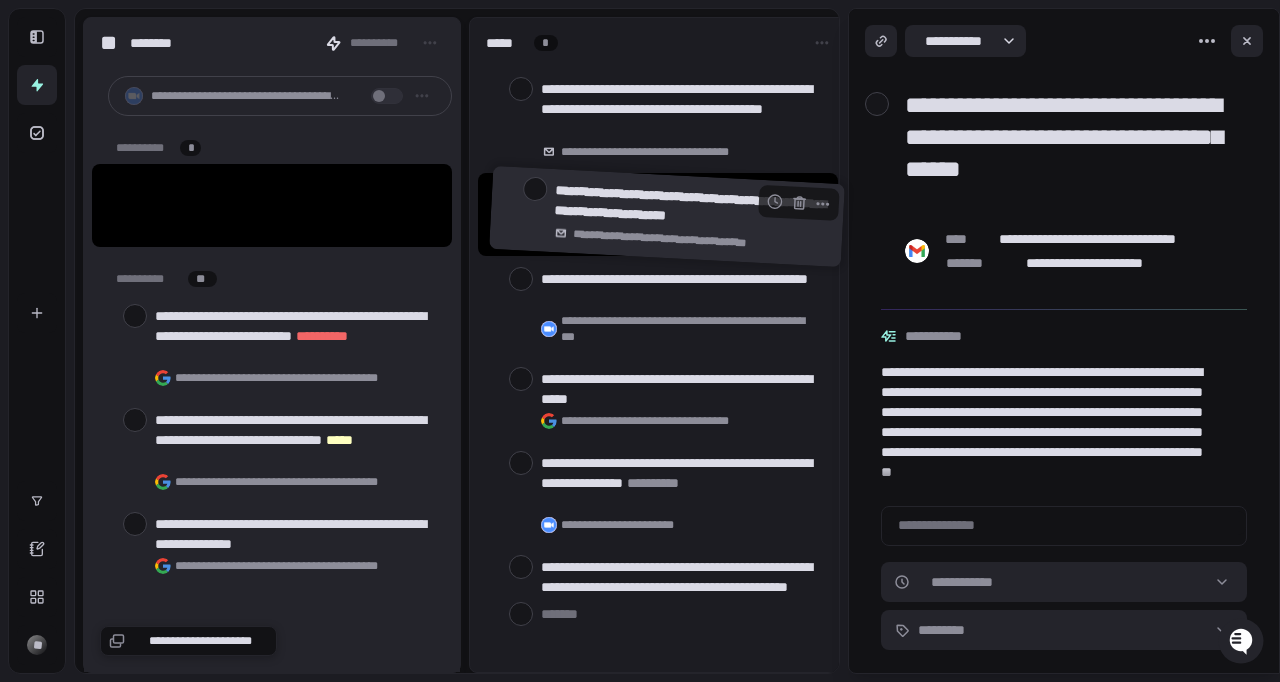 drag, startPoint x: 107, startPoint y: 184, endPoint x: 506, endPoint y: 195, distance: 399.1516 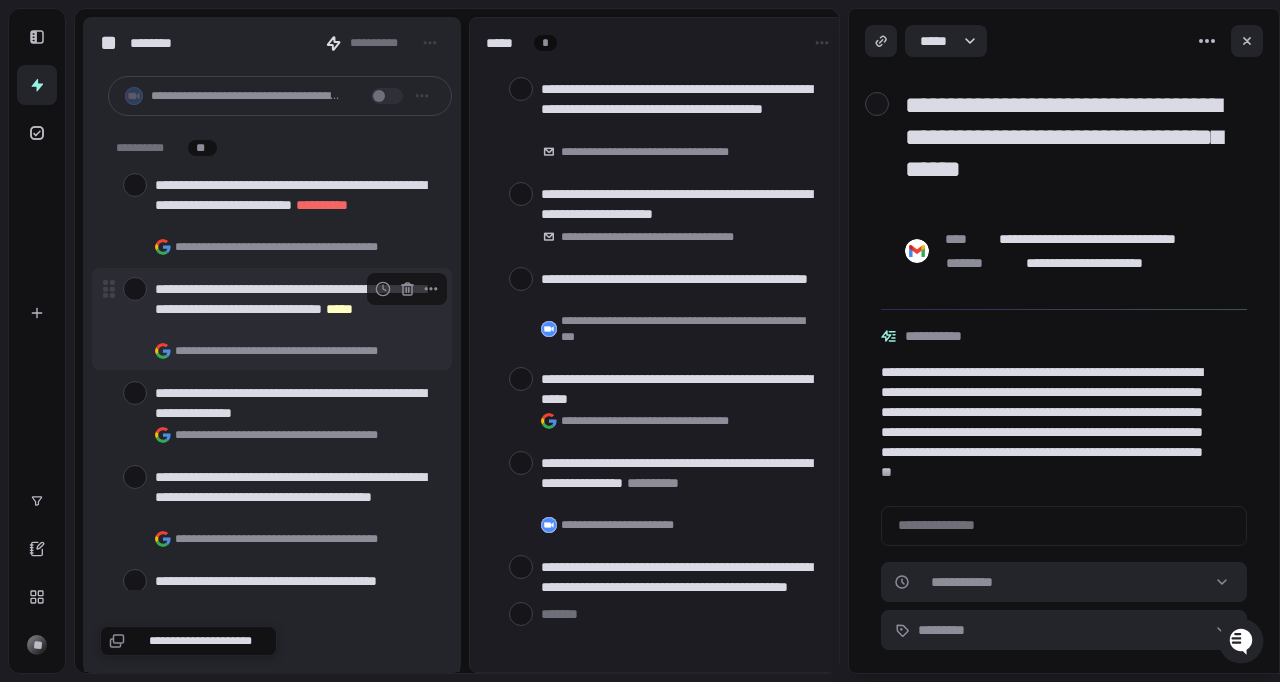click on "**********" at bounding box center (295, 309) 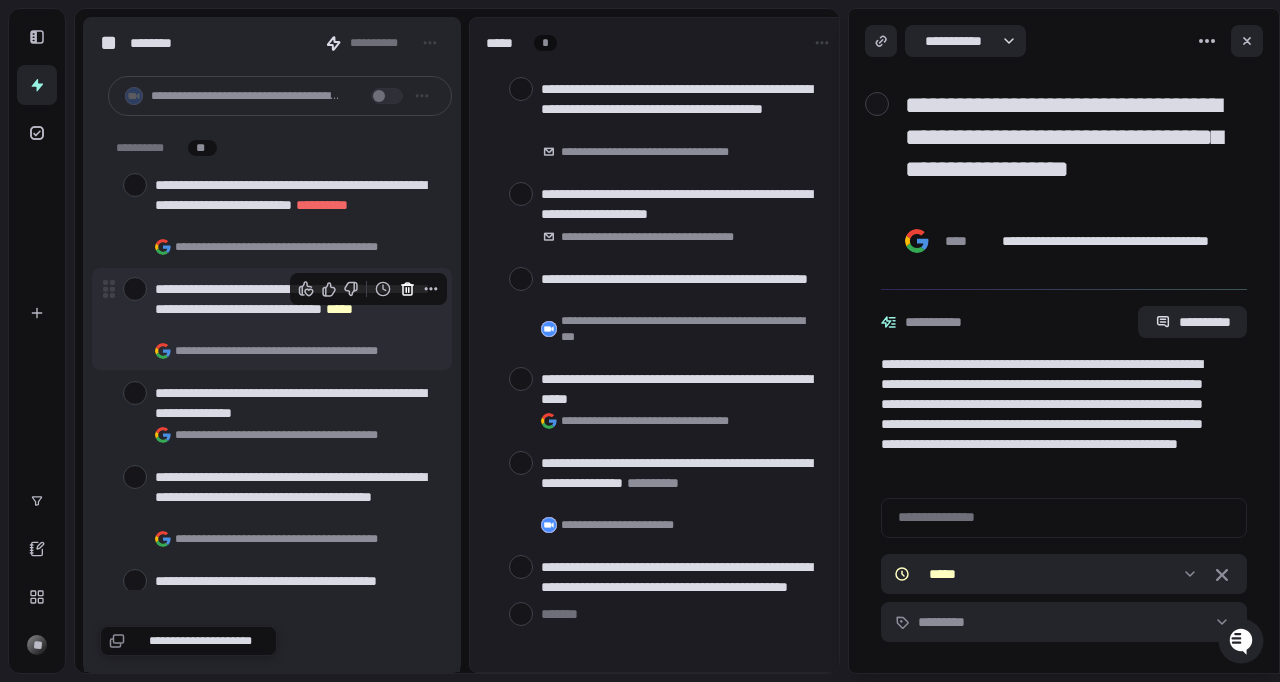 click 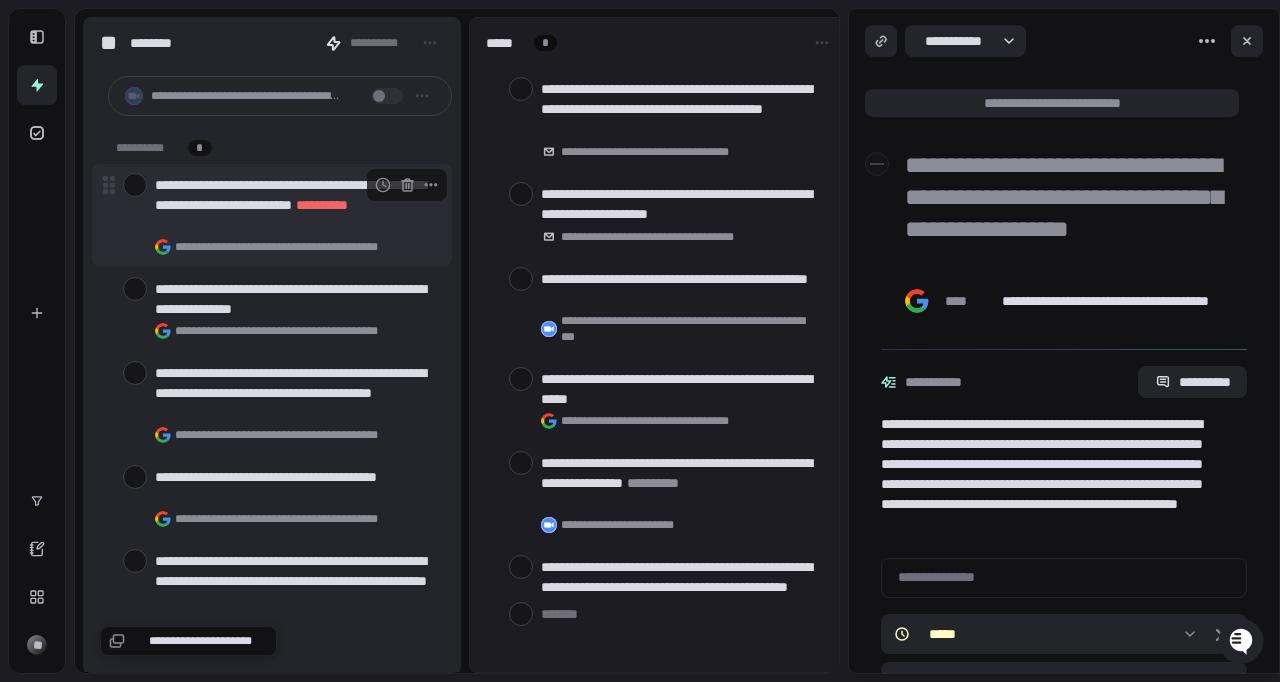 click on "**********" at bounding box center (295, 205) 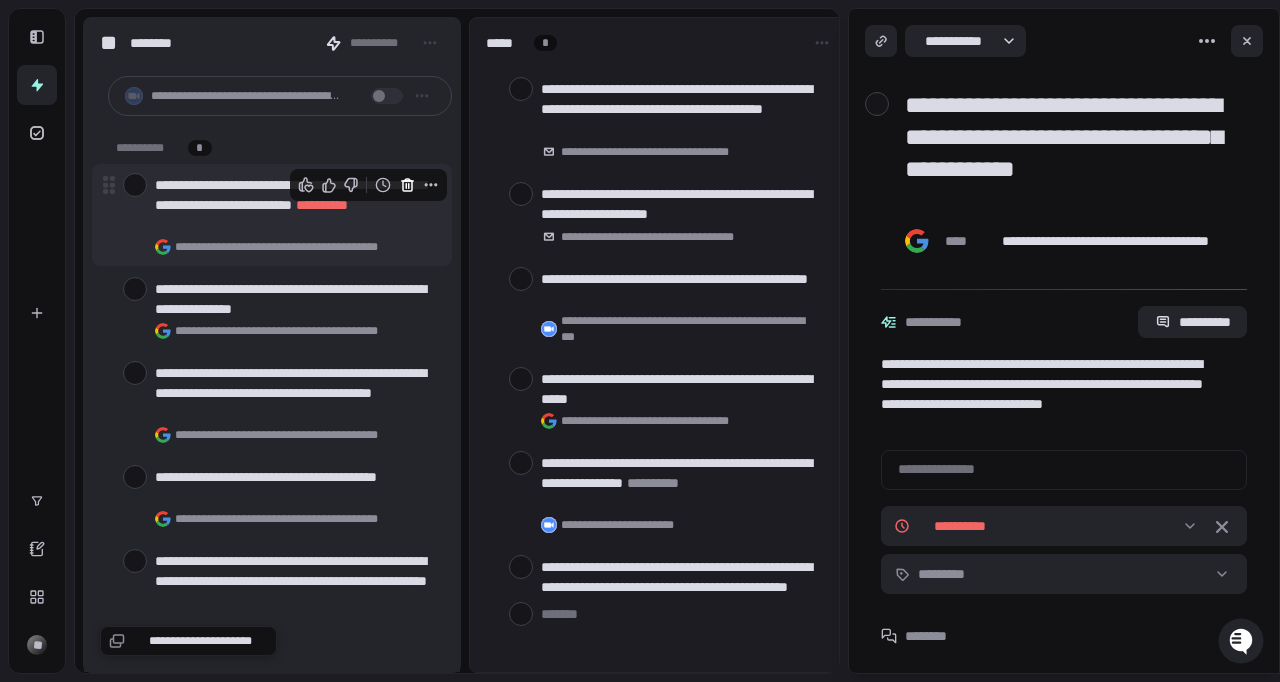 click 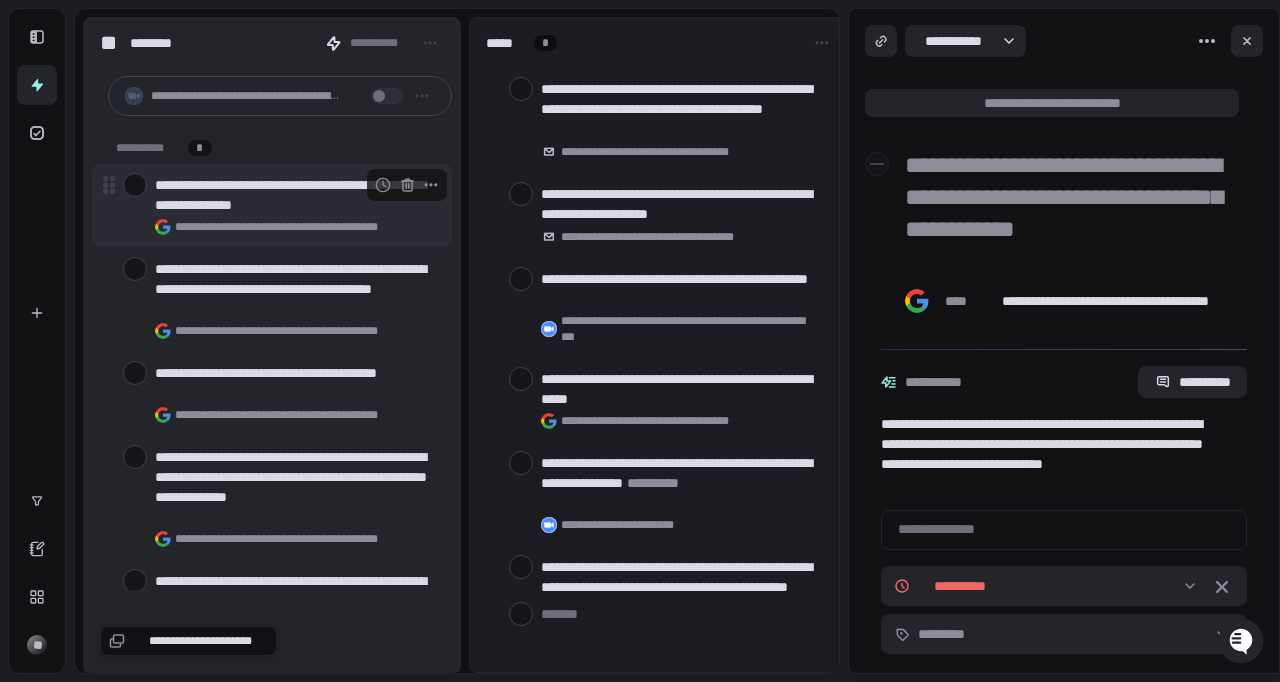 click on "**********" at bounding box center (295, 195) 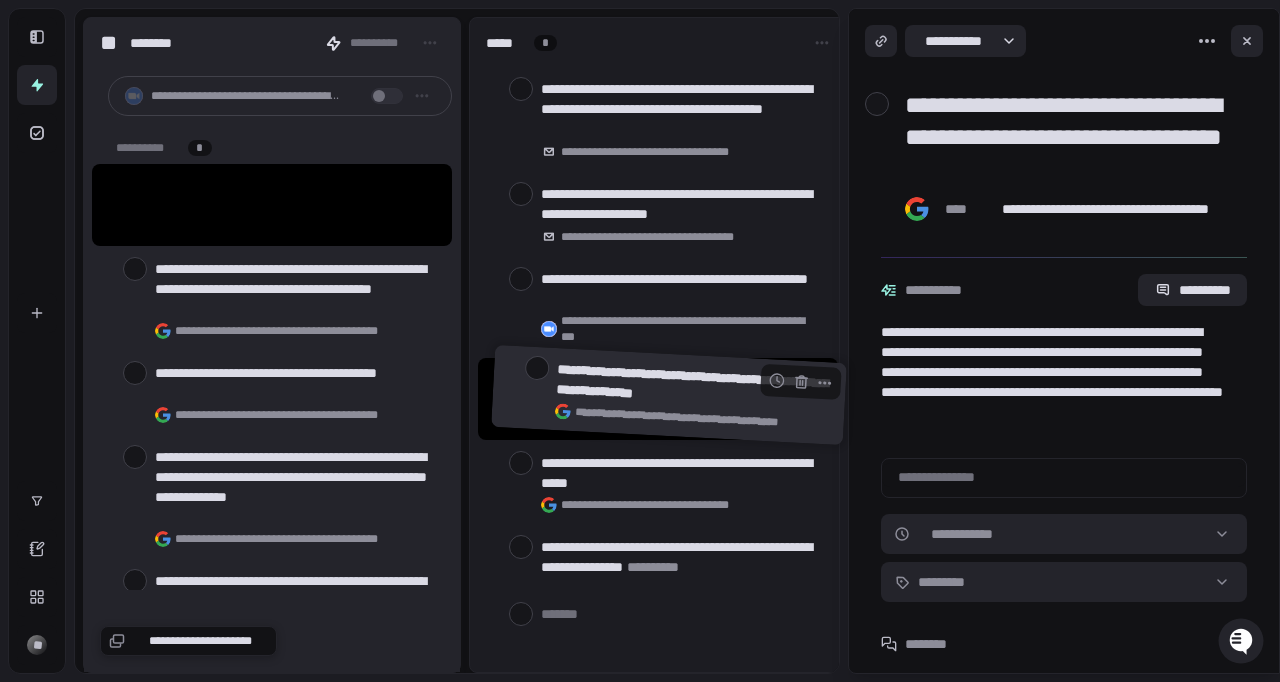 drag, startPoint x: 220, startPoint y: 192, endPoint x: 621, endPoint y: 382, distance: 443.7353 